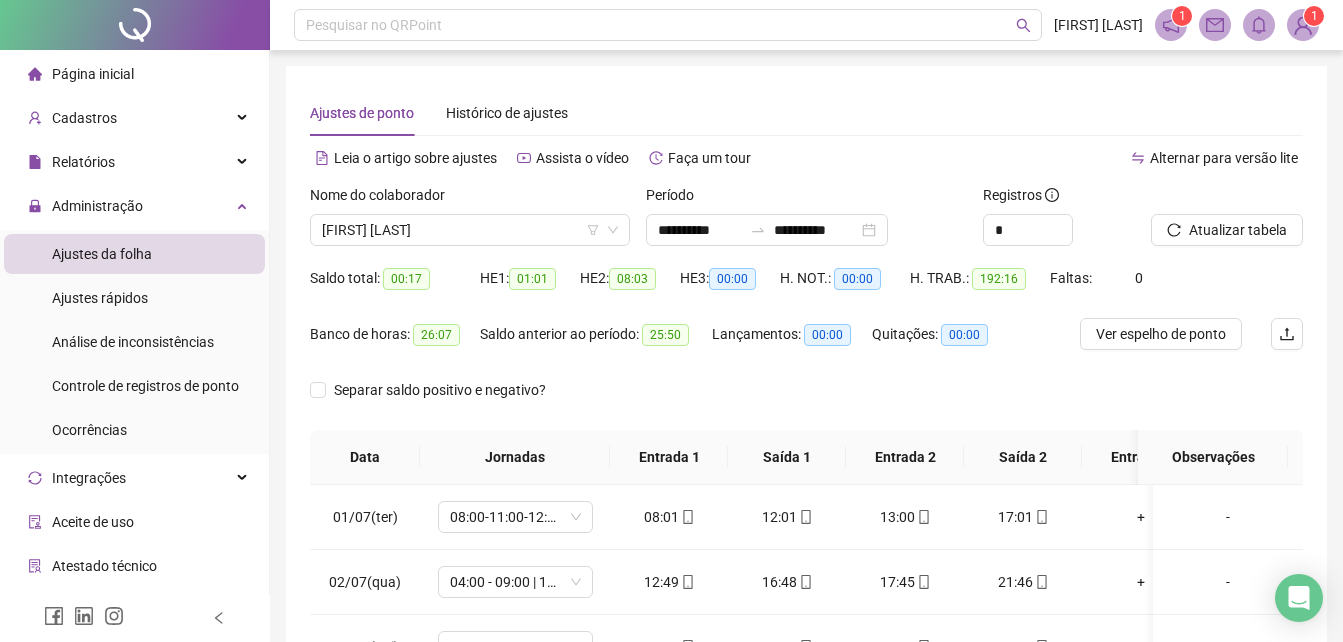 scroll, scrollTop: 120, scrollLeft: 0, axis: vertical 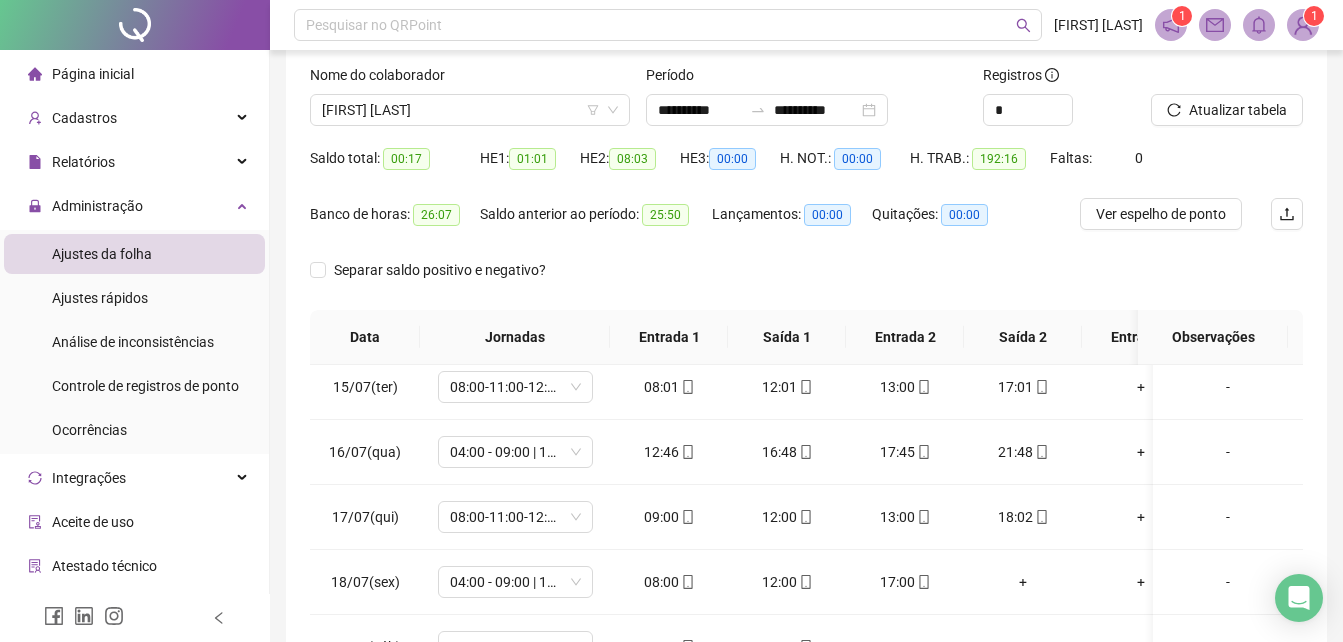 click on "Atualizar tabela" at bounding box center [1227, 110] 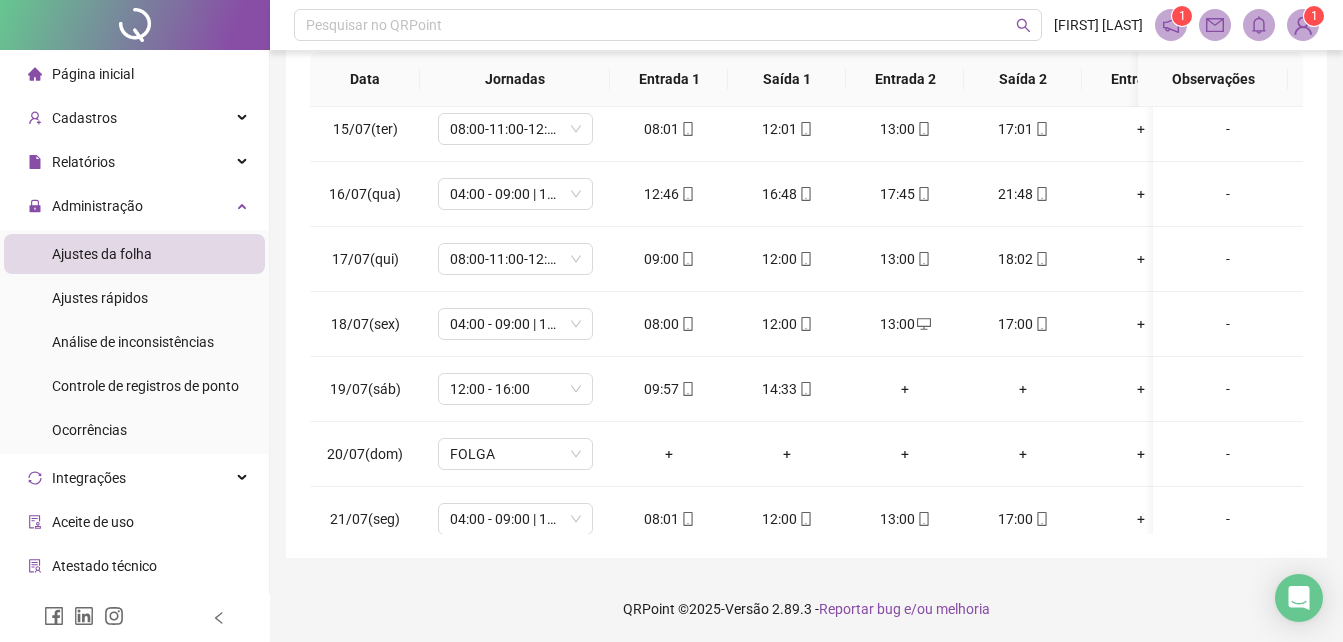scroll, scrollTop: 0, scrollLeft: 0, axis: both 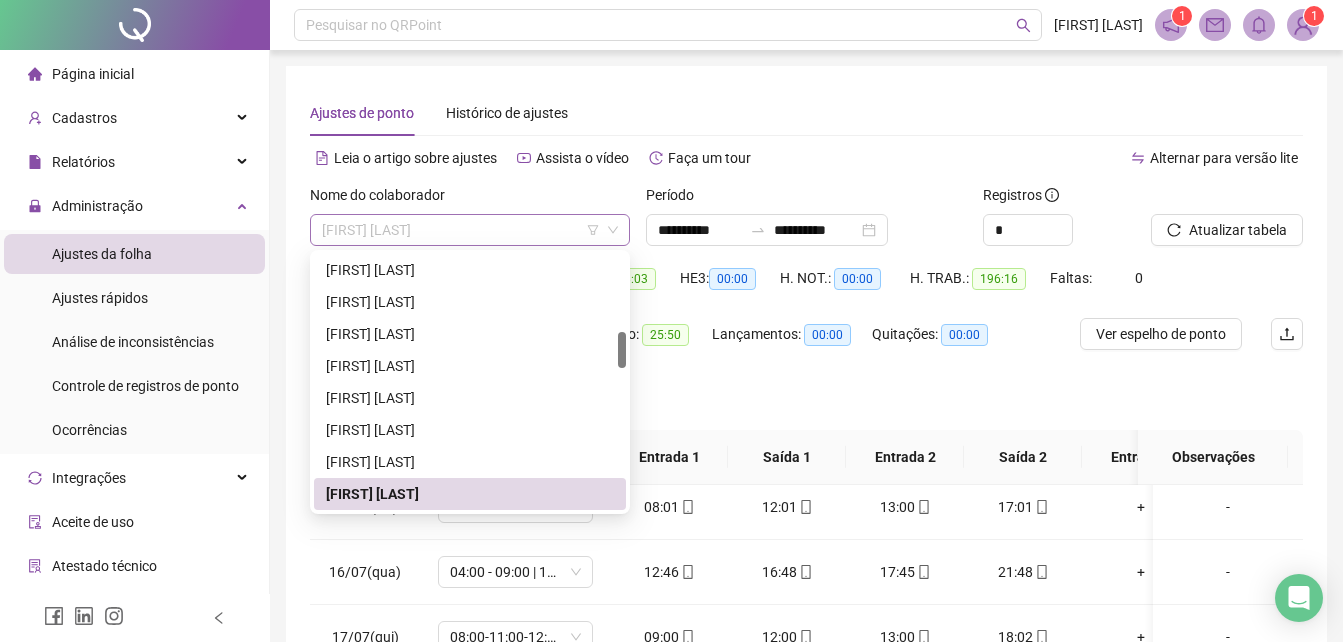 click on "[FIRST] [LAST] [LAST]" at bounding box center (470, 230) 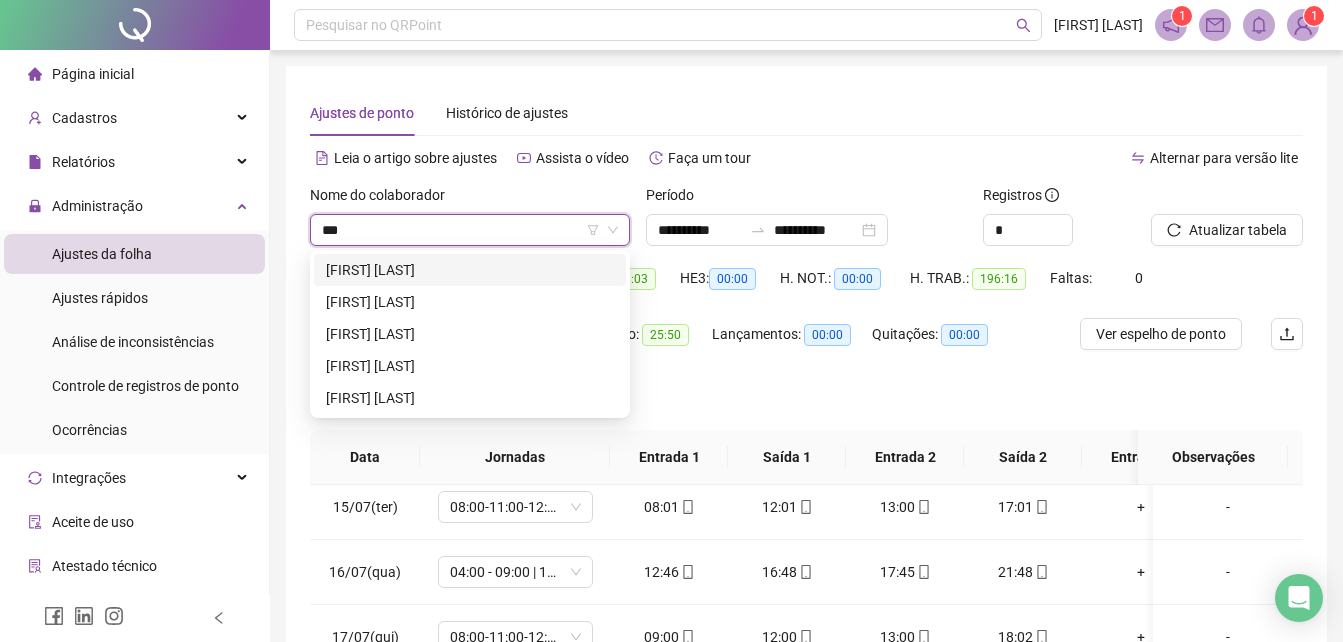 scroll, scrollTop: 0, scrollLeft: 0, axis: both 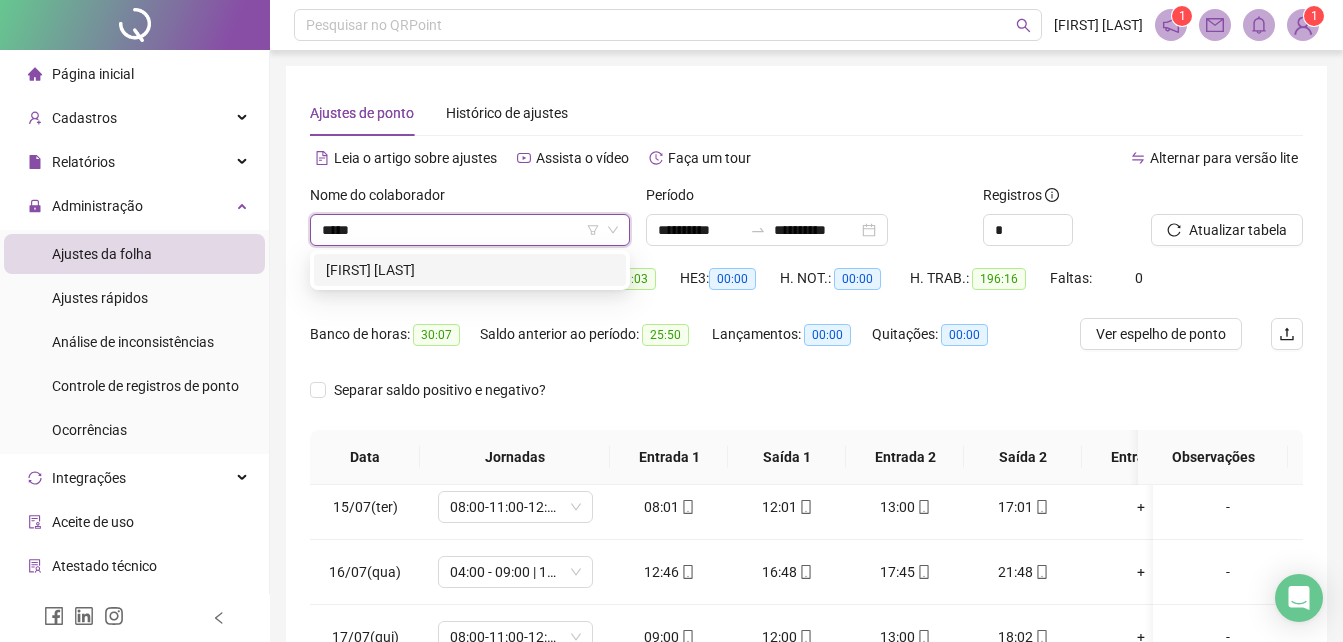 type on "******" 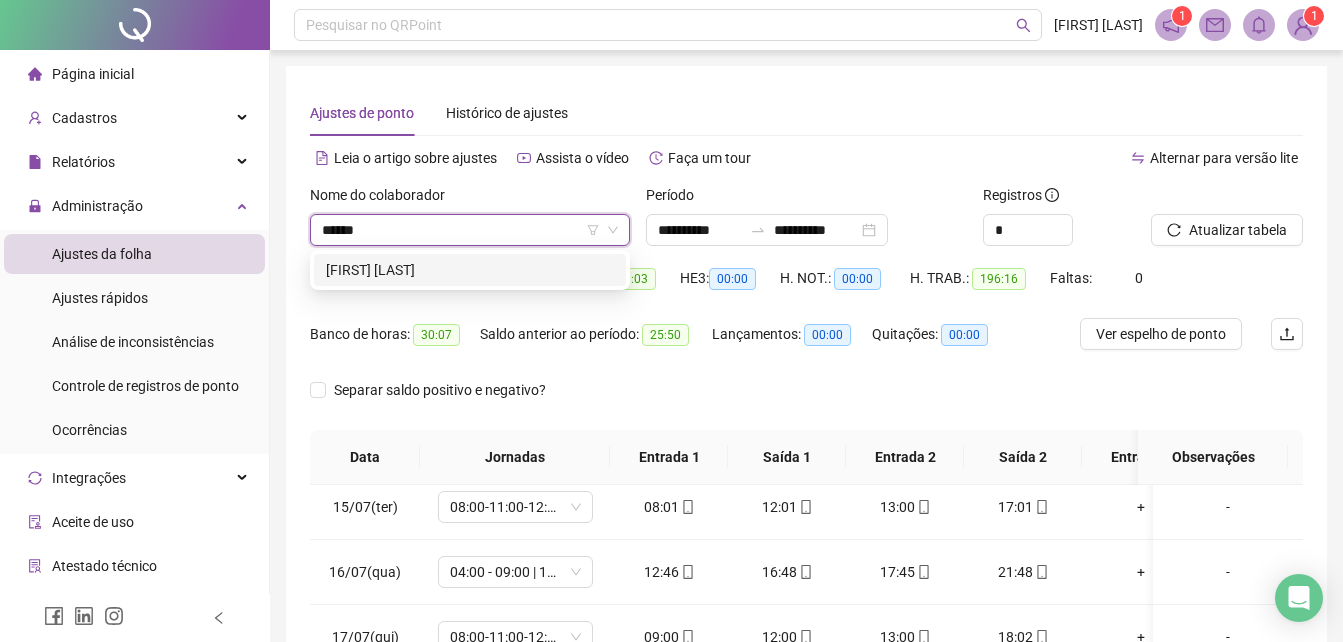type 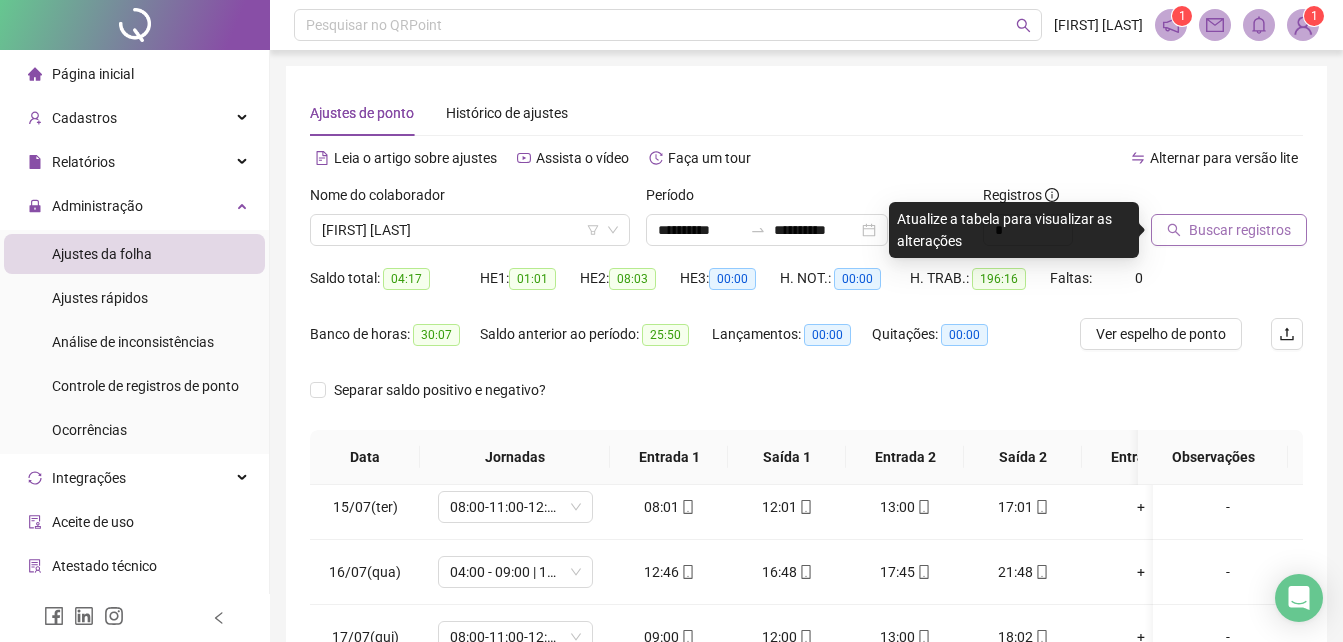 click on "Buscar registros" at bounding box center [1229, 230] 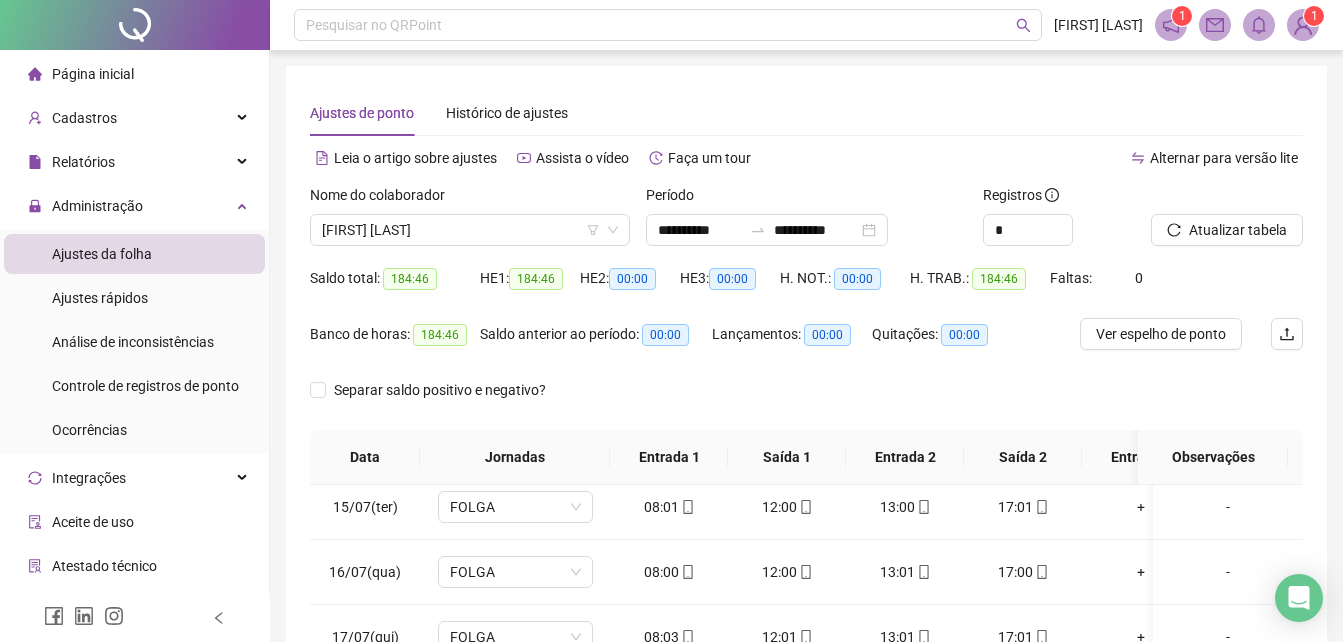 scroll, scrollTop: 380, scrollLeft: 0, axis: vertical 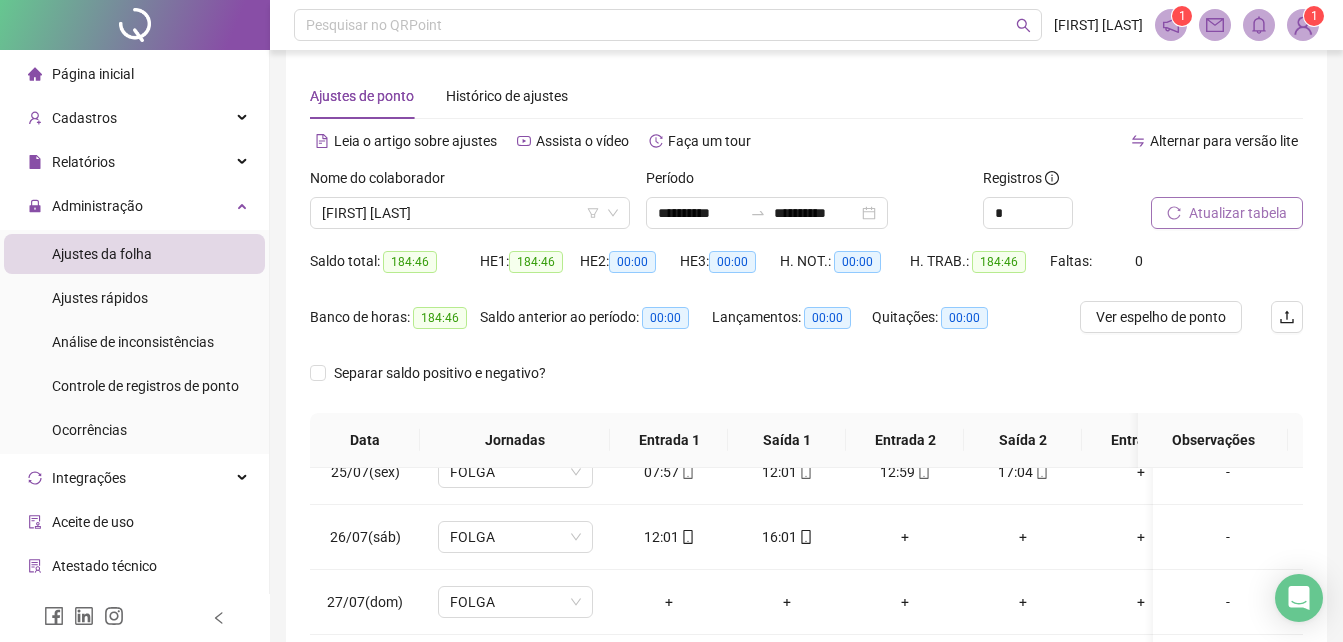 click on "Atualizar tabela" at bounding box center [1238, 213] 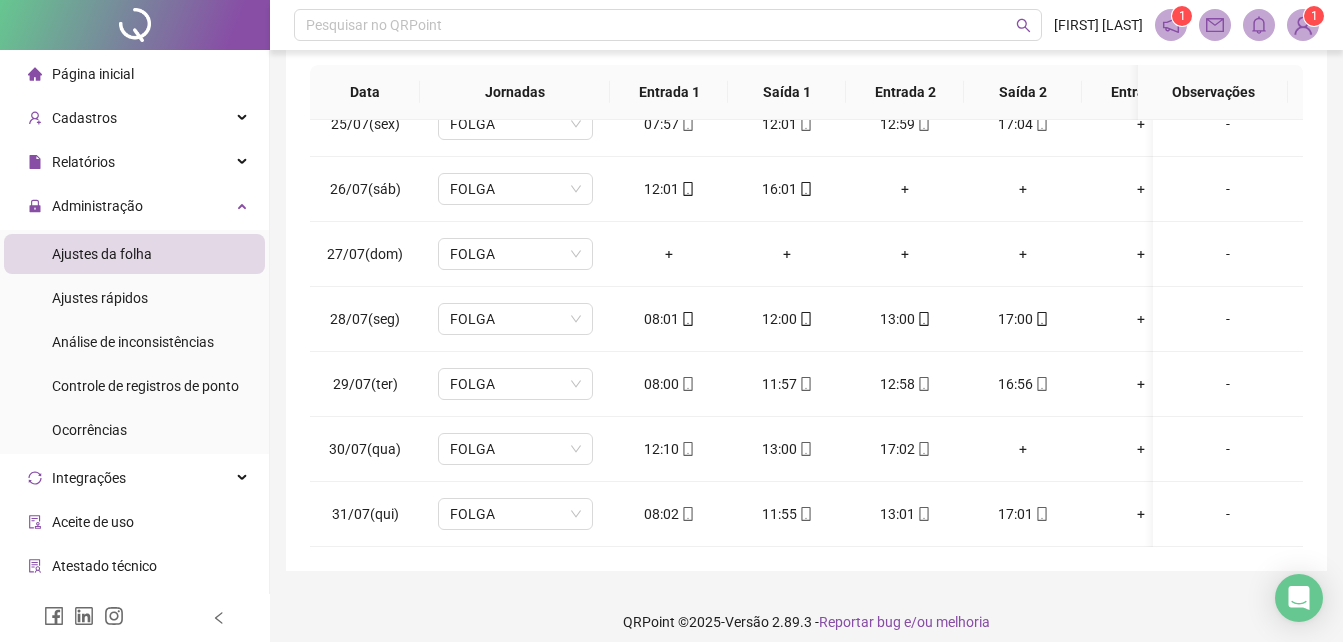 scroll, scrollTop: 380, scrollLeft: 0, axis: vertical 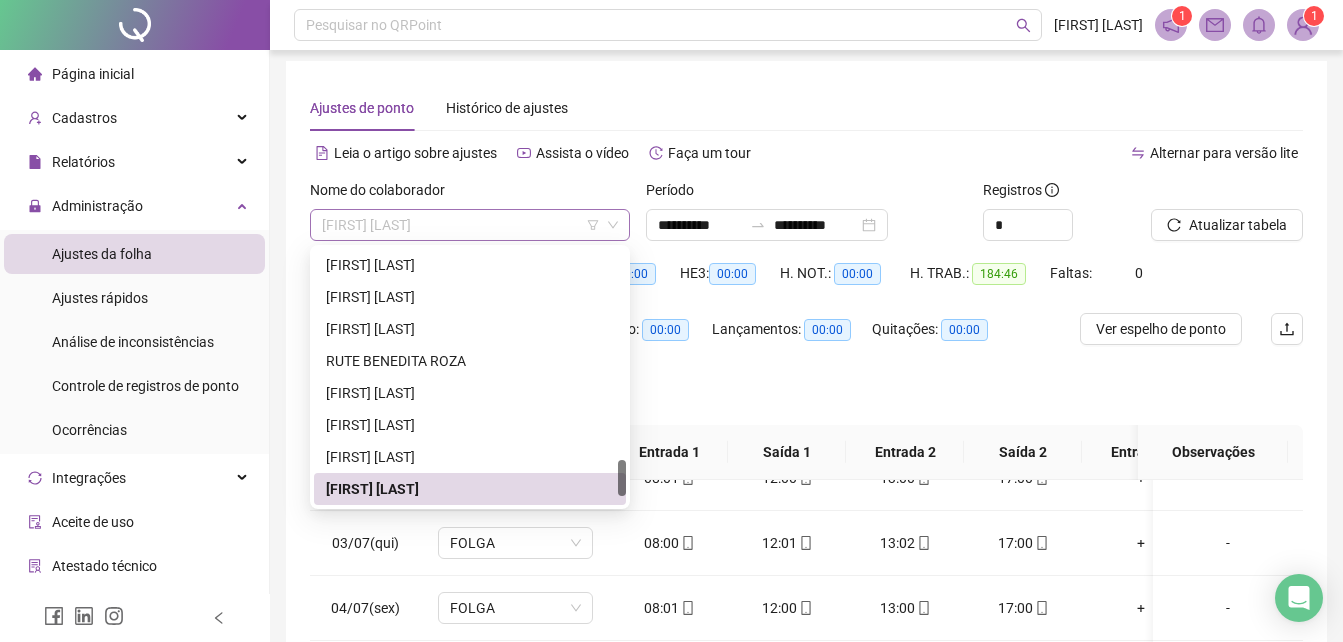 click on "[FIRST] [LAST] [LAST]" at bounding box center (470, 225) 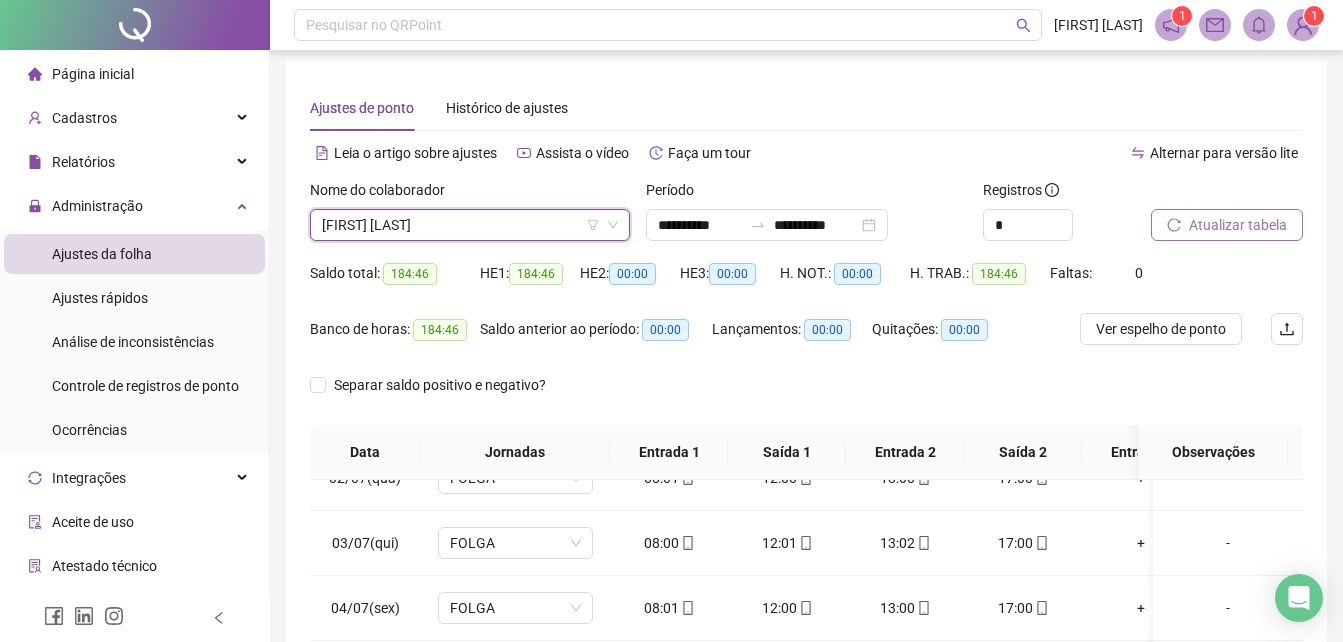 click on "Atualizar tabela" at bounding box center [1238, 225] 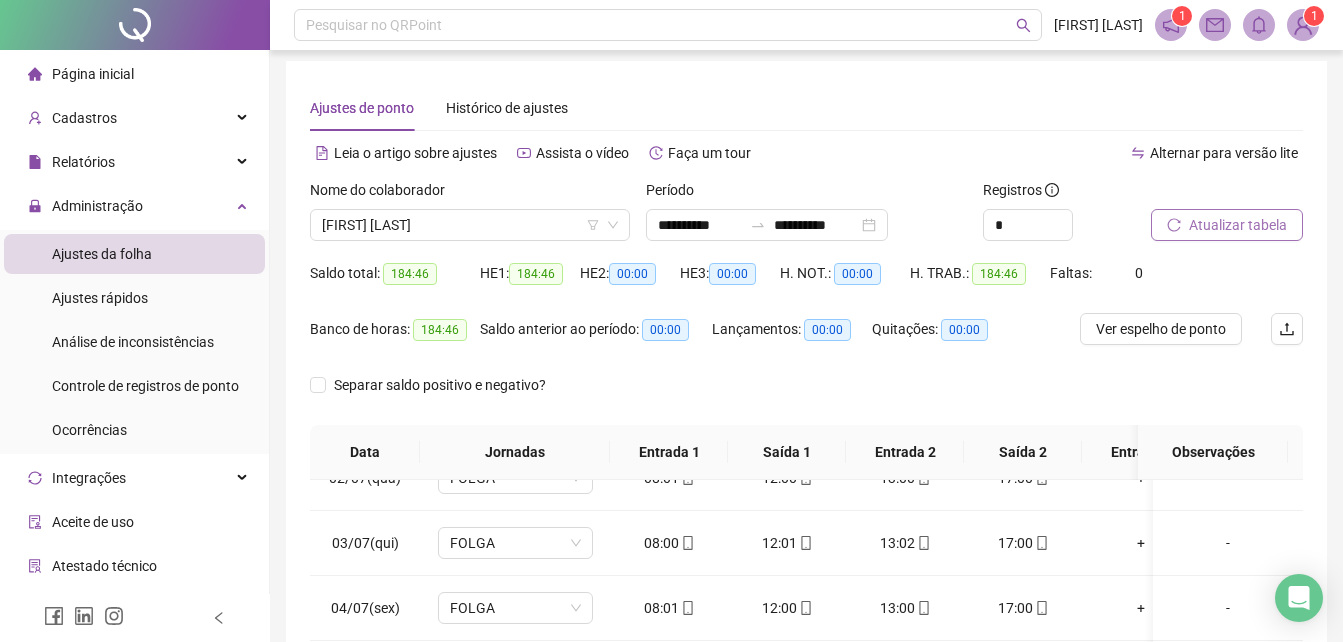 click on "Atualizar tabela" at bounding box center (1238, 225) 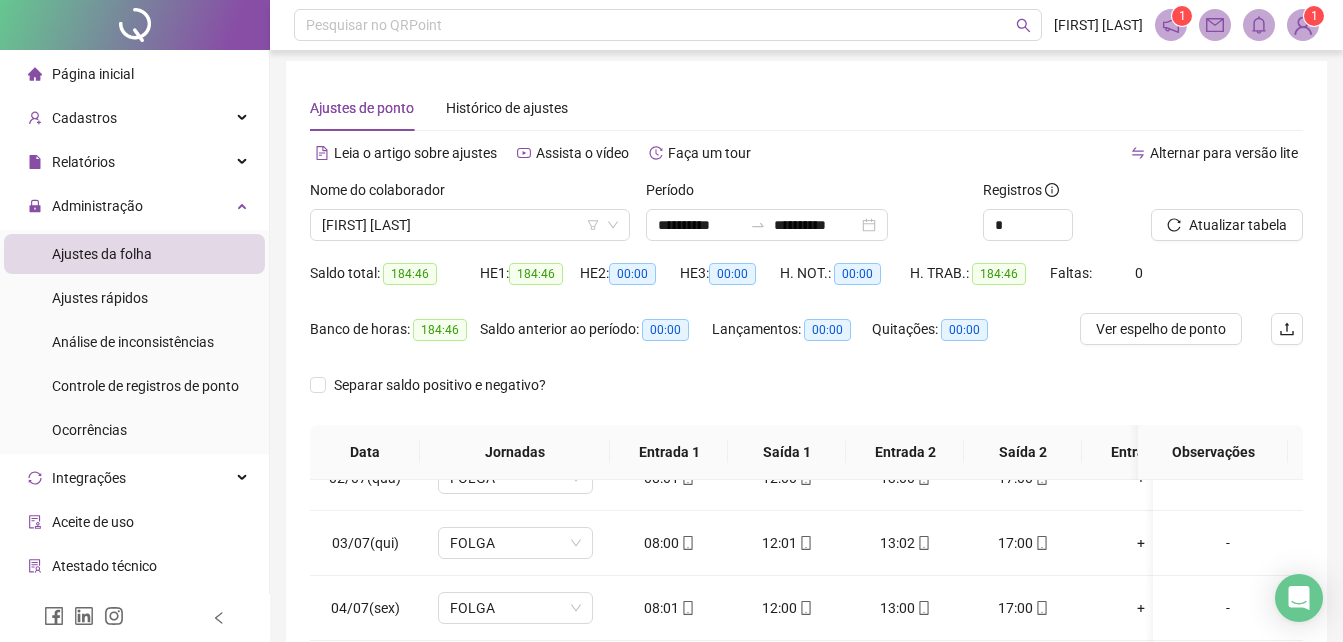 scroll, scrollTop: 34, scrollLeft: 0, axis: vertical 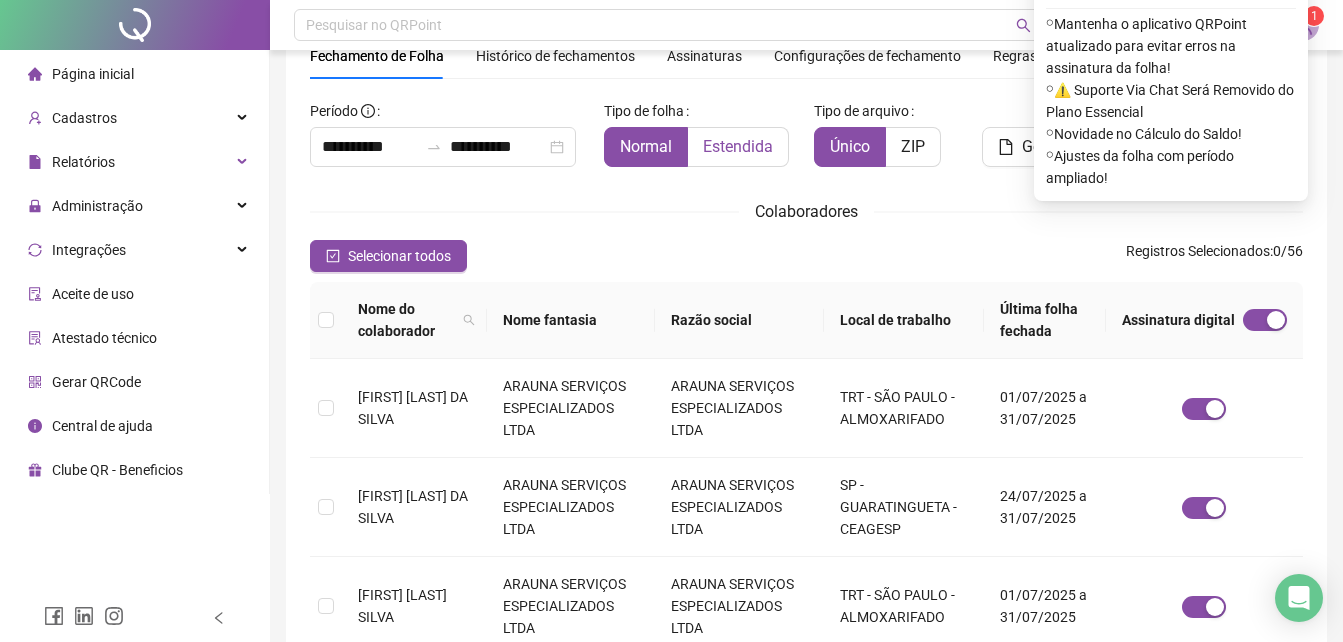 click on "Estendida" at bounding box center [738, 146] 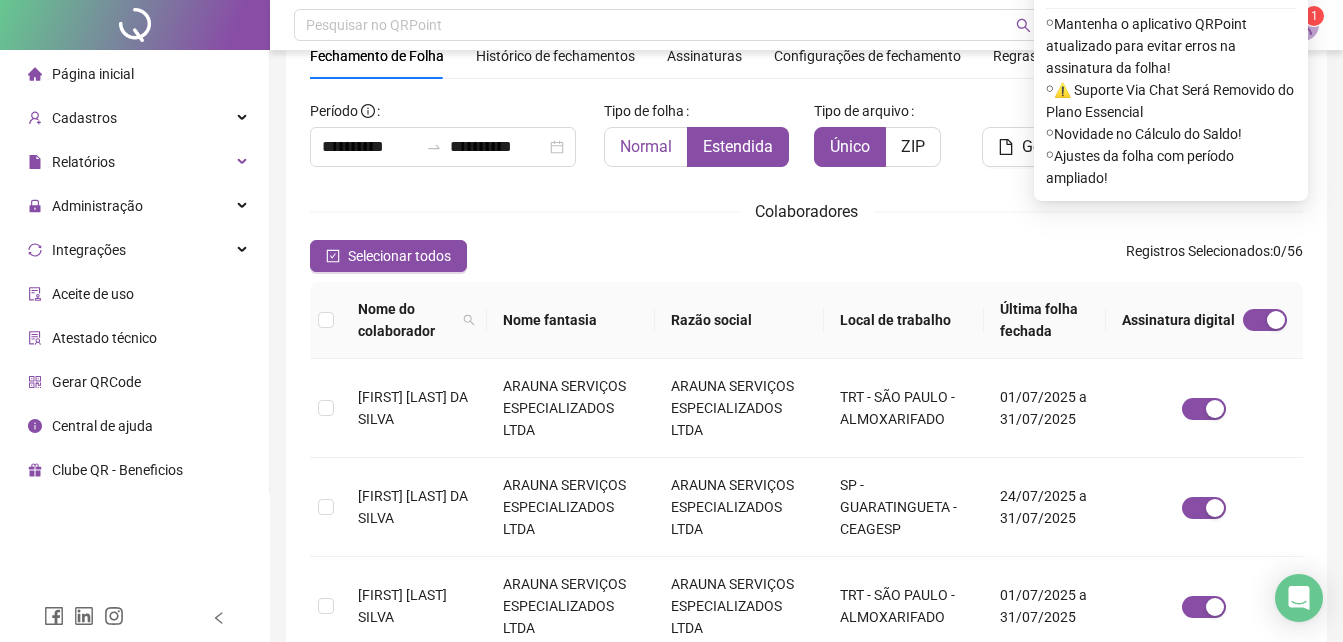 click on "Normal" at bounding box center (646, 146) 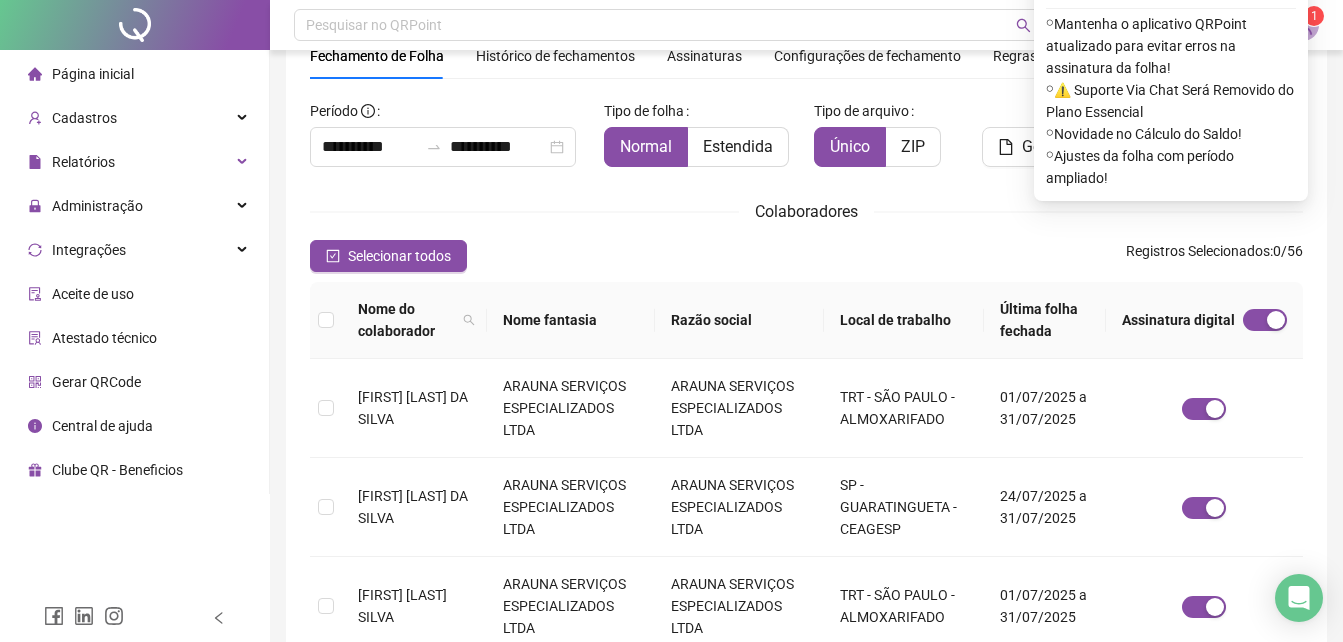 click on "Assinaturas" at bounding box center (704, 56) 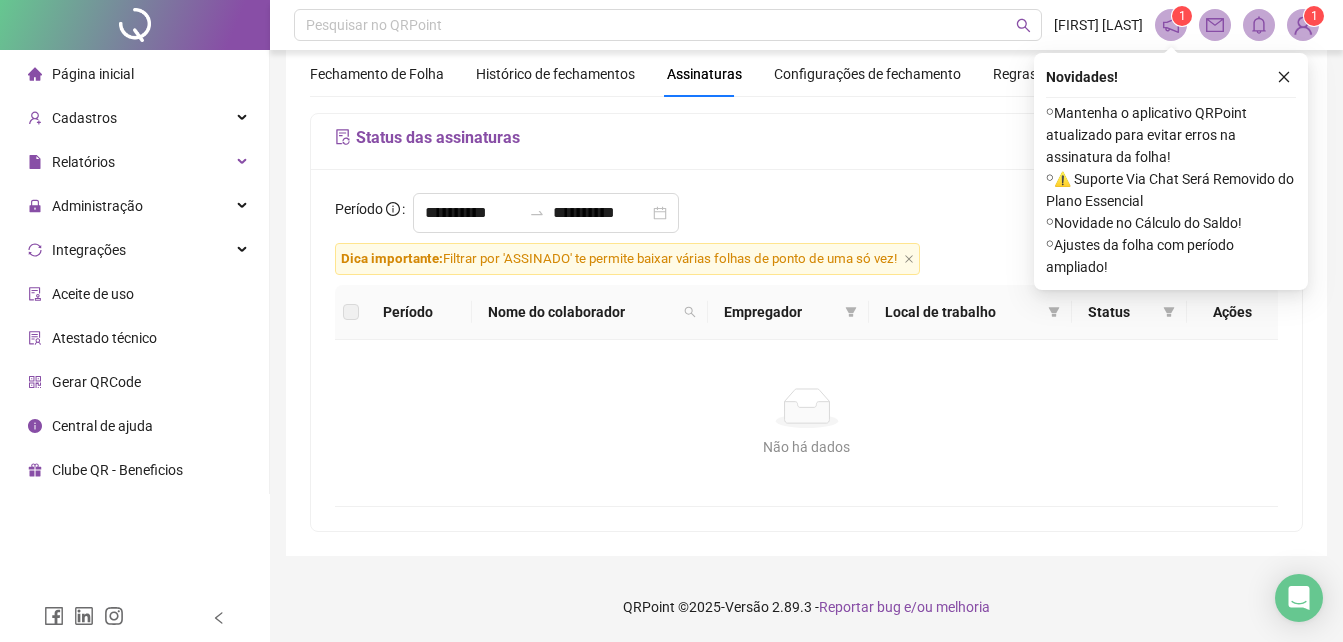 scroll, scrollTop: 71, scrollLeft: 0, axis: vertical 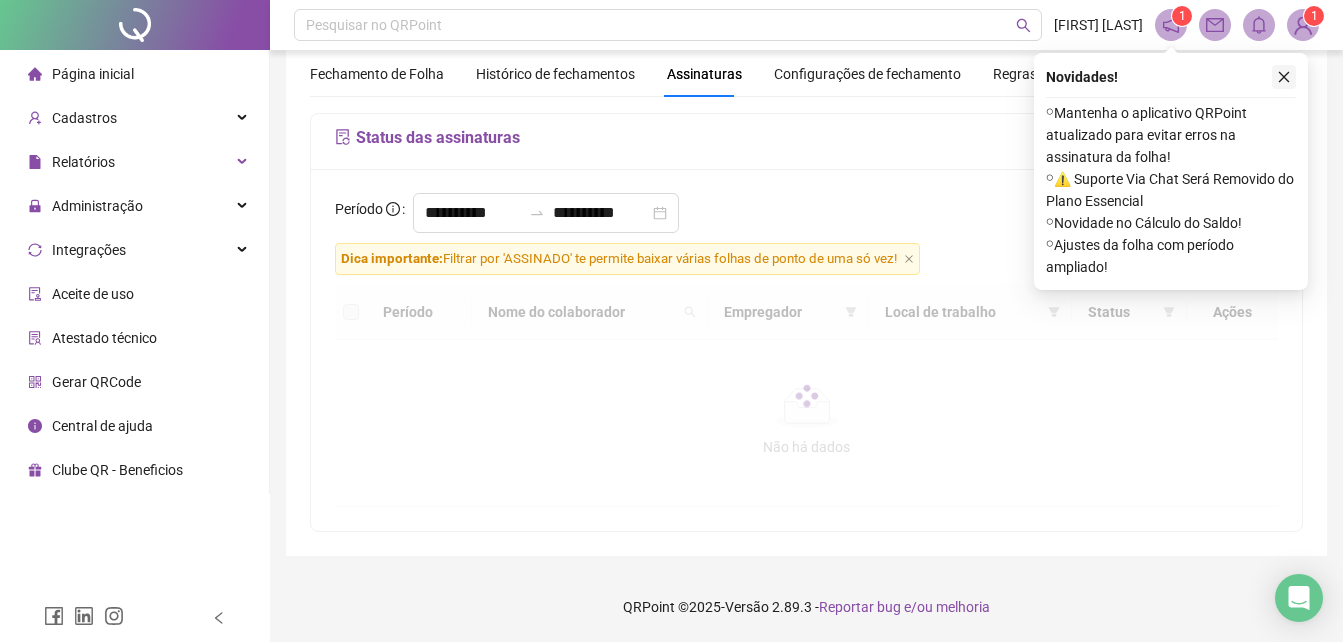 click 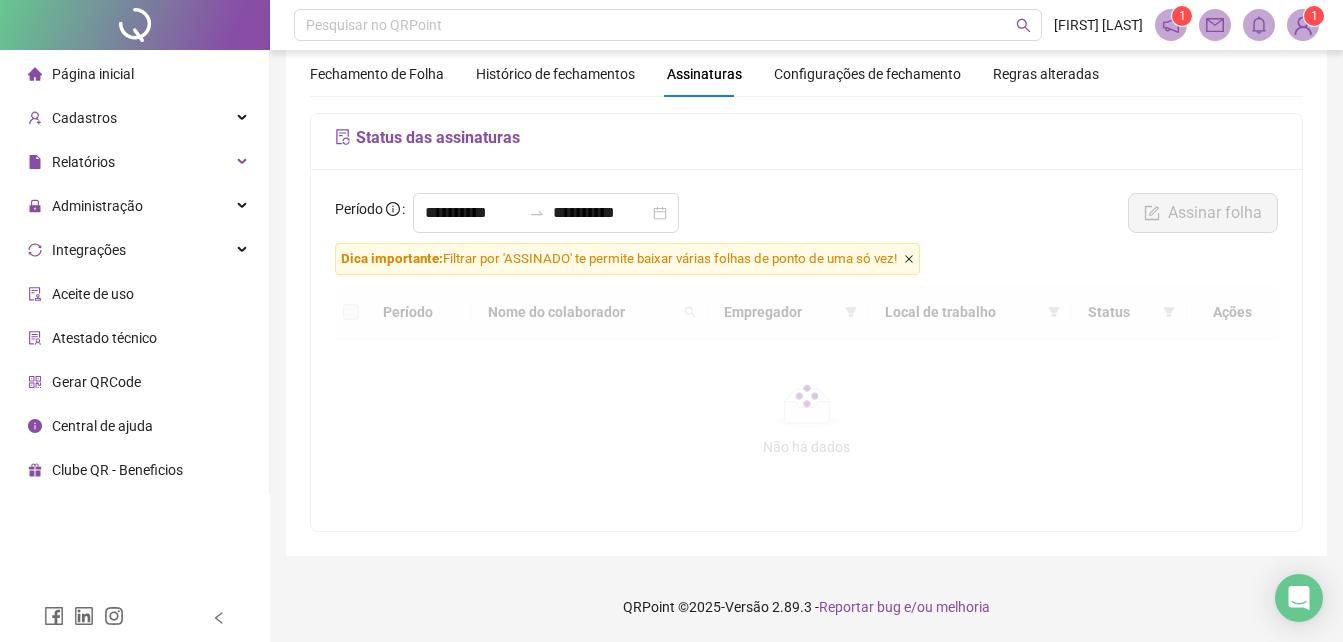 click 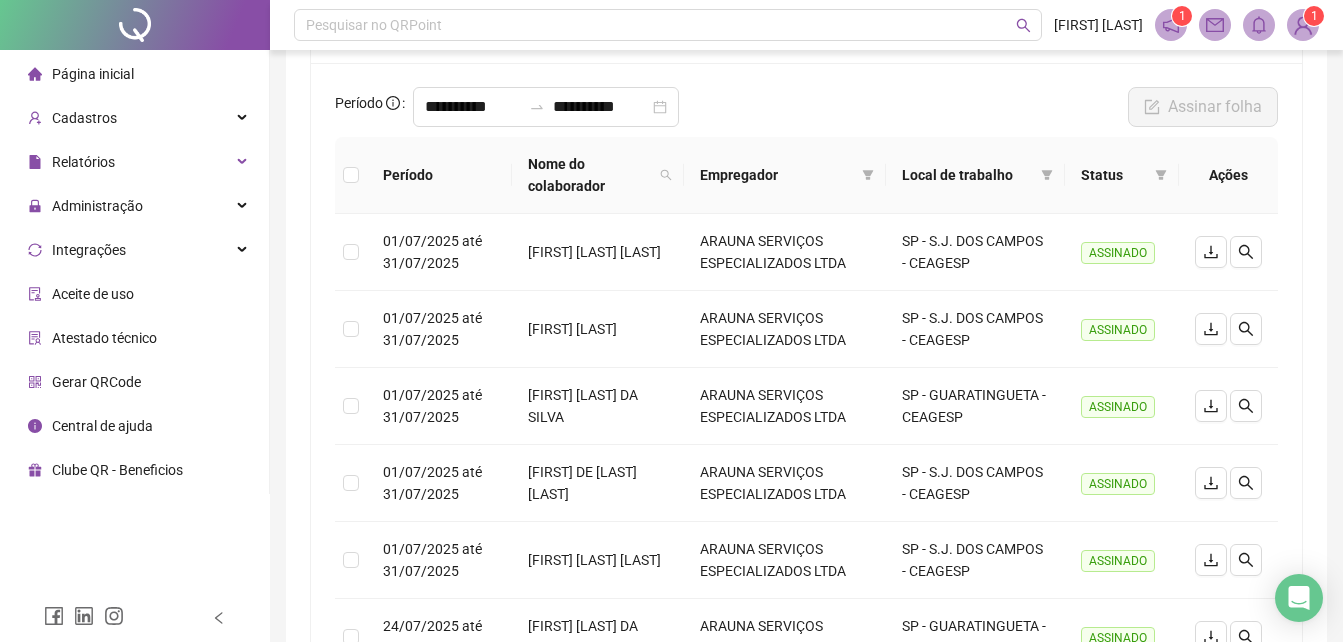 scroll, scrollTop: 189, scrollLeft: 0, axis: vertical 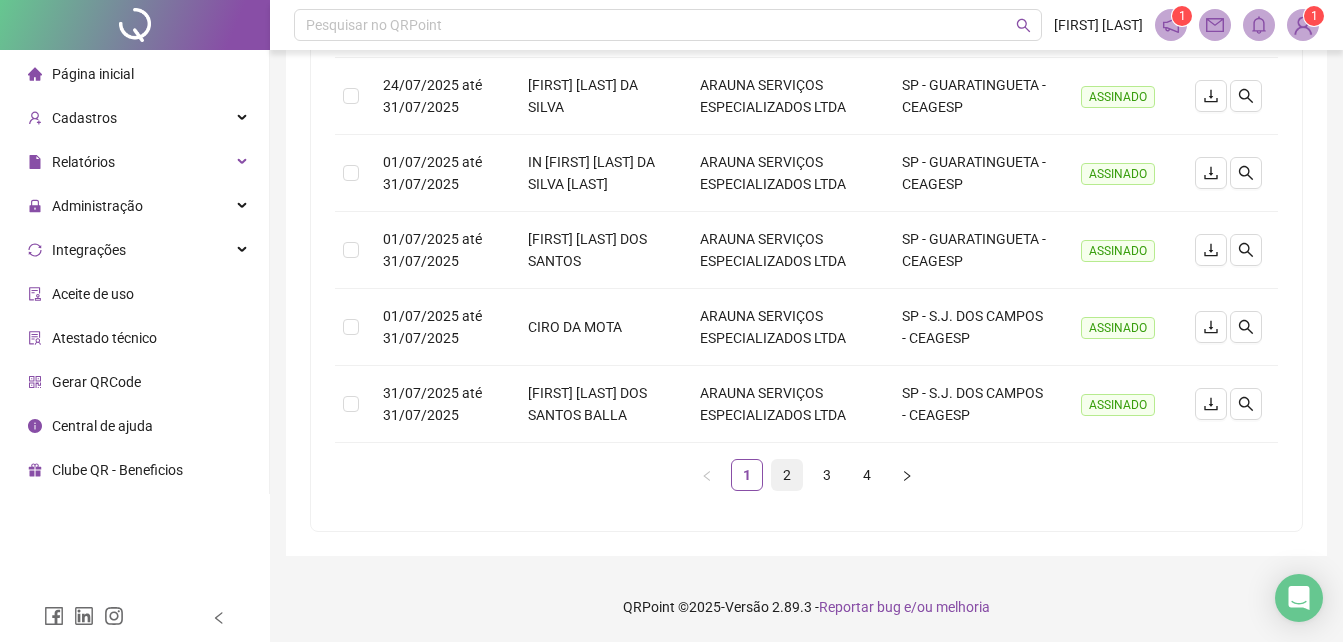 click on "2" at bounding box center (787, 475) 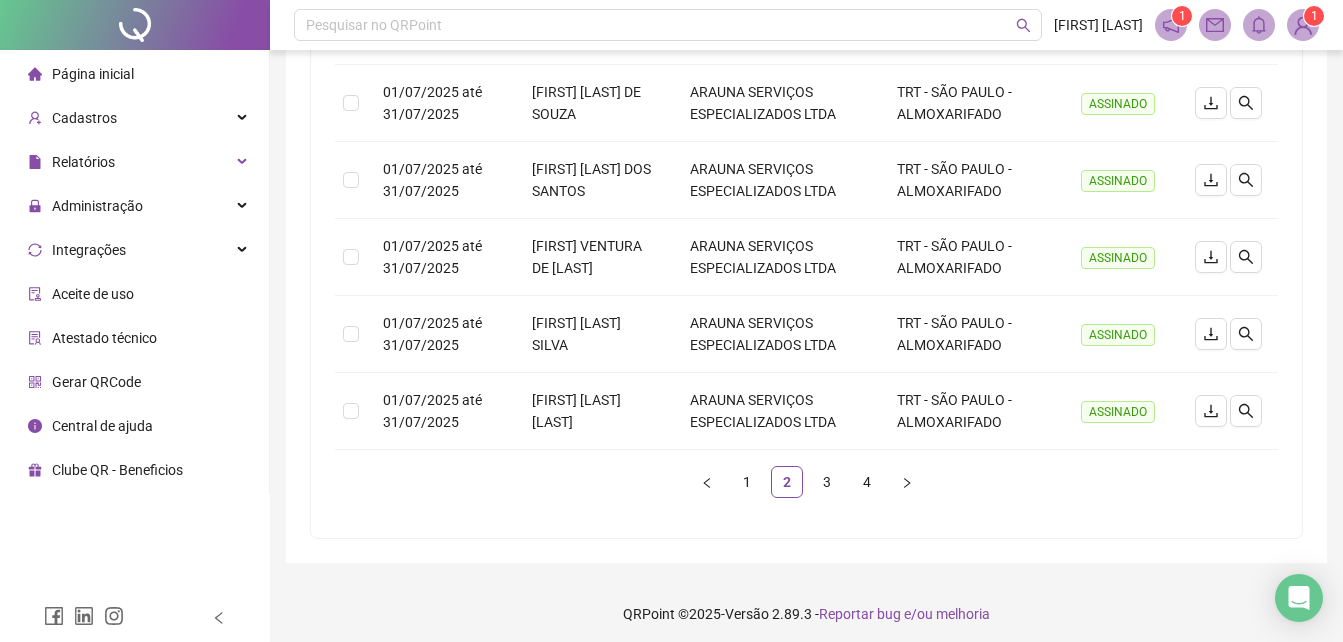 scroll, scrollTop: 718, scrollLeft: 0, axis: vertical 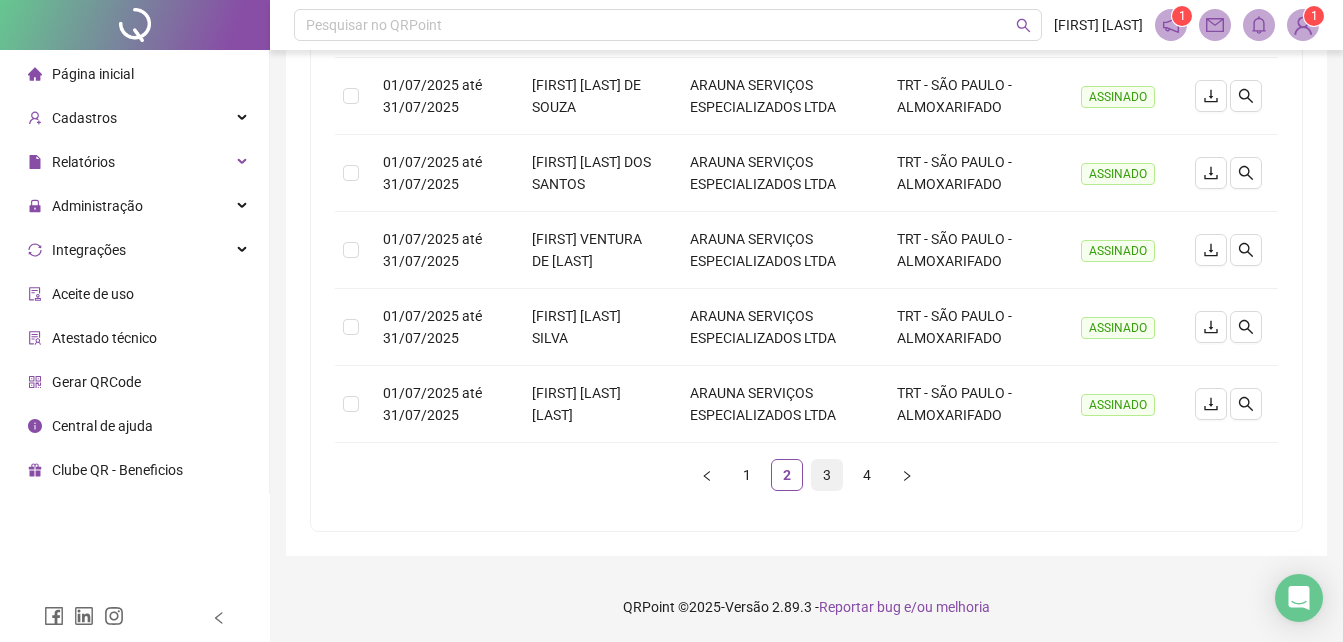 click on "3" at bounding box center [827, 475] 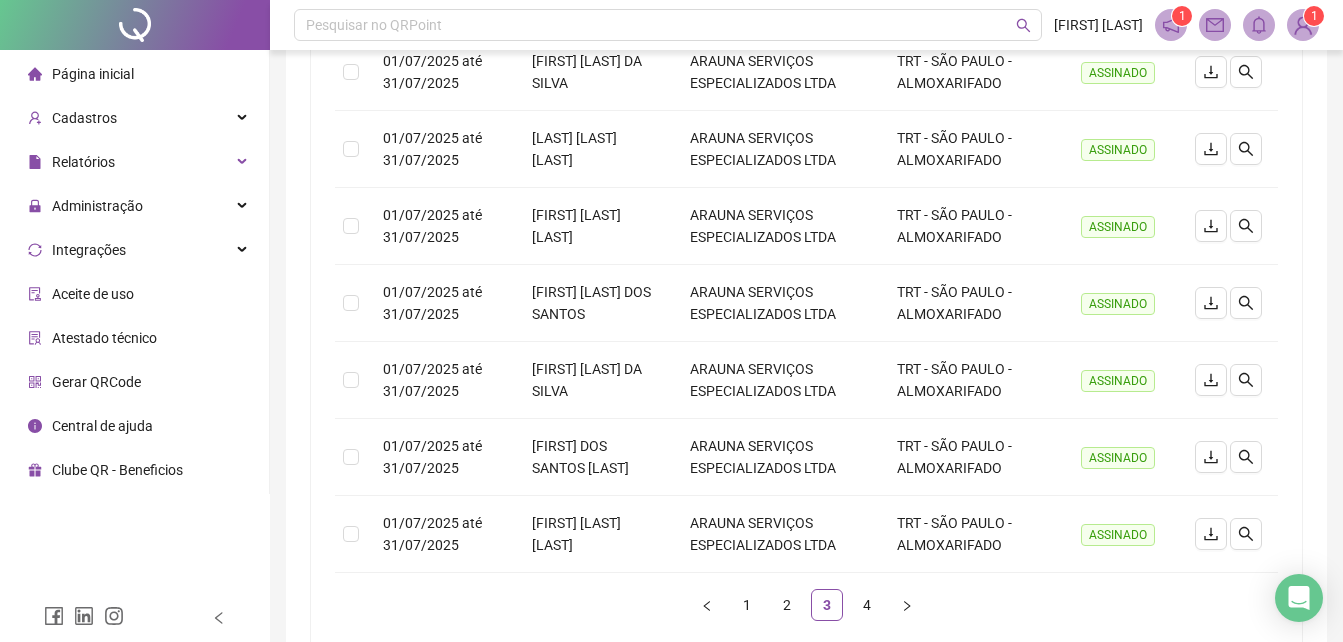 scroll, scrollTop: 718, scrollLeft: 0, axis: vertical 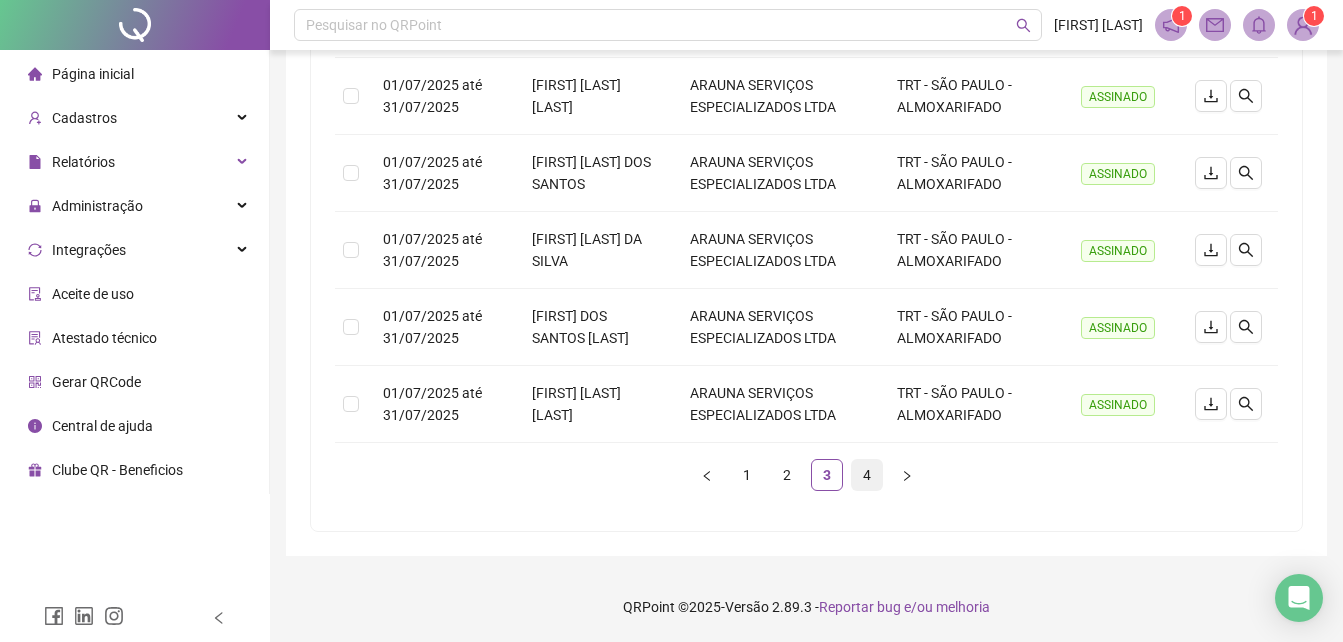 click on "4" at bounding box center [867, 475] 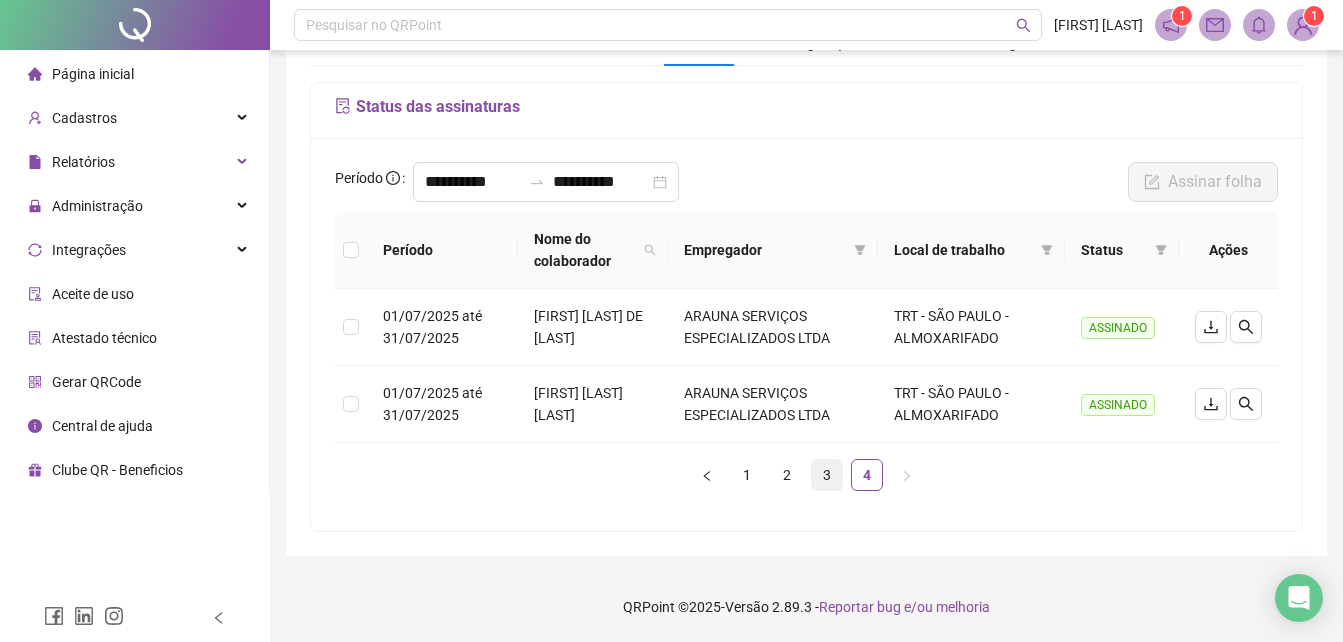 click on "3" at bounding box center (827, 475) 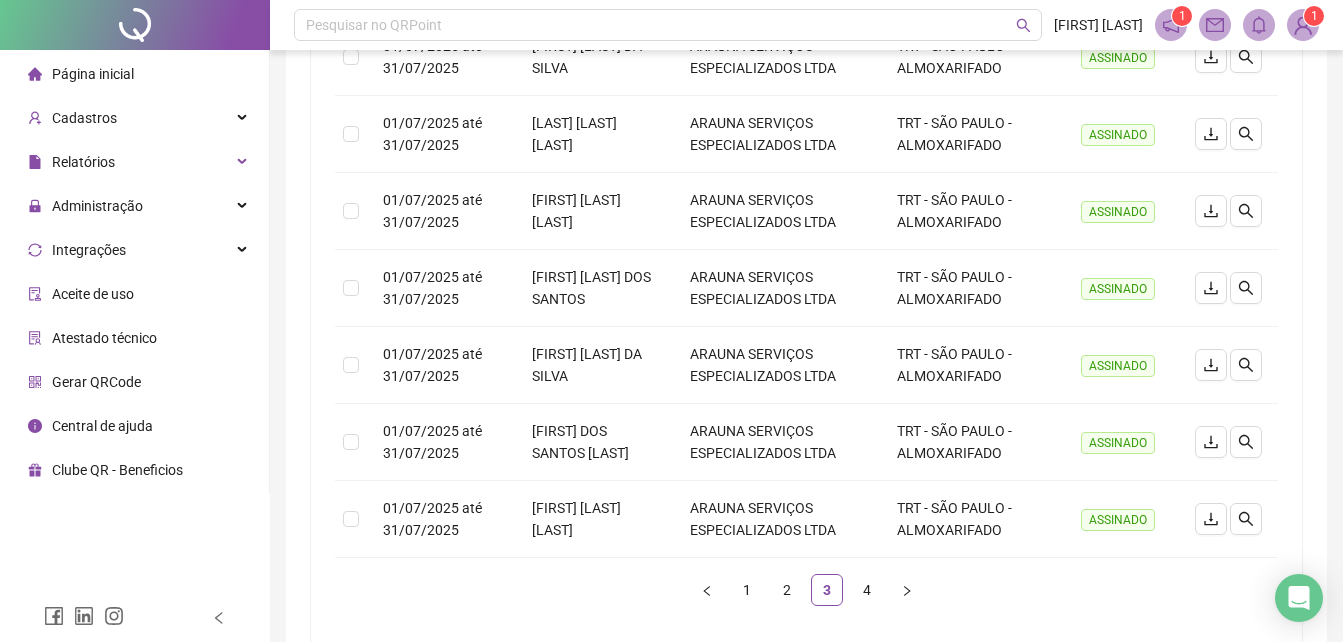 scroll, scrollTop: 718, scrollLeft: 0, axis: vertical 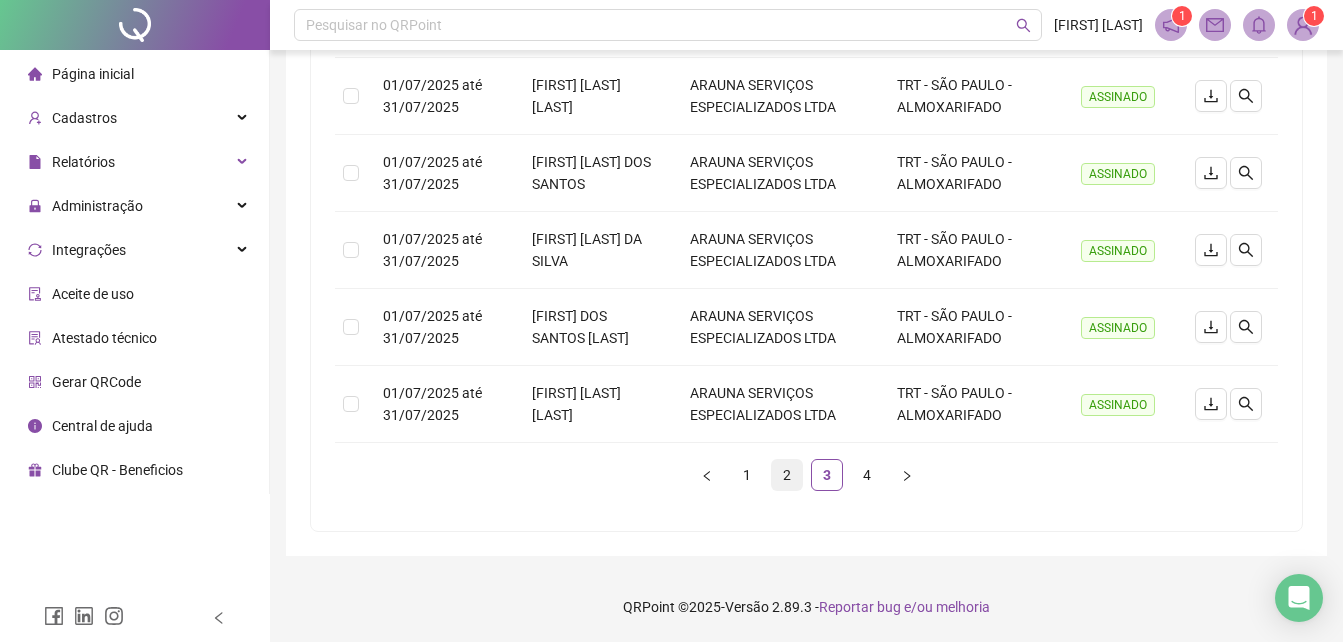 click on "2" at bounding box center [787, 475] 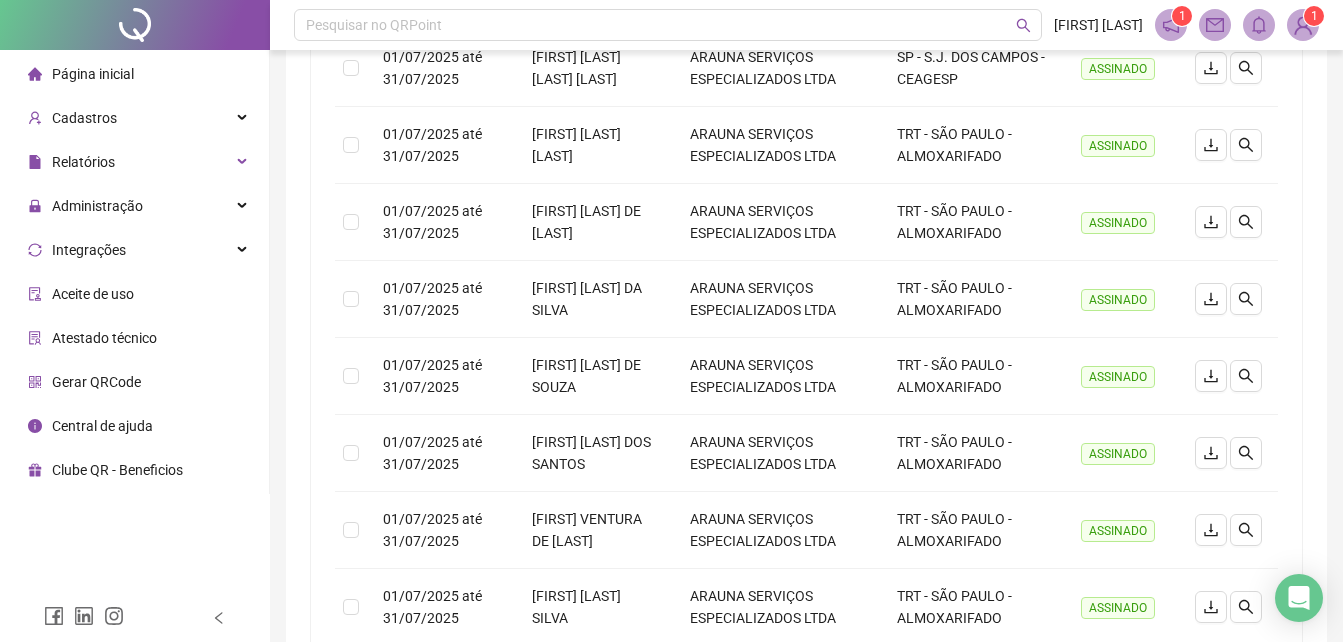scroll, scrollTop: 718, scrollLeft: 0, axis: vertical 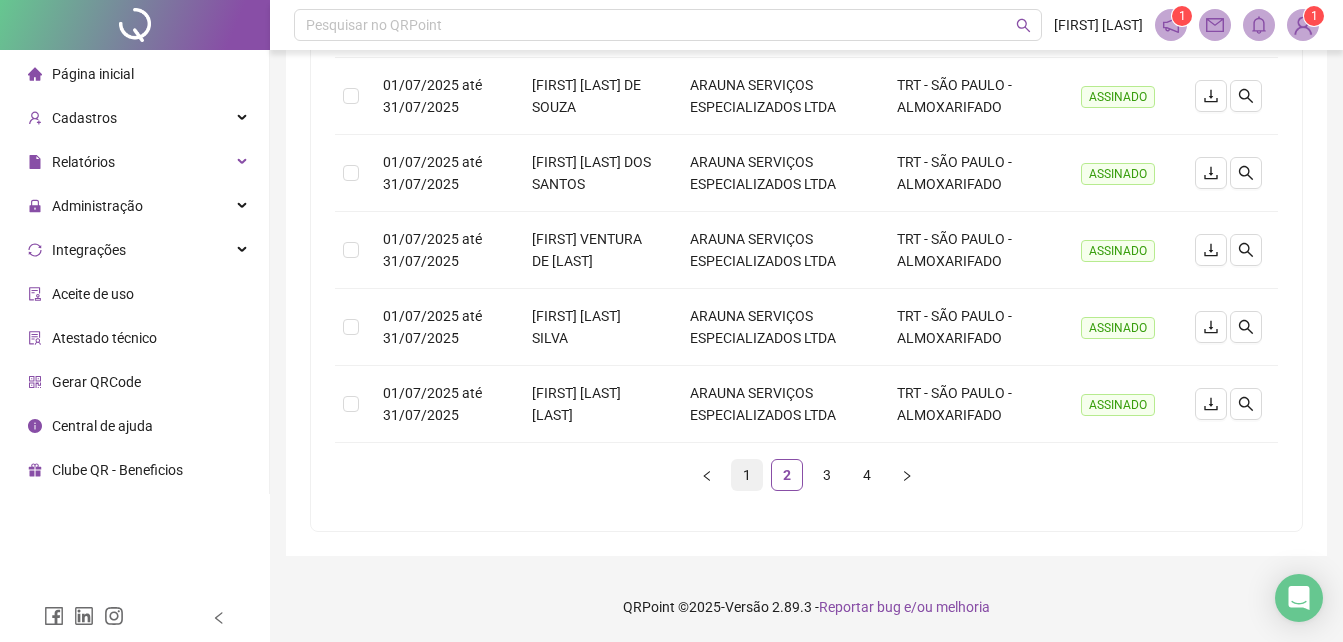 click on "1" at bounding box center [747, 475] 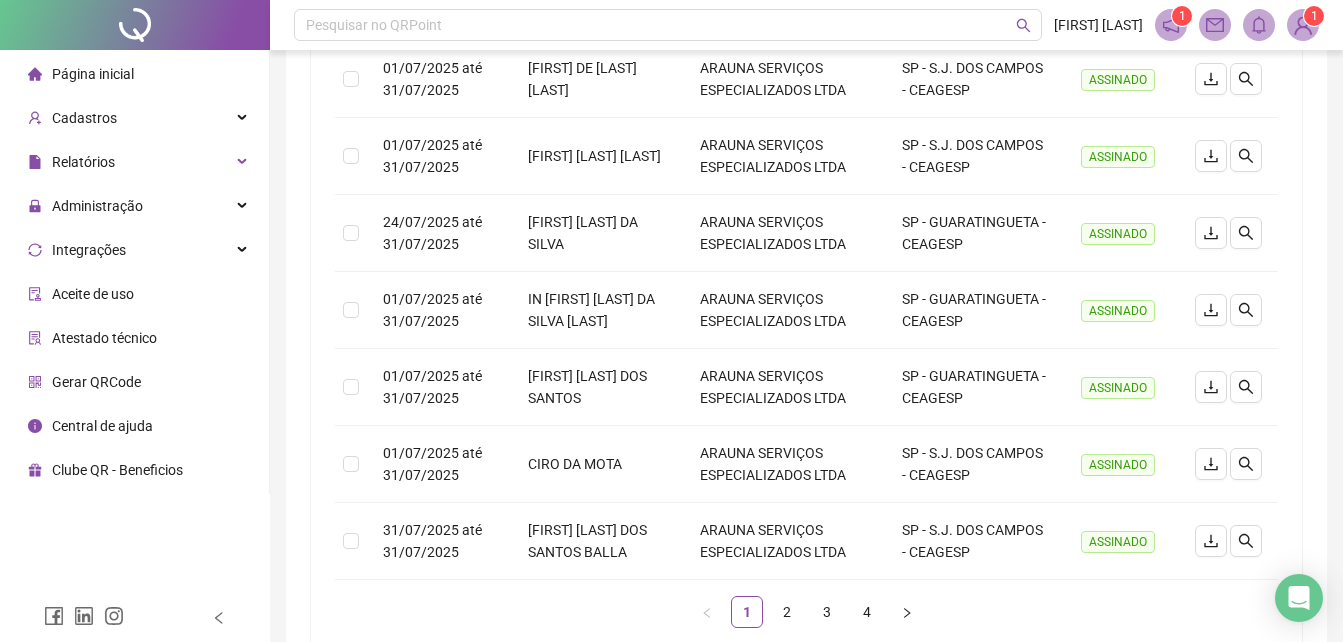 scroll, scrollTop: 718, scrollLeft: 0, axis: vertical 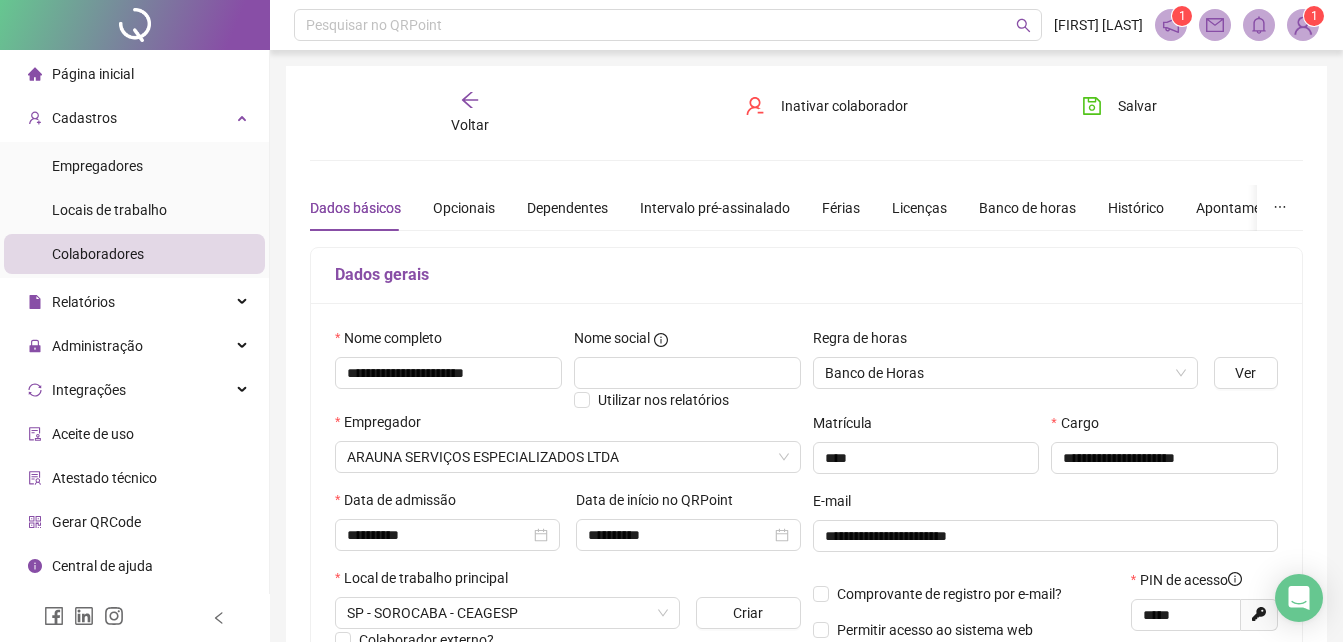 drag, startPoint x: 0, startPoint y: 0, endPoint x: 474, endPoint y: 102, distance: 484.8505 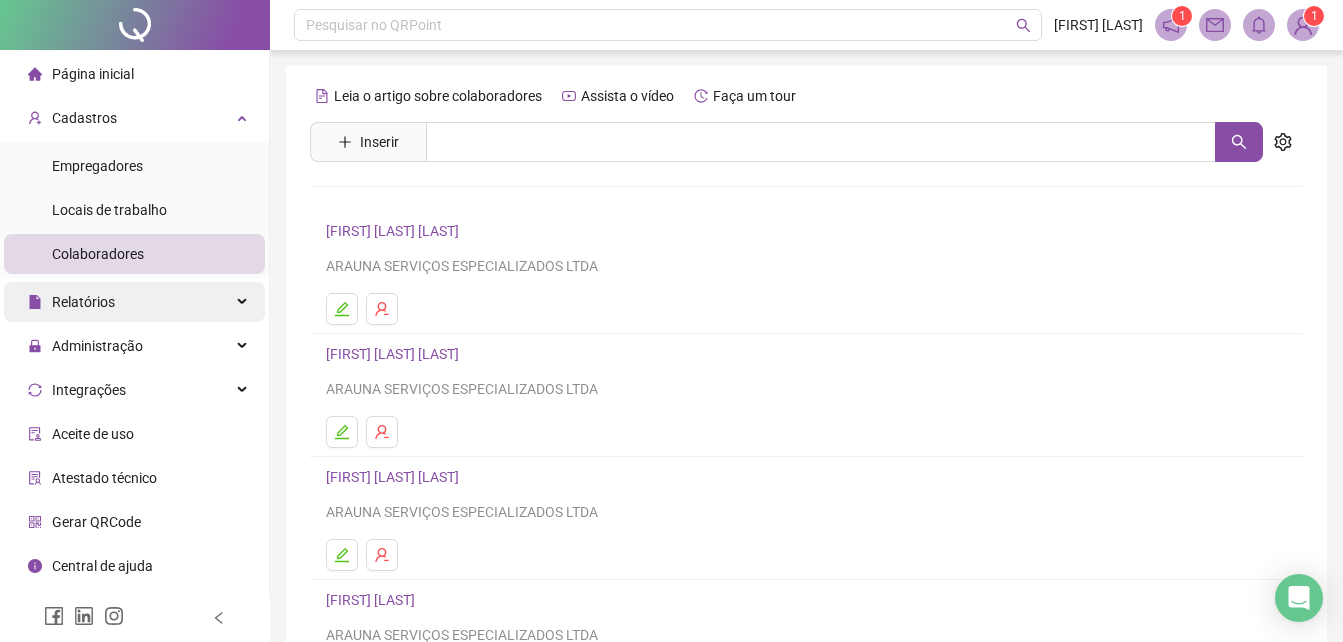 click on "Relatórios" at bounding box center (83, 302) 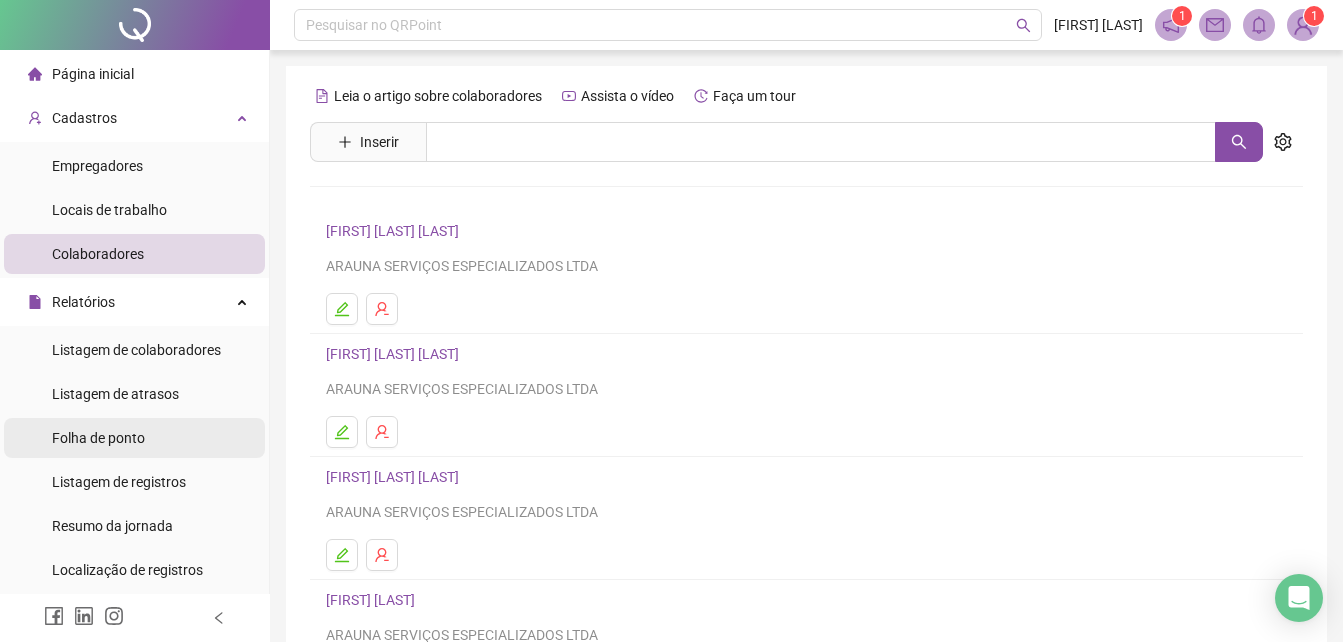 click on "Folha de ponto" at bounding box center (98, 438) 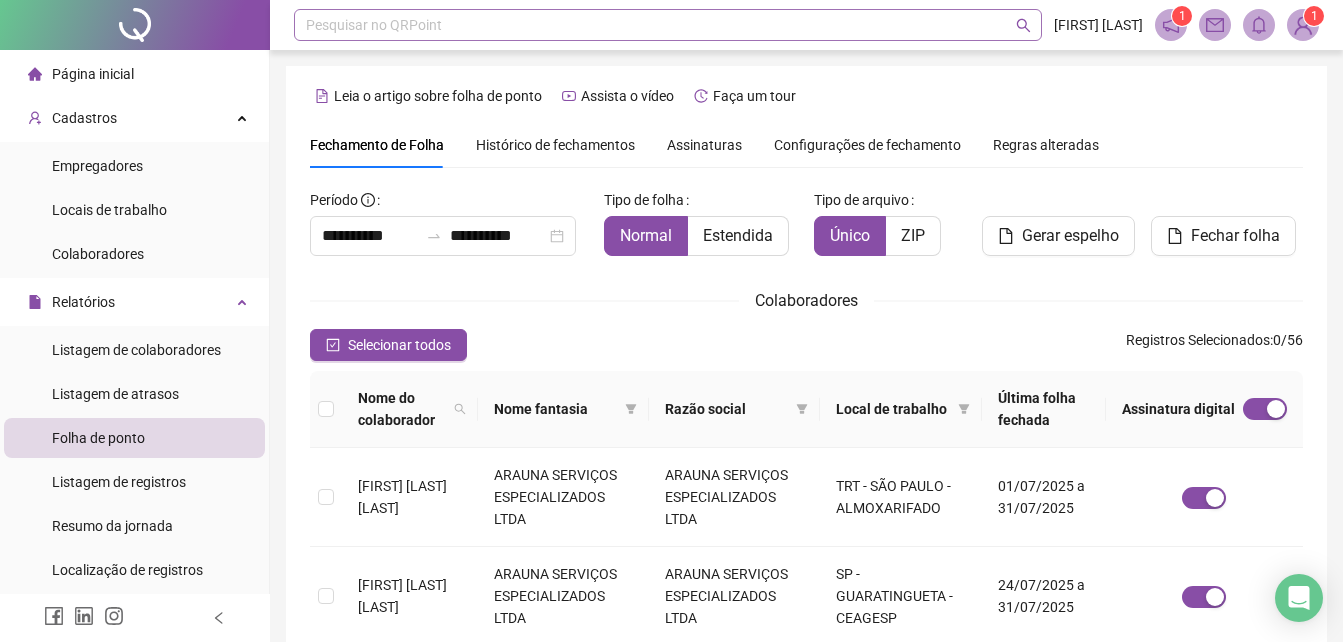 scroll, scrollTop: 89, scrollLeft: 0, axis: vertical 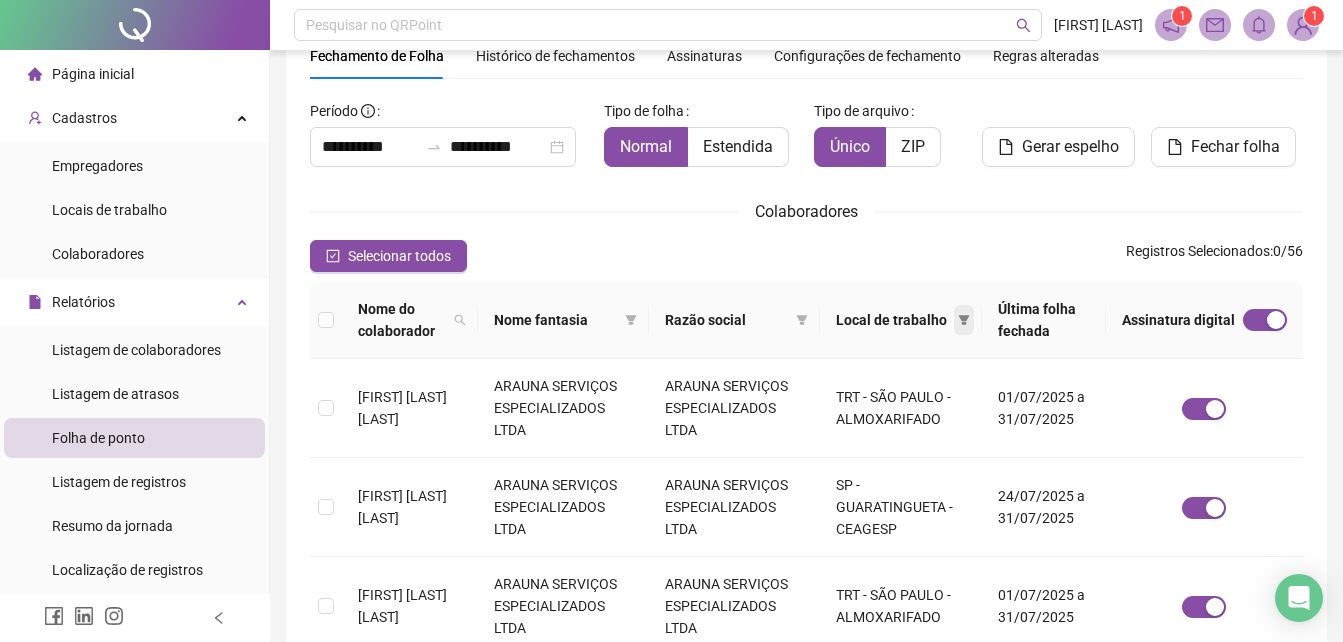 click 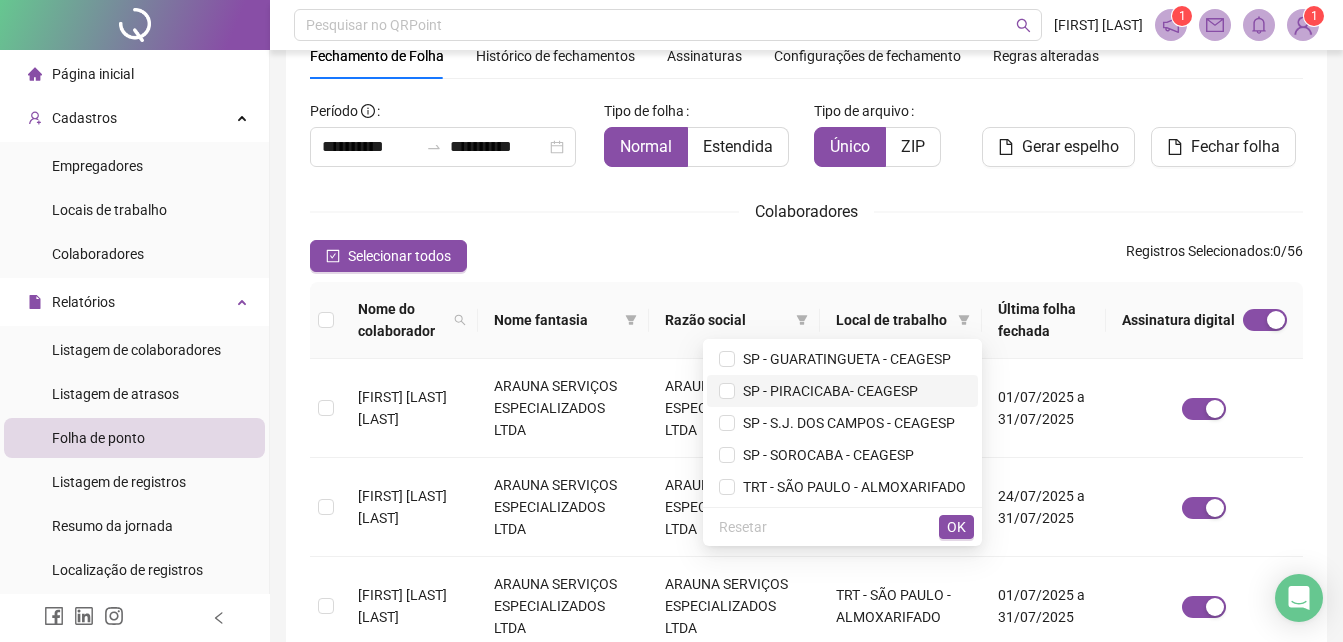click on "SP - PIRACICABA- CEAGESP" at bounding box center (826, 391) 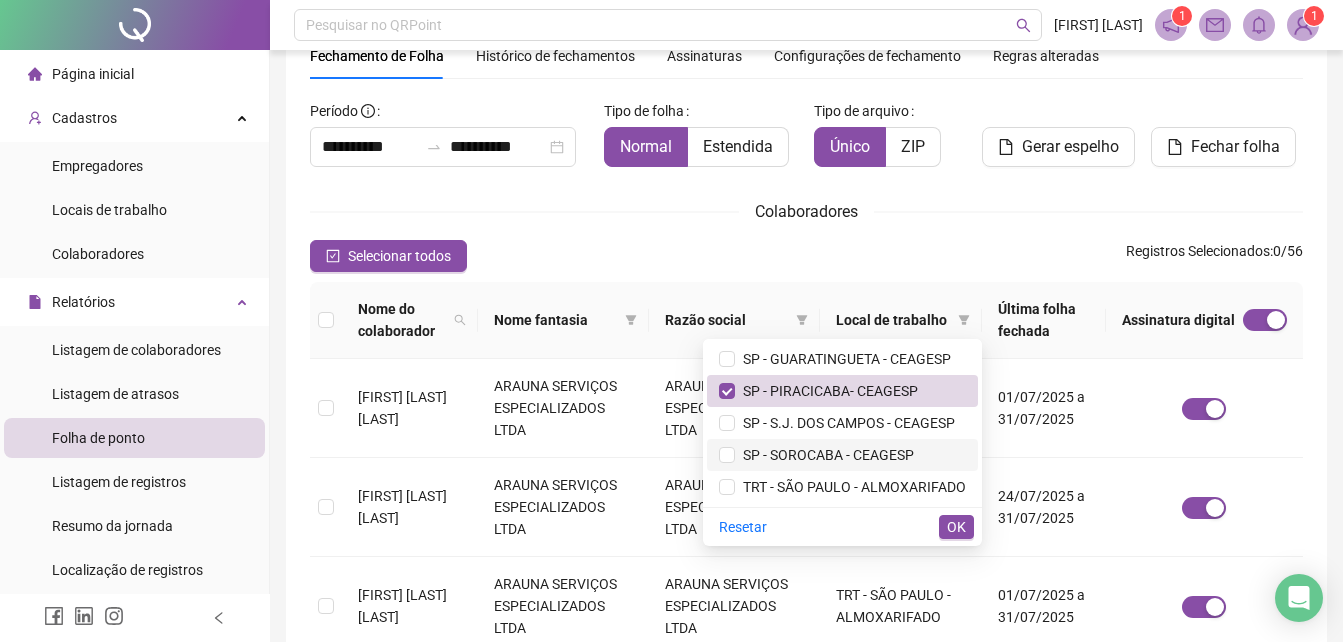 click on "SP - SOROCABA - CEAGESP" at bounding box center (824, 455) 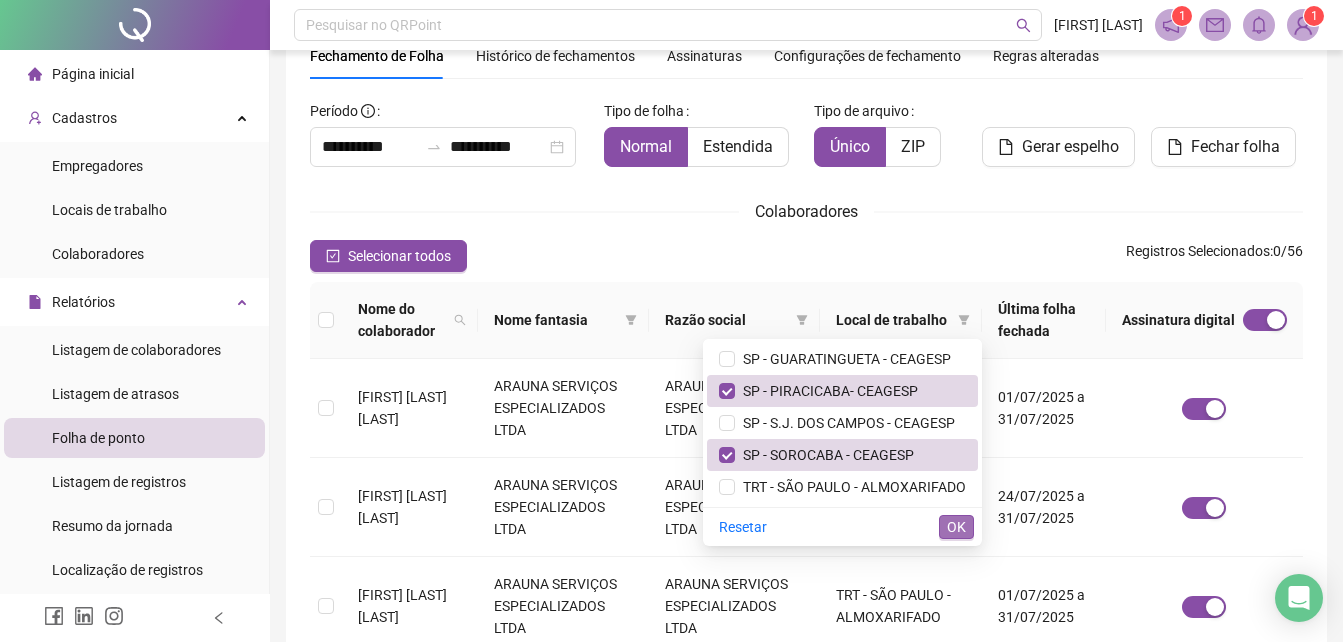click on "OK" at bounding box center [956, 527] 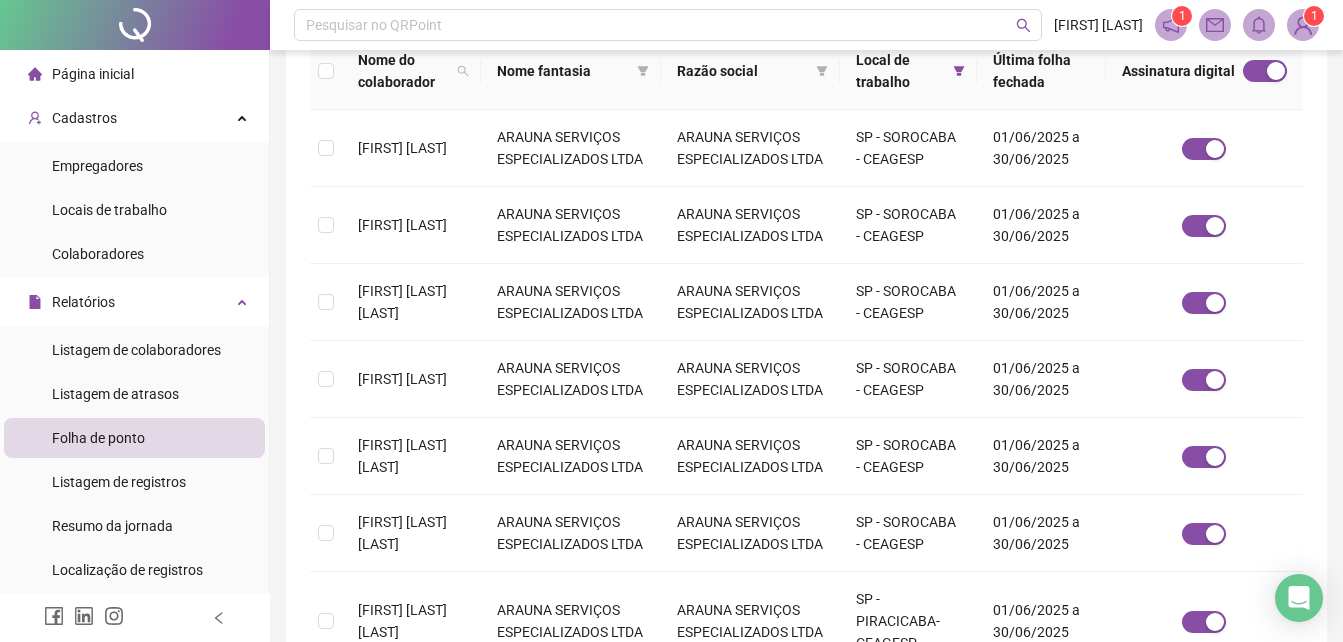 scroll, scrollTop: 360, scrollLeft: 0, axis: vertical 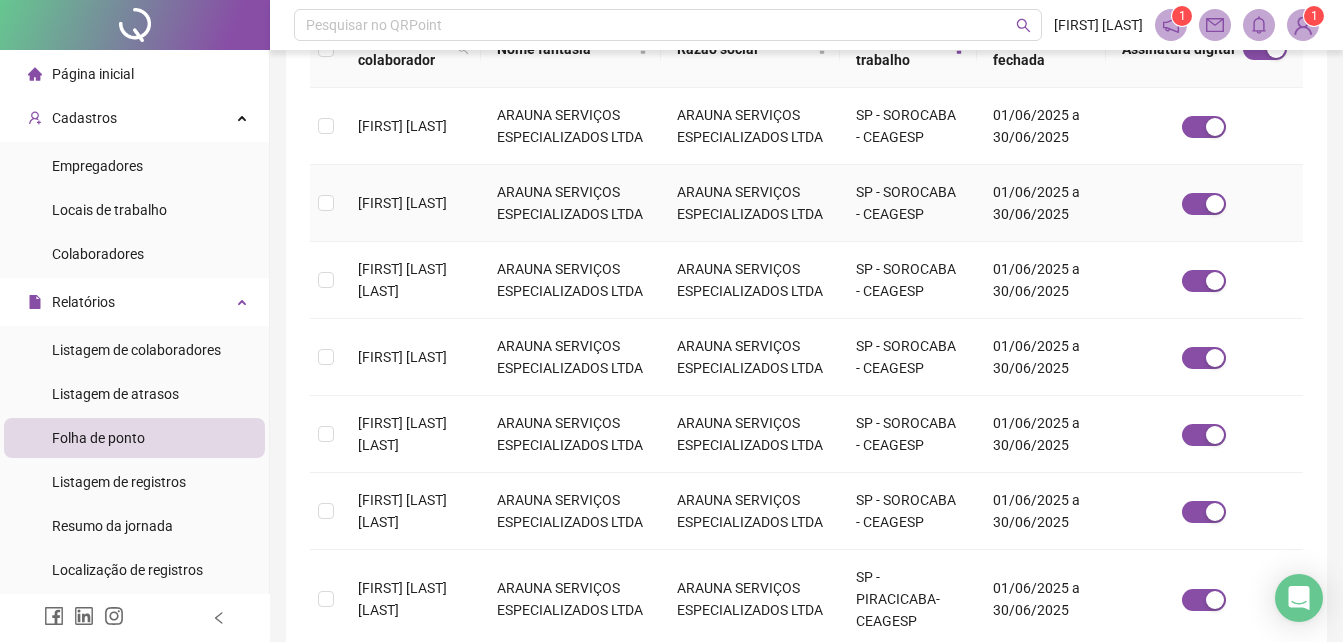 drag, startPoint x: 362, startPoint y: 207, endPoint x: 421, endPoint y: 234, distance: 64.884514 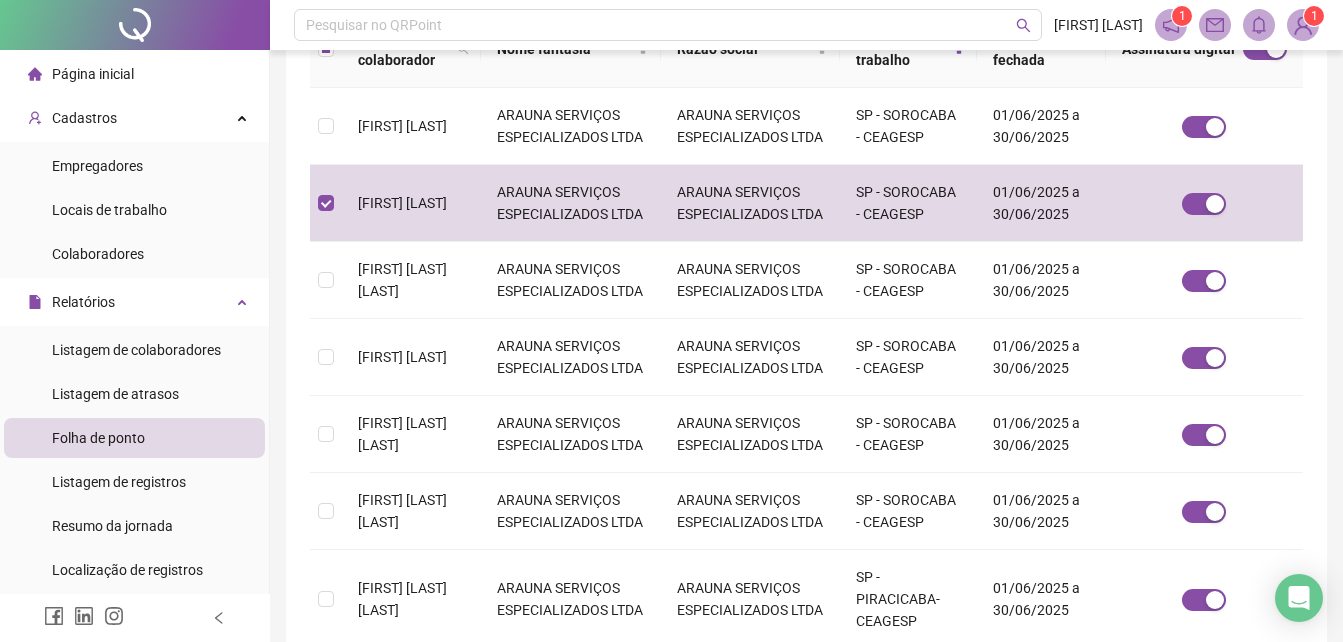 scroll, scrollTop: 89, scrollLeft: 0, axis: vertical 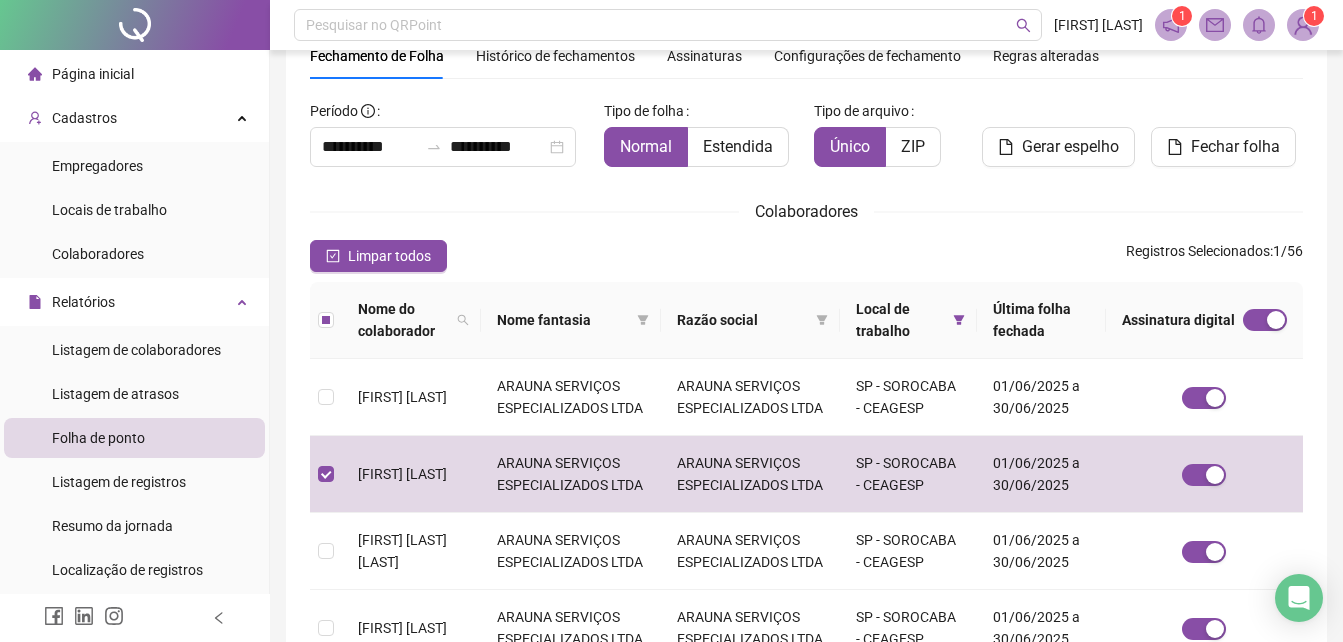 copy on "[FIRST] [LAST]" 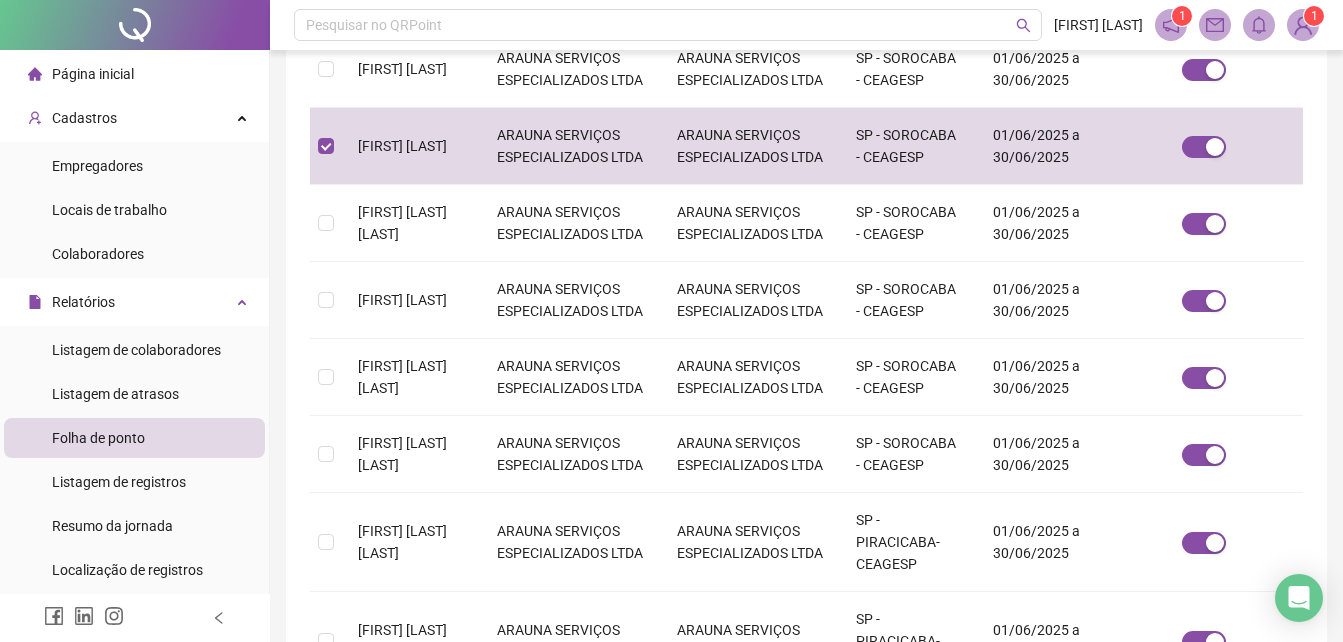 scroll, scrollTop: 450, scrollLeft: 0, axis: vertical 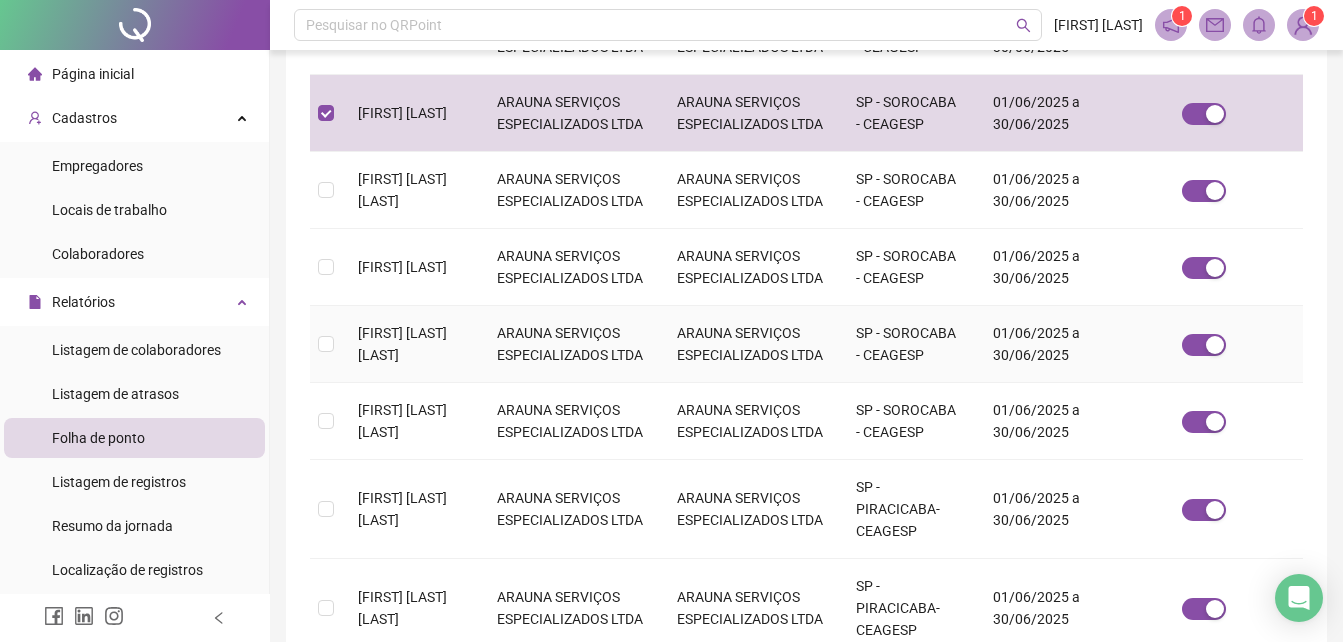 drag, startPoint x: 358, startPoint y: 349, endPoint x: 487, endPoint y: 368, distance: 130.39172 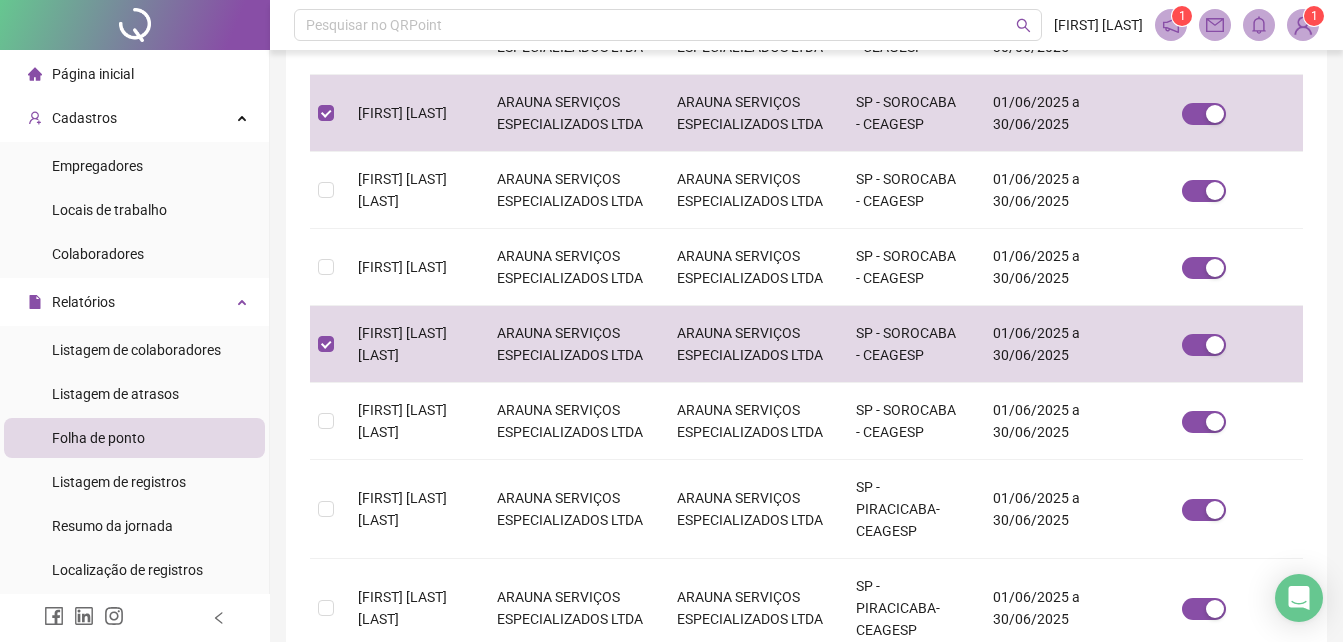scroll, scrollTop: 89, scrollLeft: 0, axis: vertical 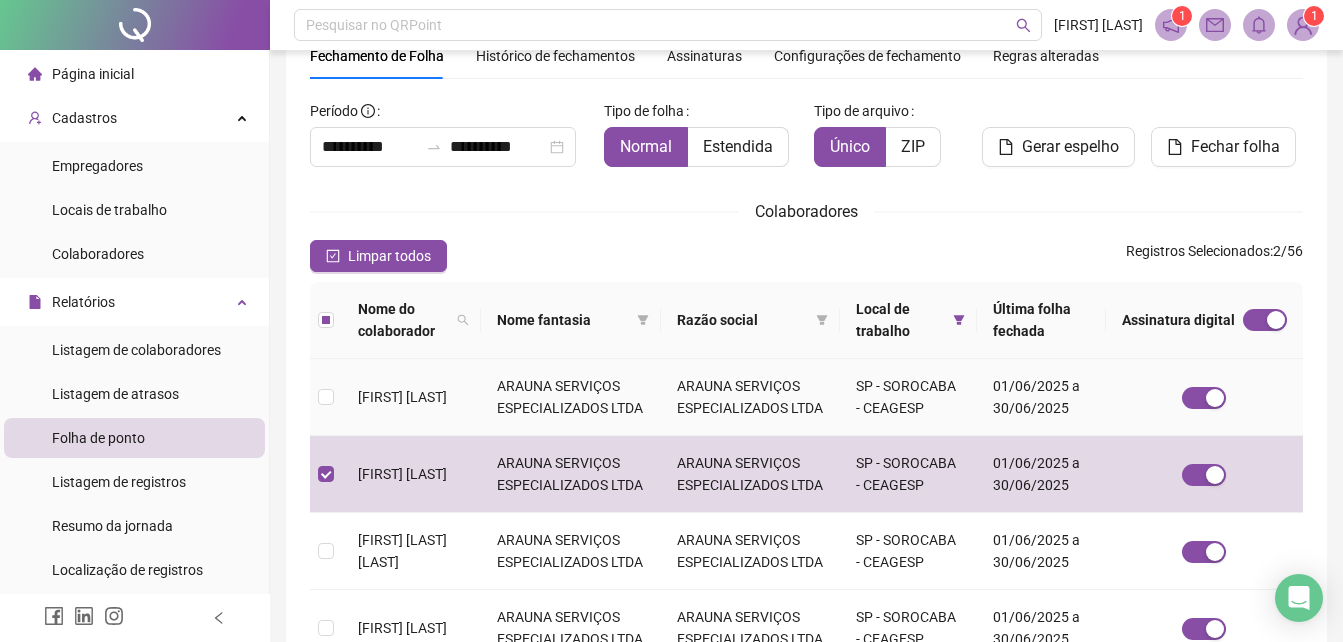 copy on "[FIRST] [LAST] [LAST]" 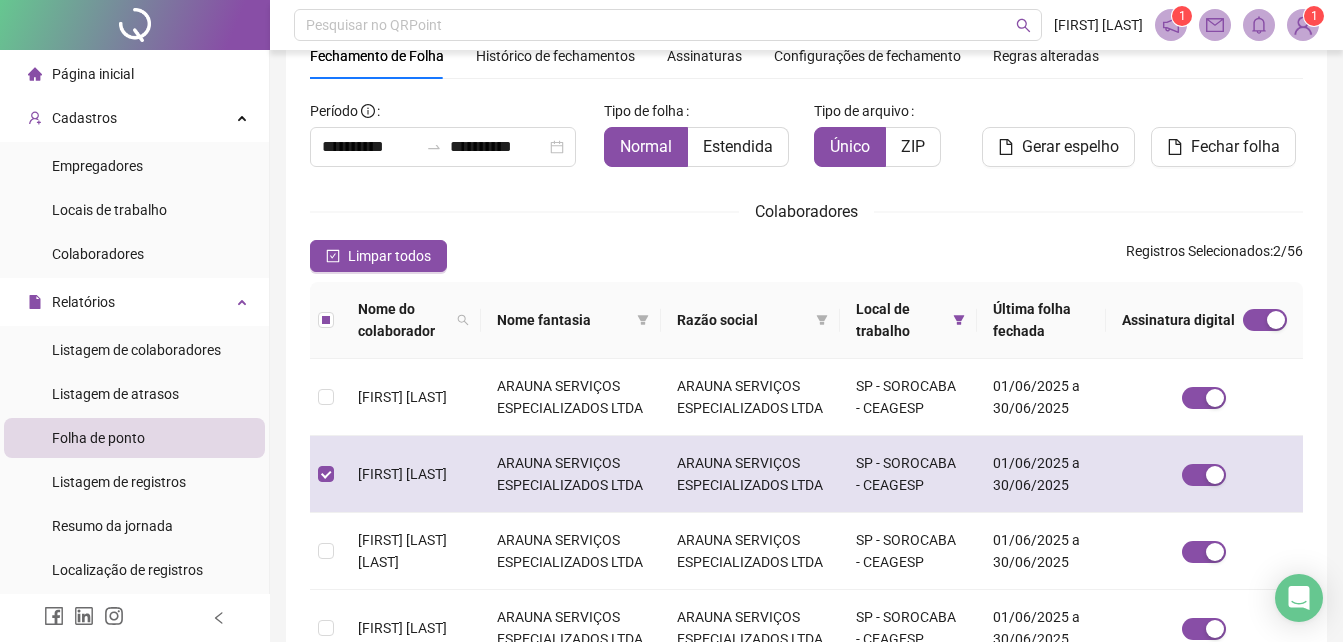 click at bounding box center [326, 474] 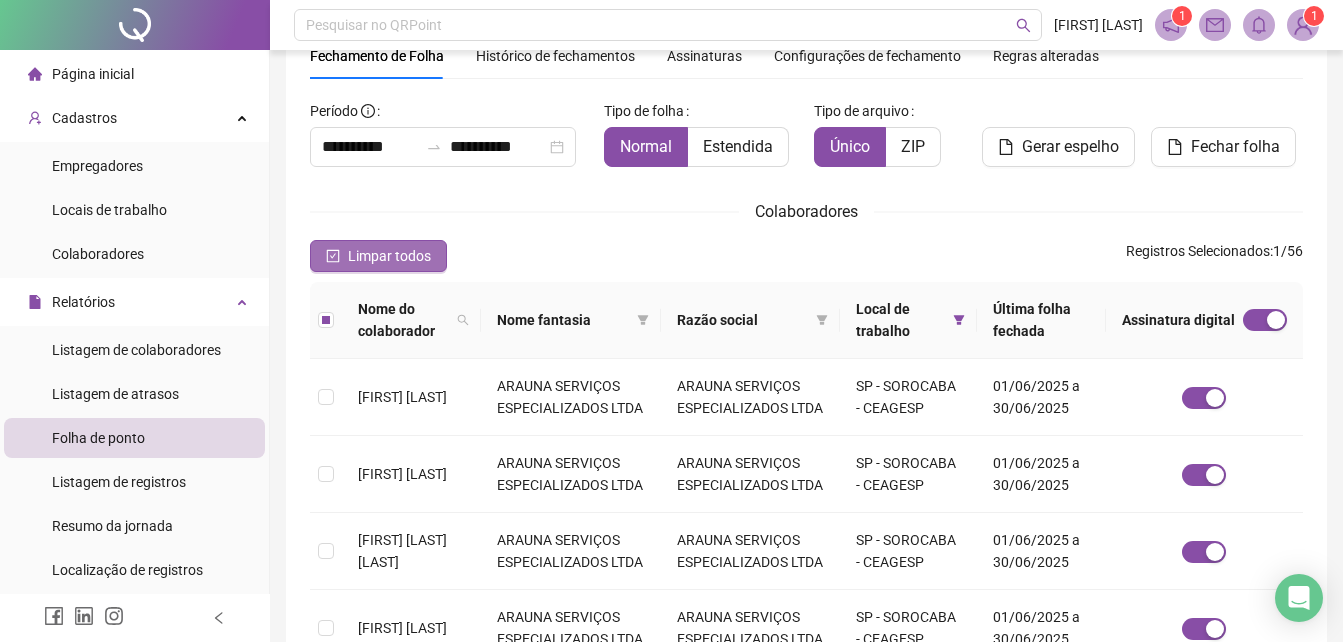 click on "Limpar todos" at bounding box center [389, 256] 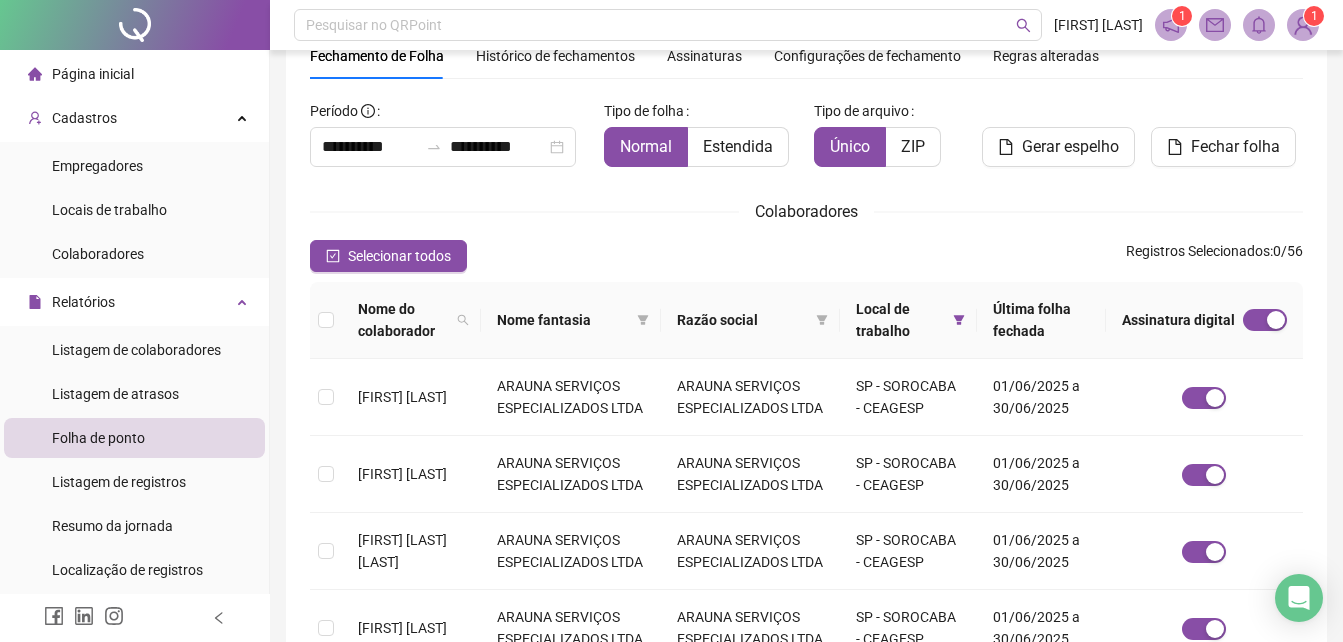 click on "Colaboradores" at bounding box center [806, 211] 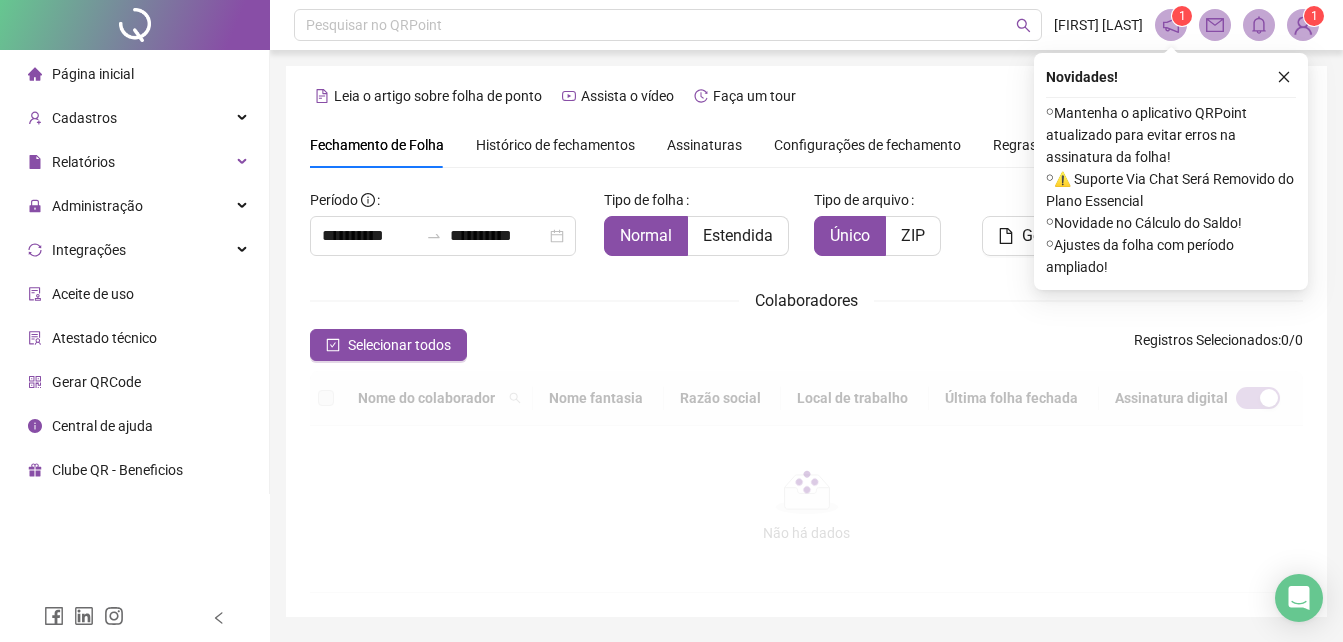 scroll, scrollTop: 89, scrollLeft: 0, axis: vertical 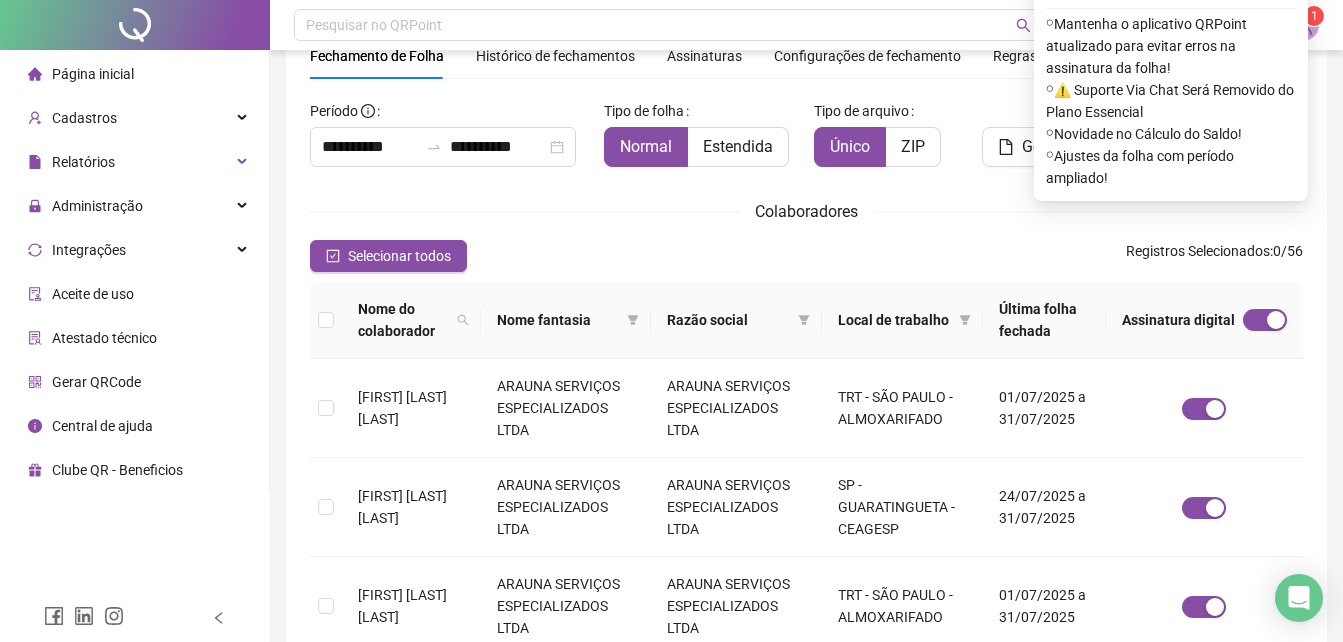click on "Assinaturas" at bounding box center (704, 56) 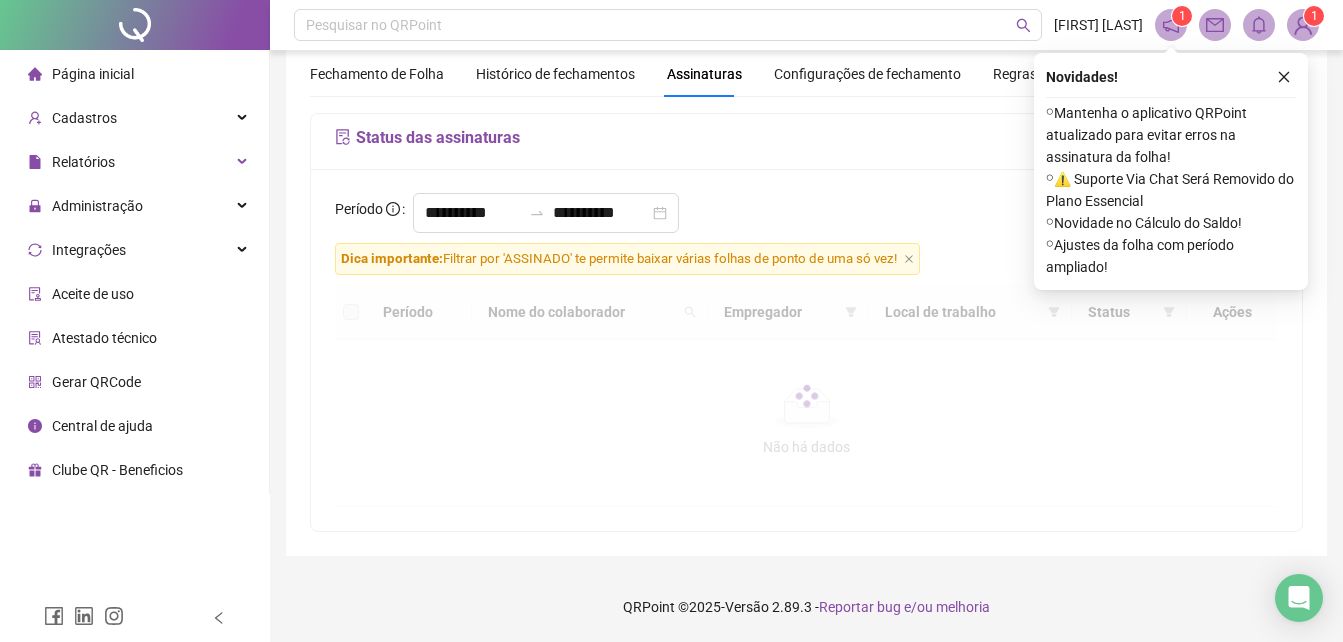 scroll, scrollTop: 71, scrollLeft: 0, axis: vertical 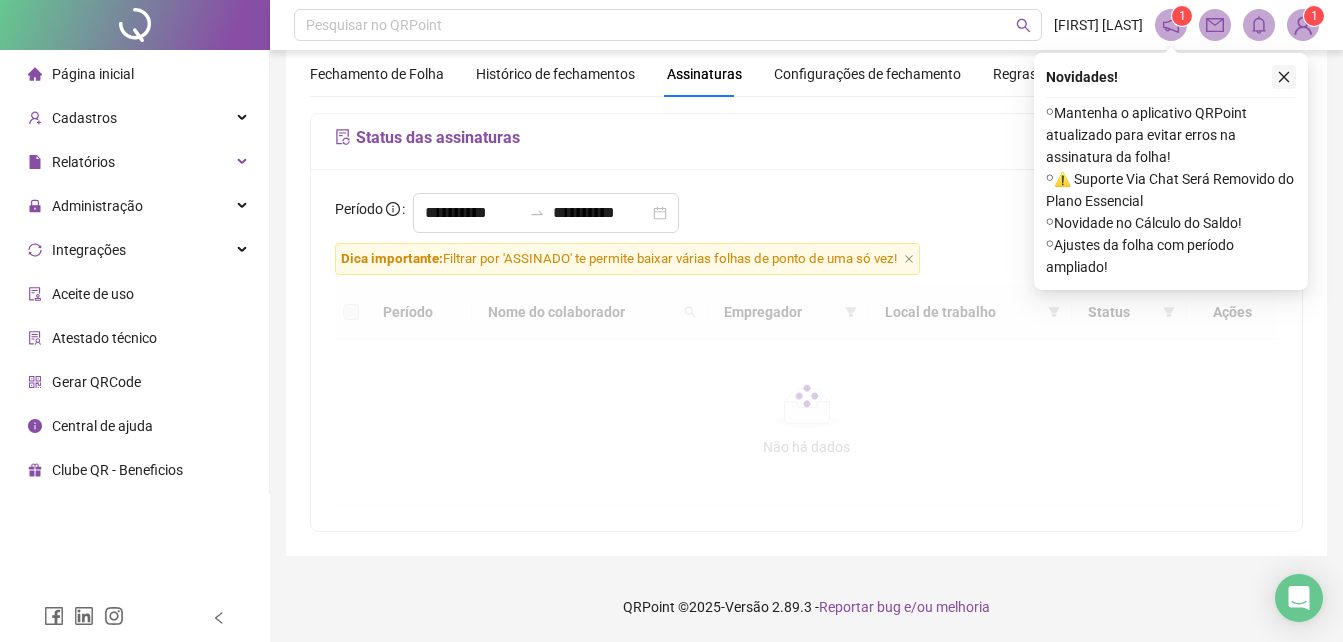 click 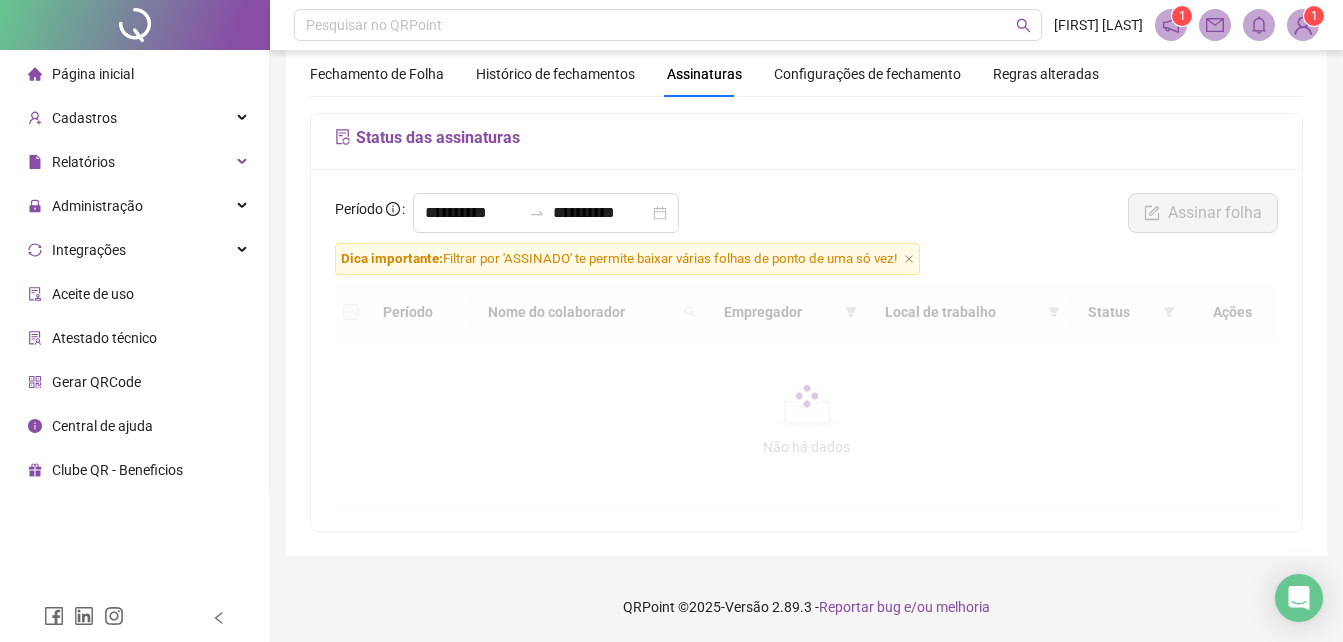 click on "Fechamento de Folha" at bounding box center [377, 74] 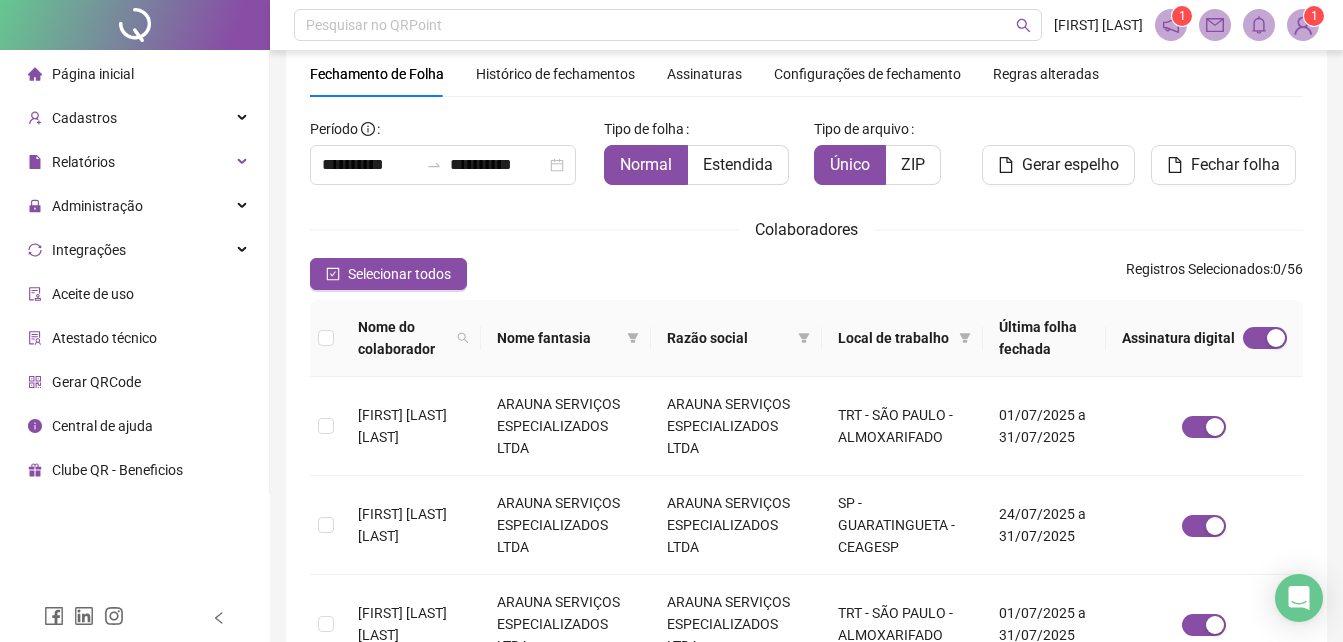 scroll, scrollTop: 89, scrollLeft: 0, axis: vertical 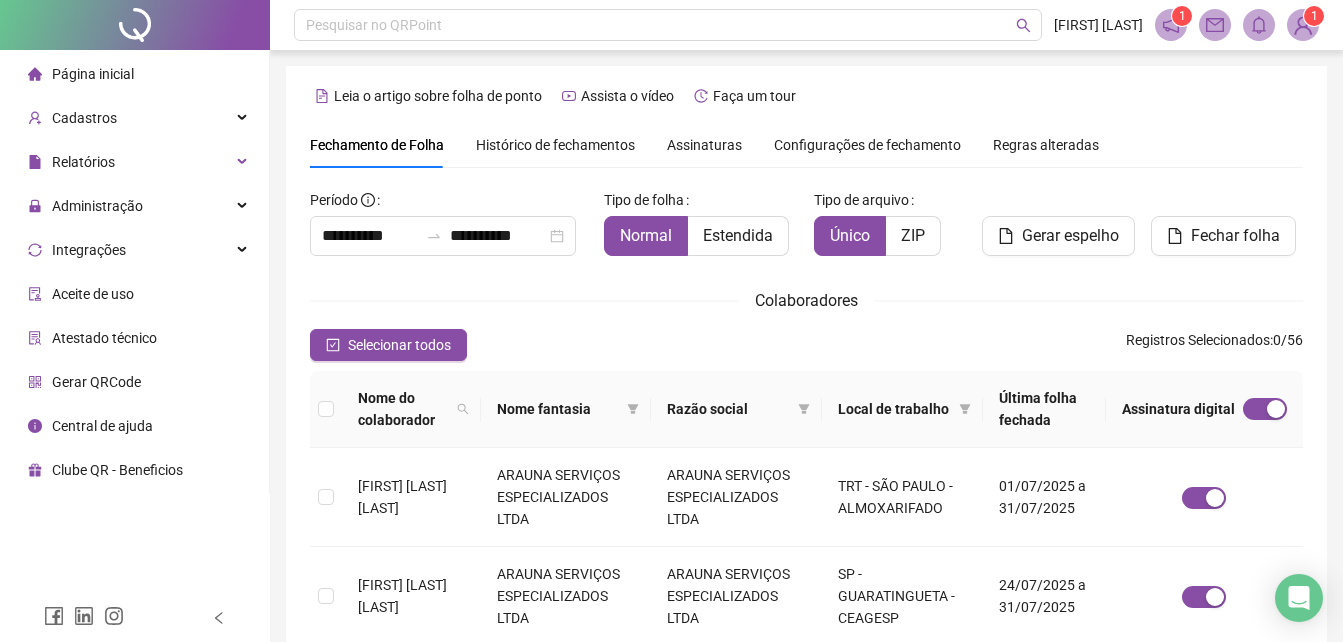 click on "Assinaturas" at bounding box center (704, 145) 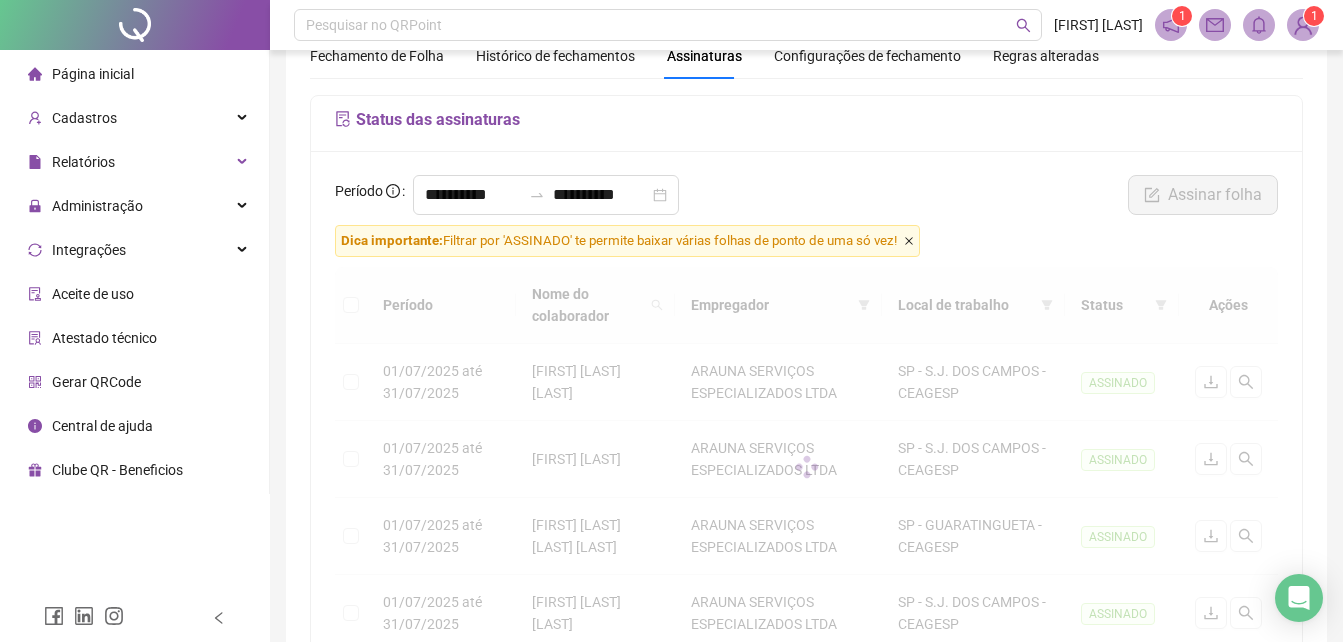 click 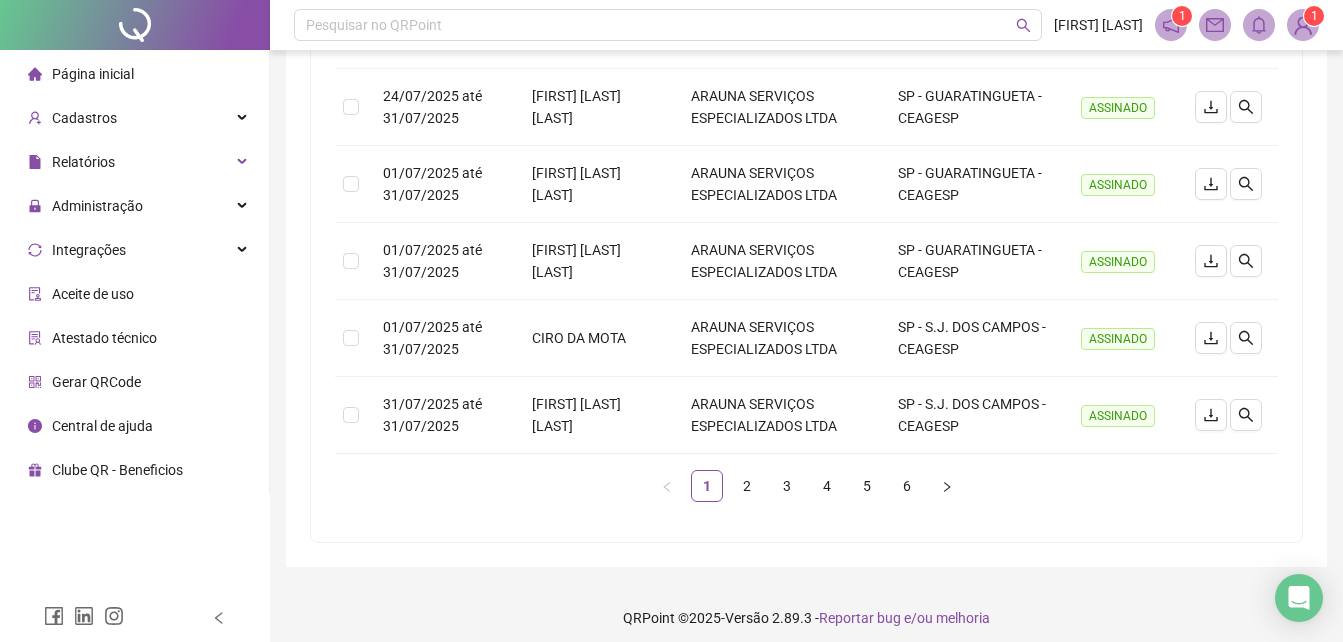 scroll, scrollTop: 718, scrollLeft: 0, axis: vertical 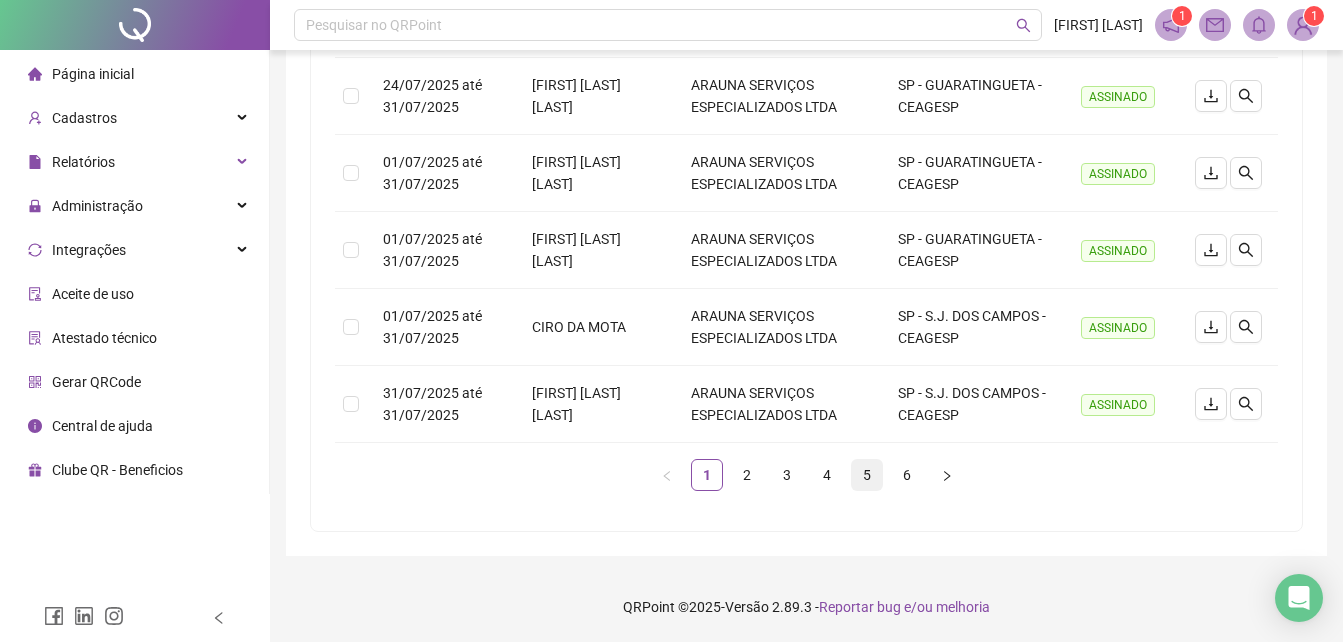 click on "5" at bounding box center [867, 475] 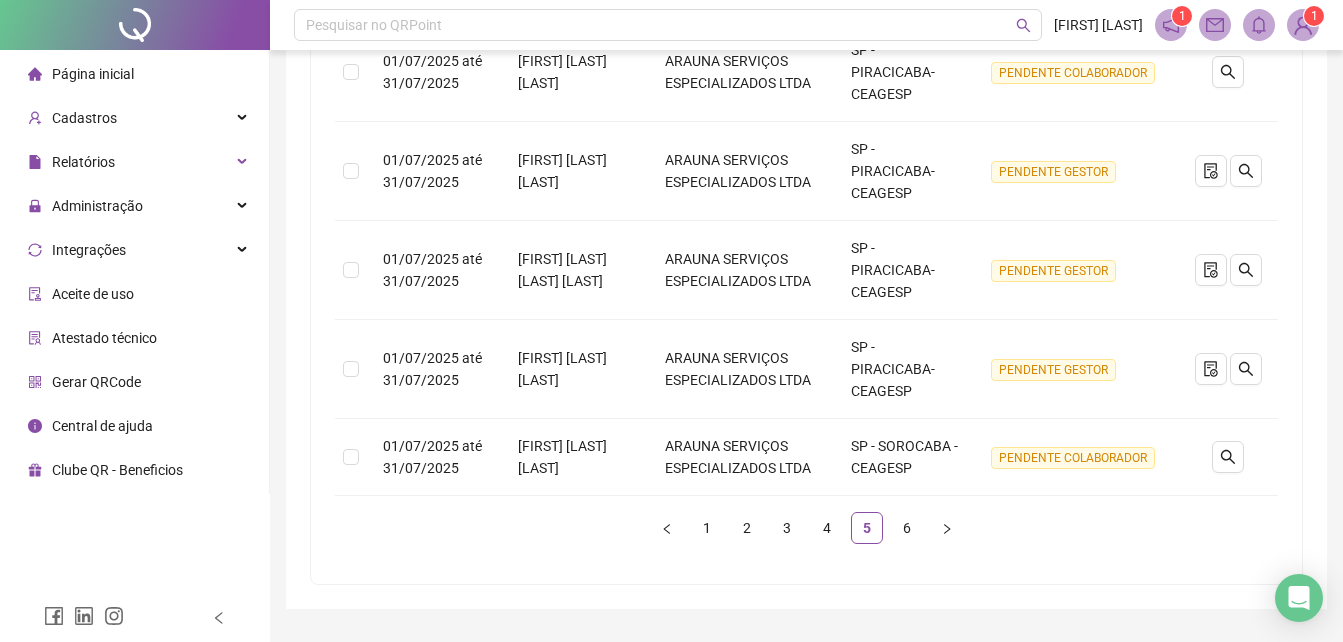 scroll, scrollTop: 828, scrollLeft: 0, axis: vertical 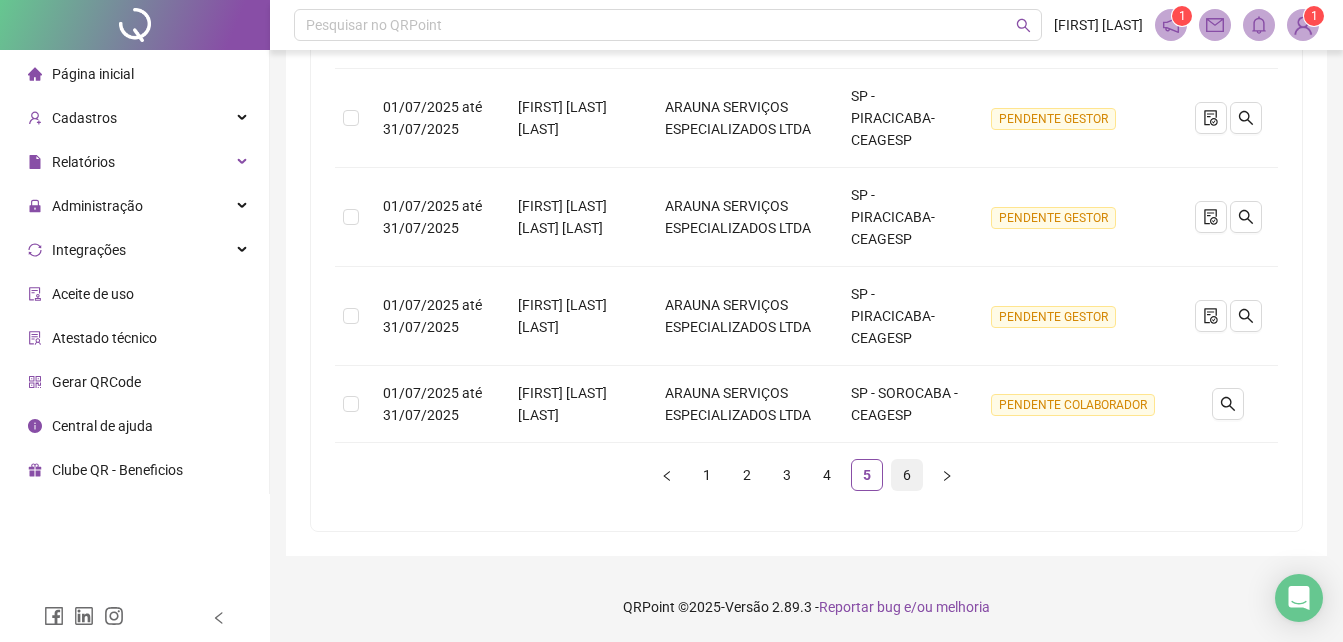 click on "6" at bounding box center [907, 475] 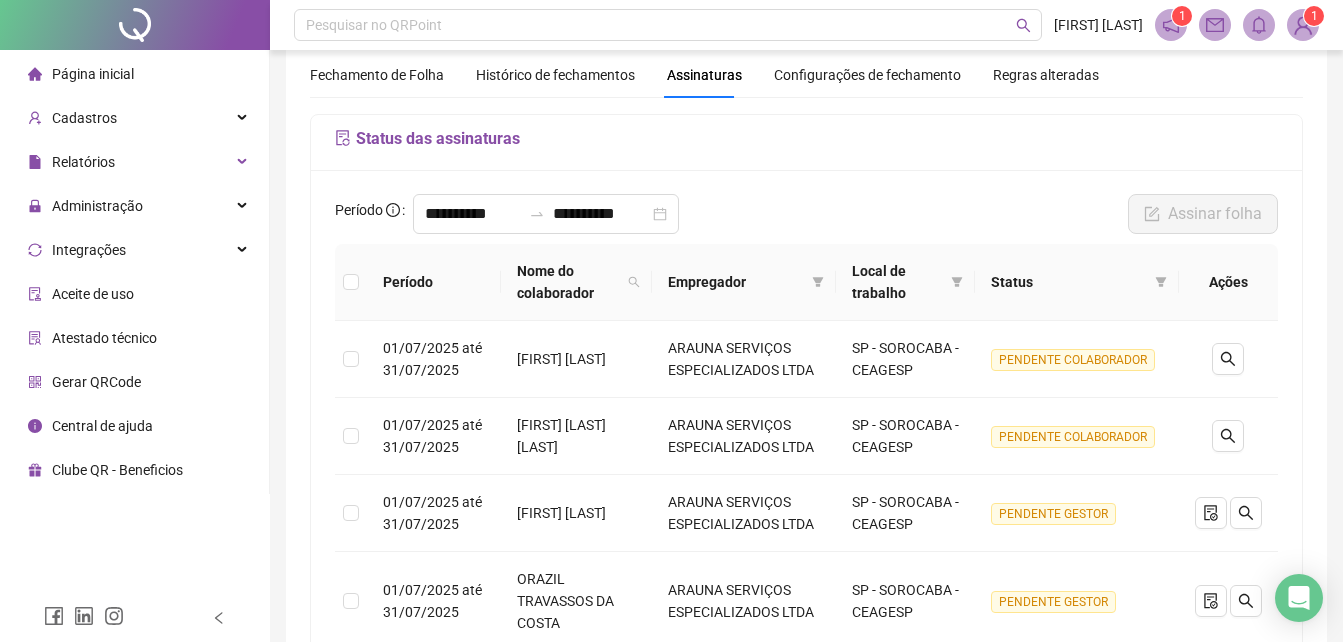 scroll, scrollTop: 454, scrollLeft: 0, axis: vertical 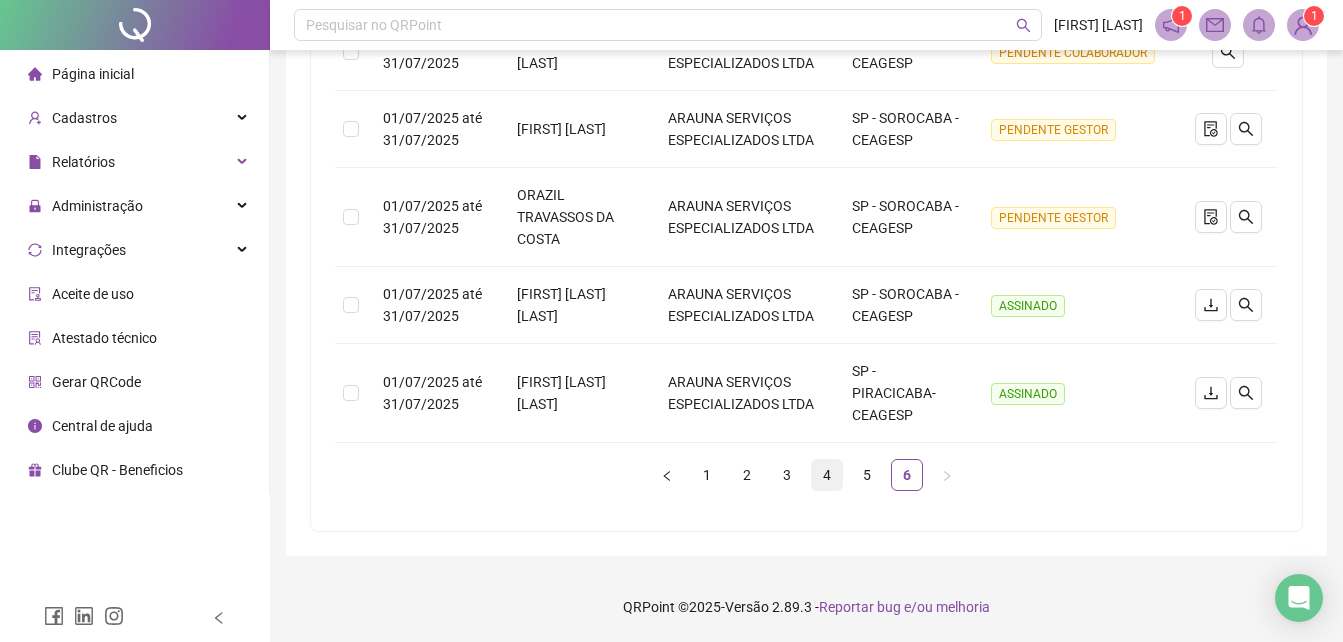 click on "4" at bounding box center (827, 475) 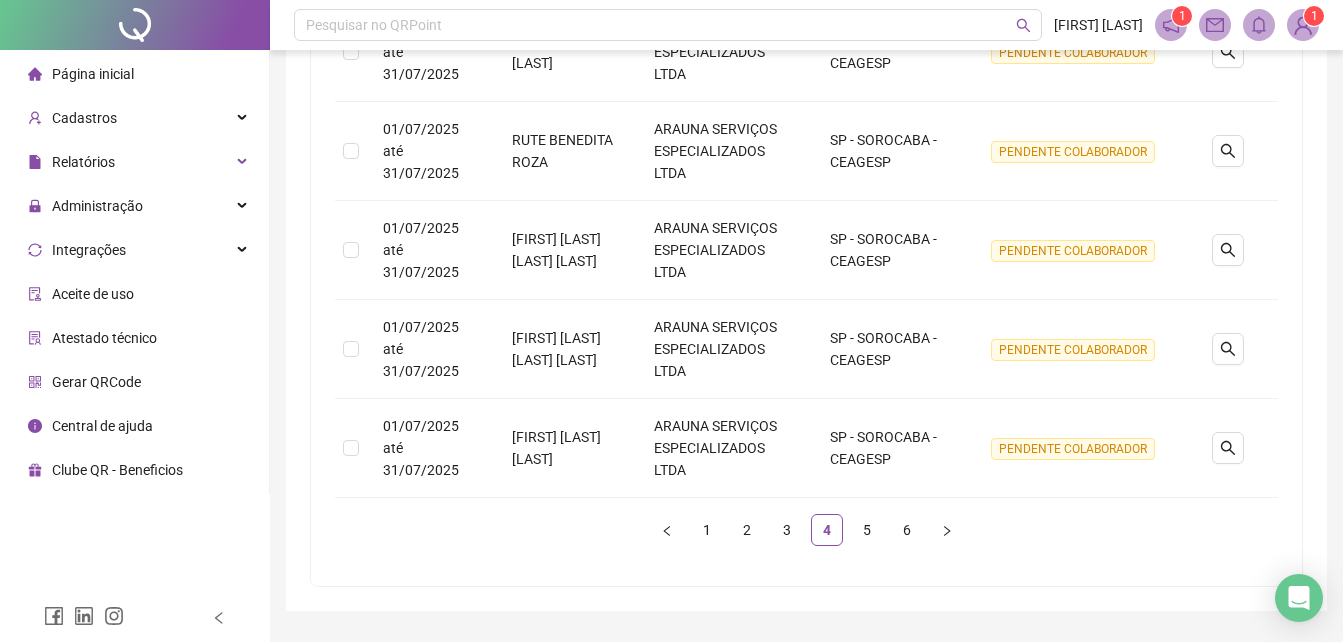 scroll, scrollTop: 886, scrollLeft: 0, axis: vertical 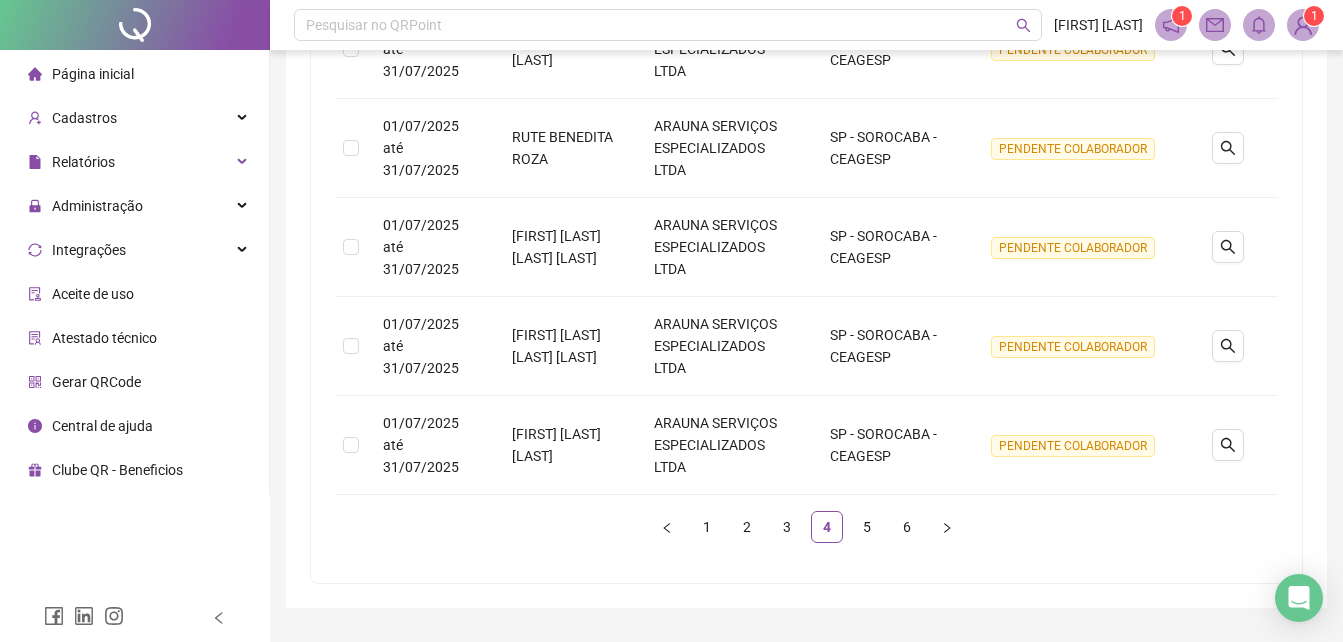 click on "1 2 3 4 5 6" at bounding box center [806, 527] 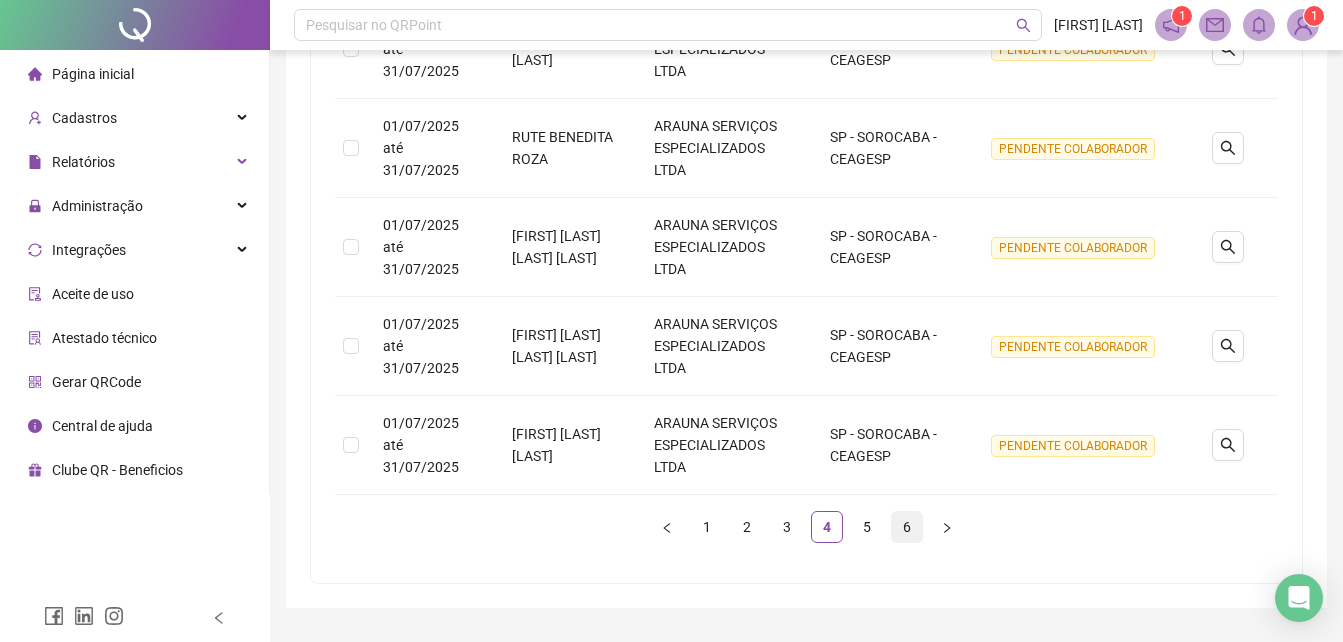 click on "6" at bounding box center (907, 527) 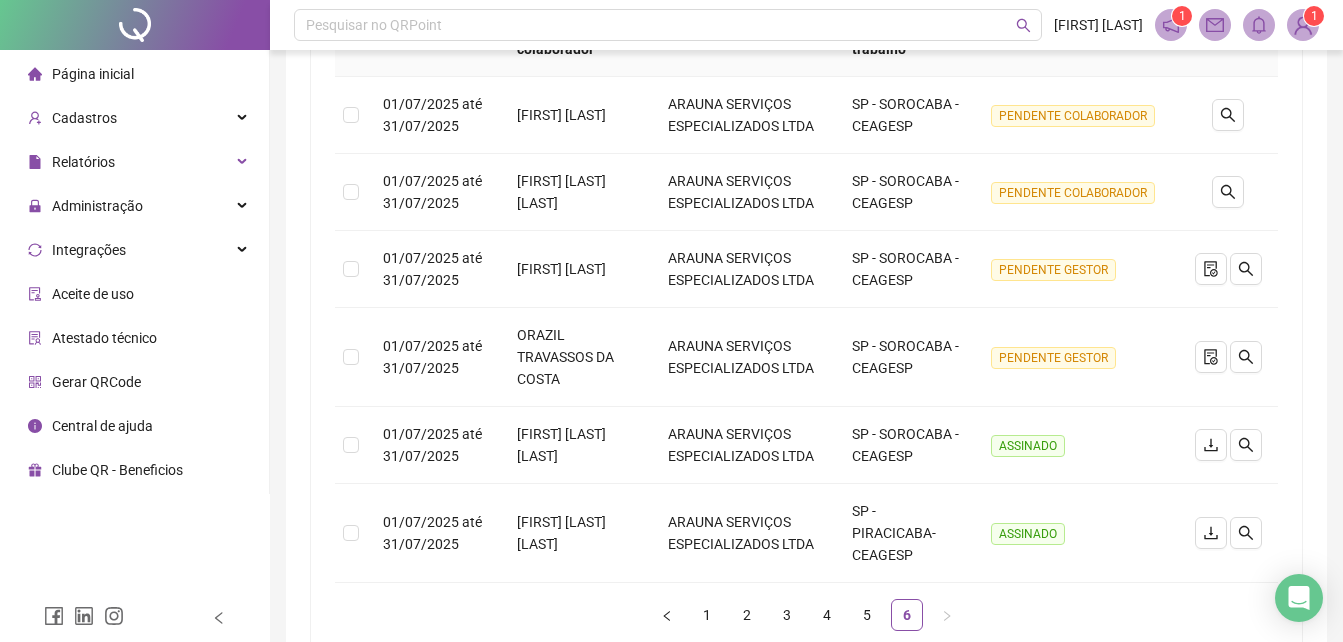 scroll, scrollTop: 454, scrollLeft: 0, axis: vertical 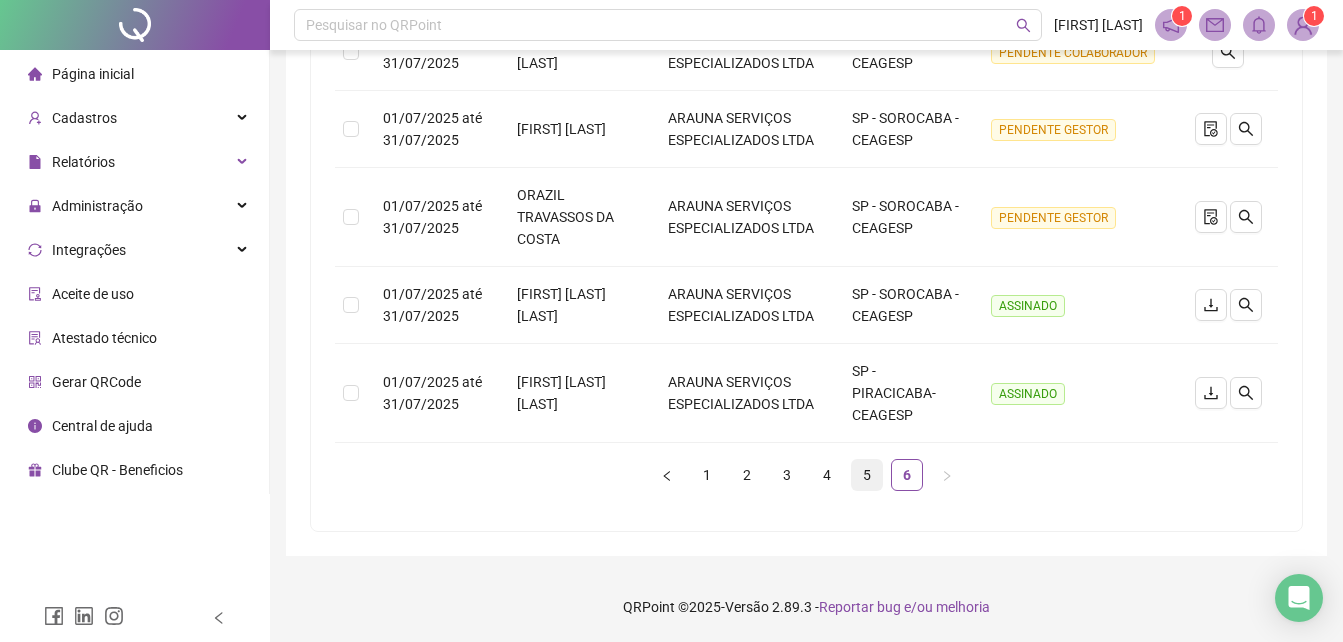 click on "5" at bounding box center [867, 475] 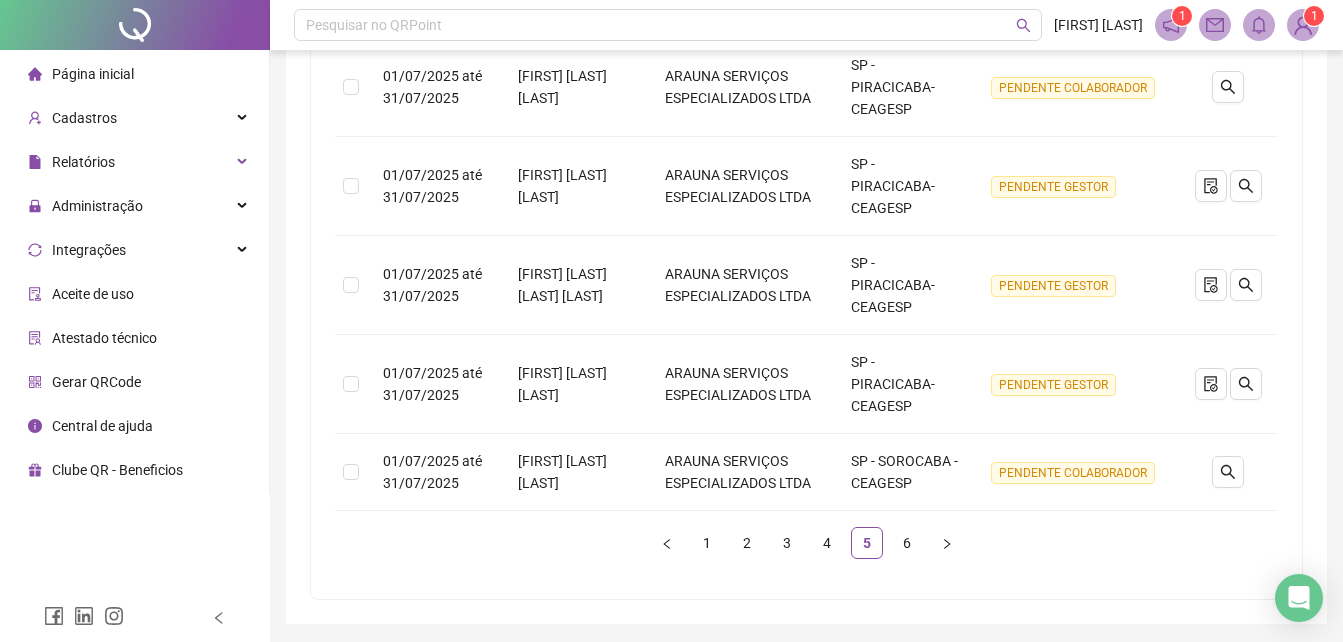 scroll, scrollTop: 828, scrollLeft: 0, axis: vertical 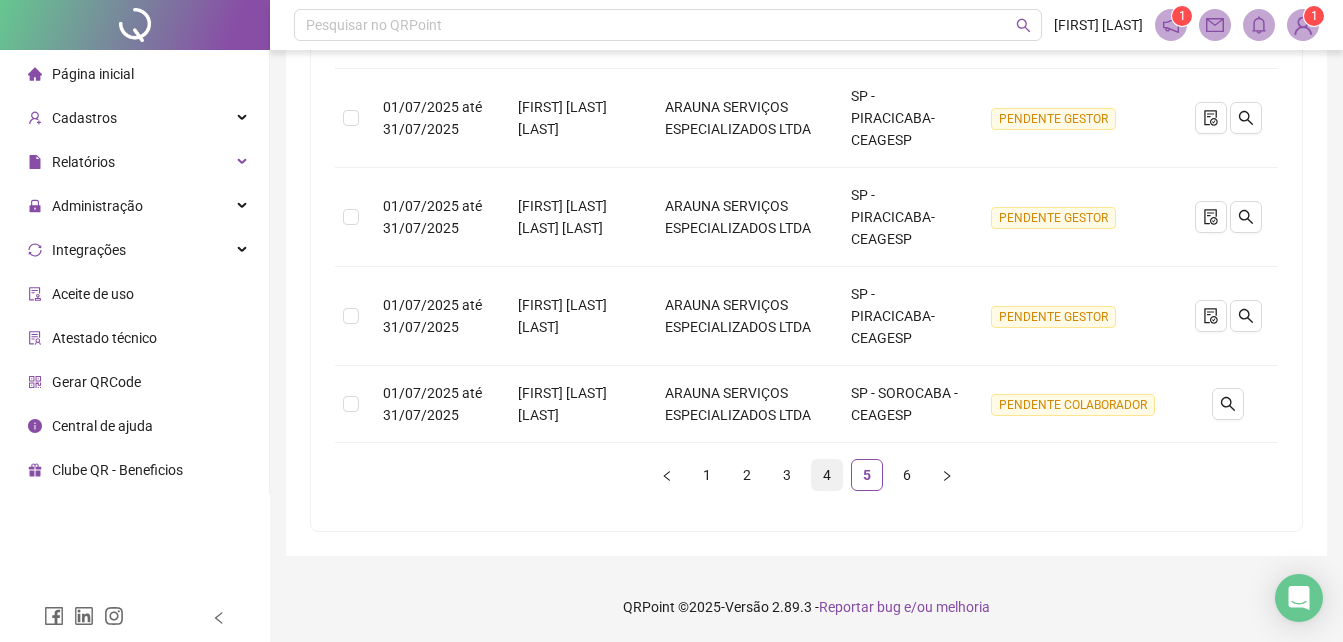 click on "4" at bounding box center [827, 475] 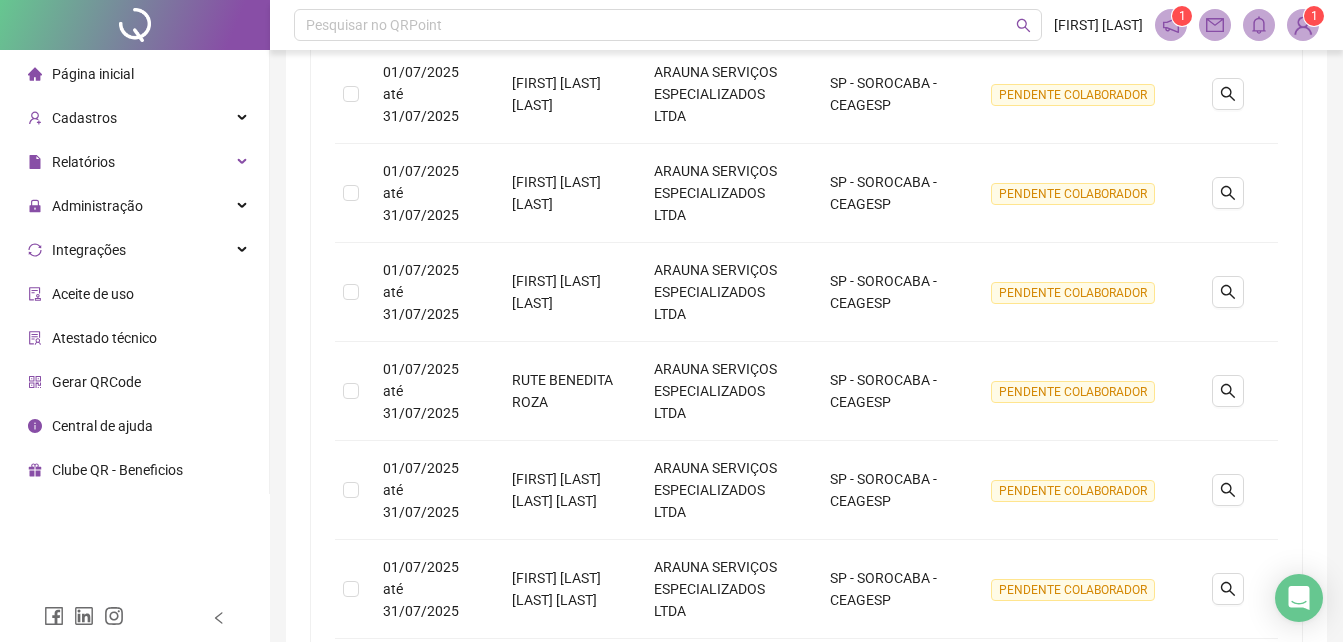 scroll, scrollTop: 938, scrollLeft: 0, axis: vertical 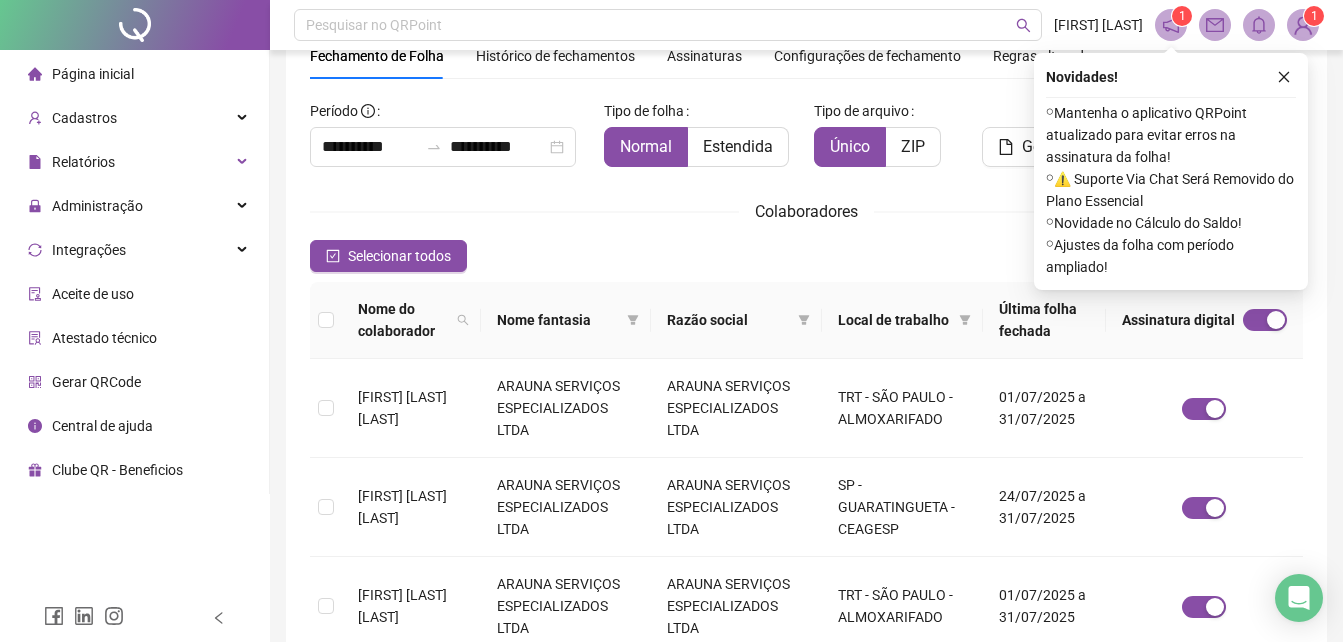 click on "Assinaturas" at bounding box center (704, 56) 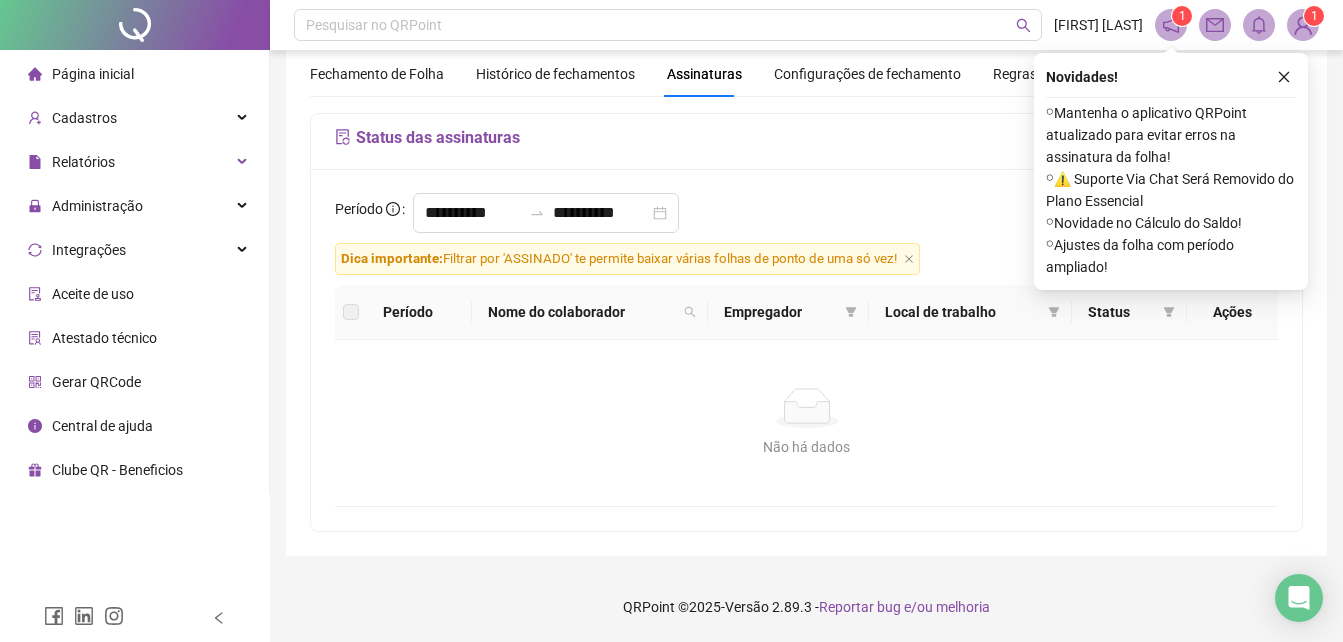 scroll, scrollTop: 71, scrollLeft: 0, axis: vertical 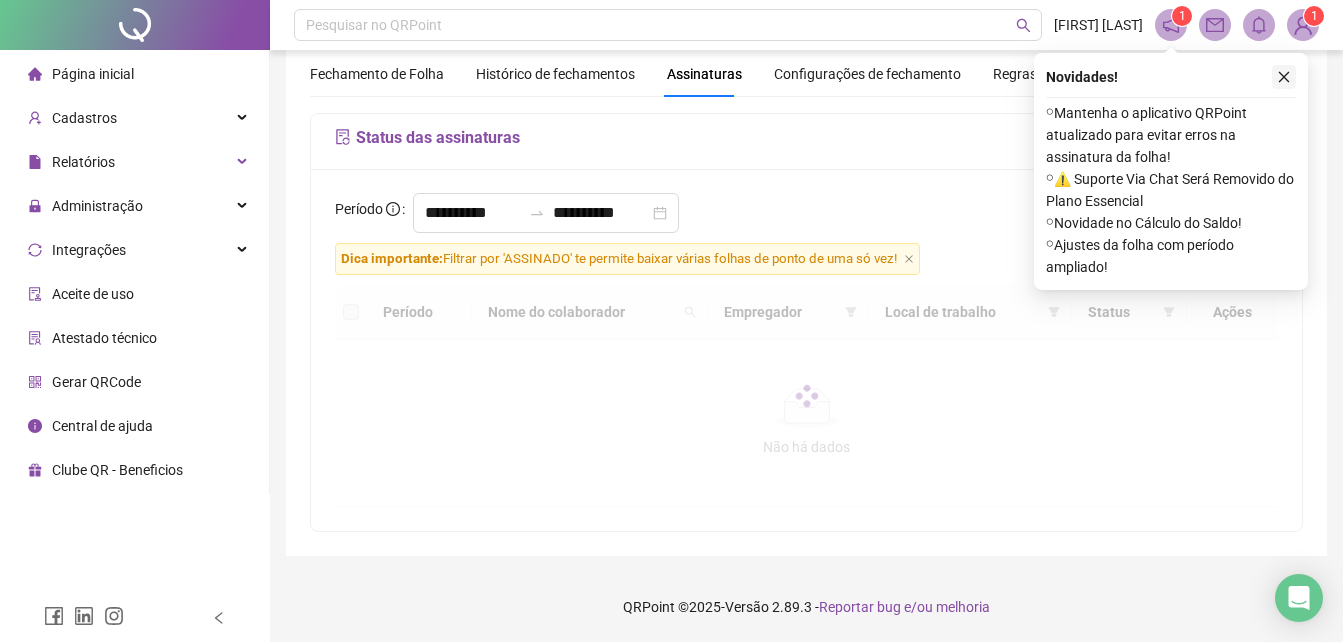 click 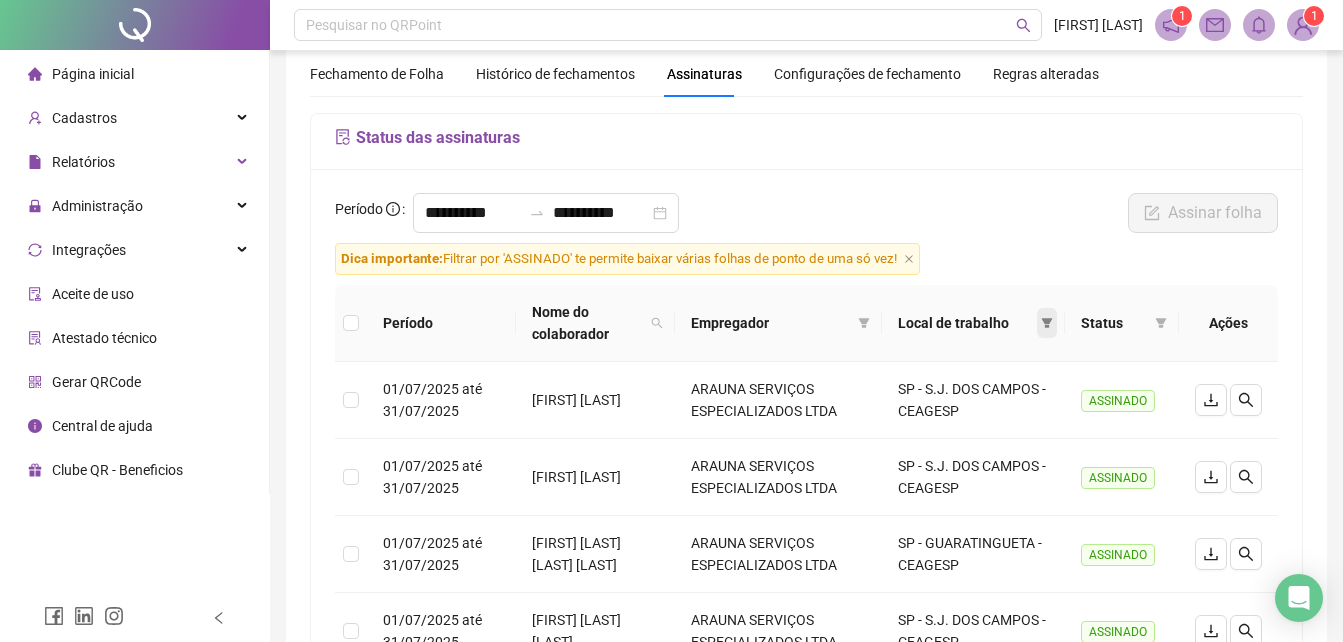 click 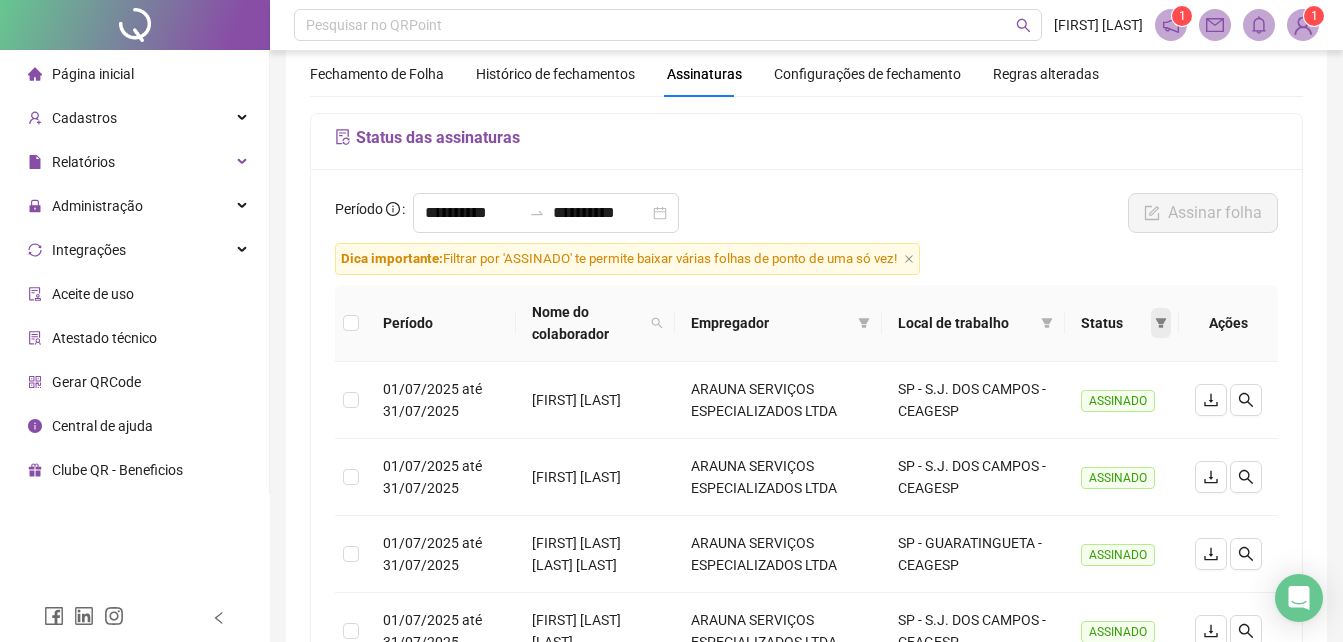 click at bounding box center (1161, 323) 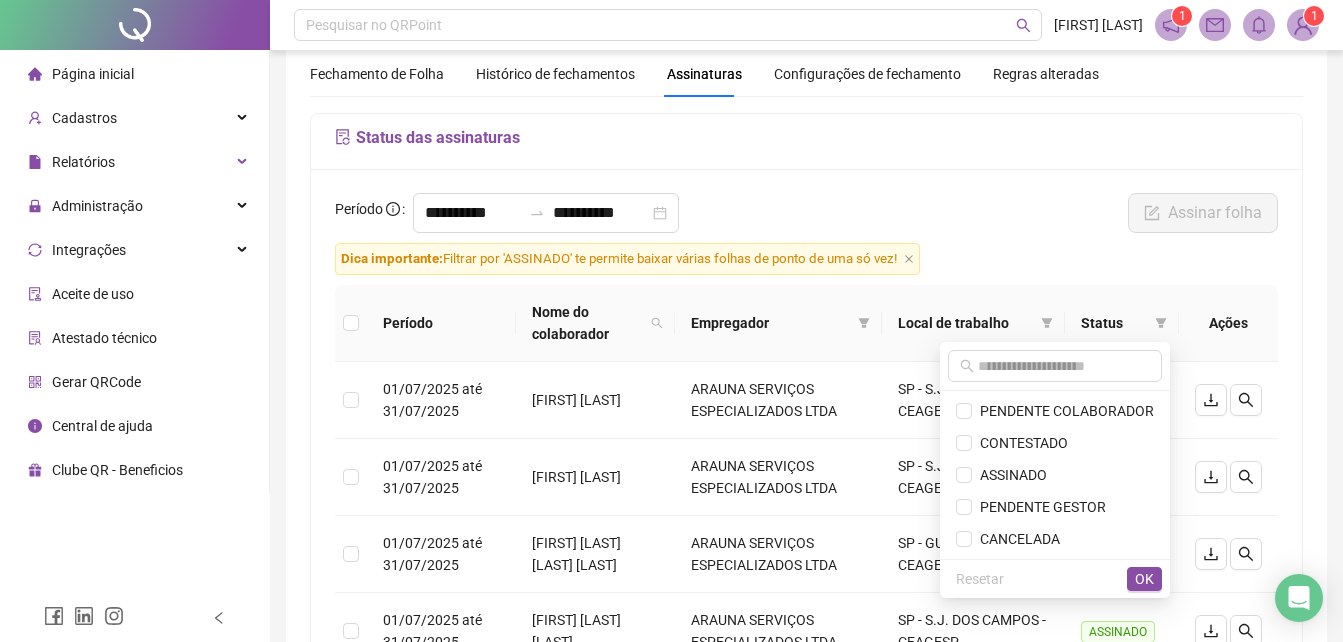 click on "**********" at bounding box center (806, 694) 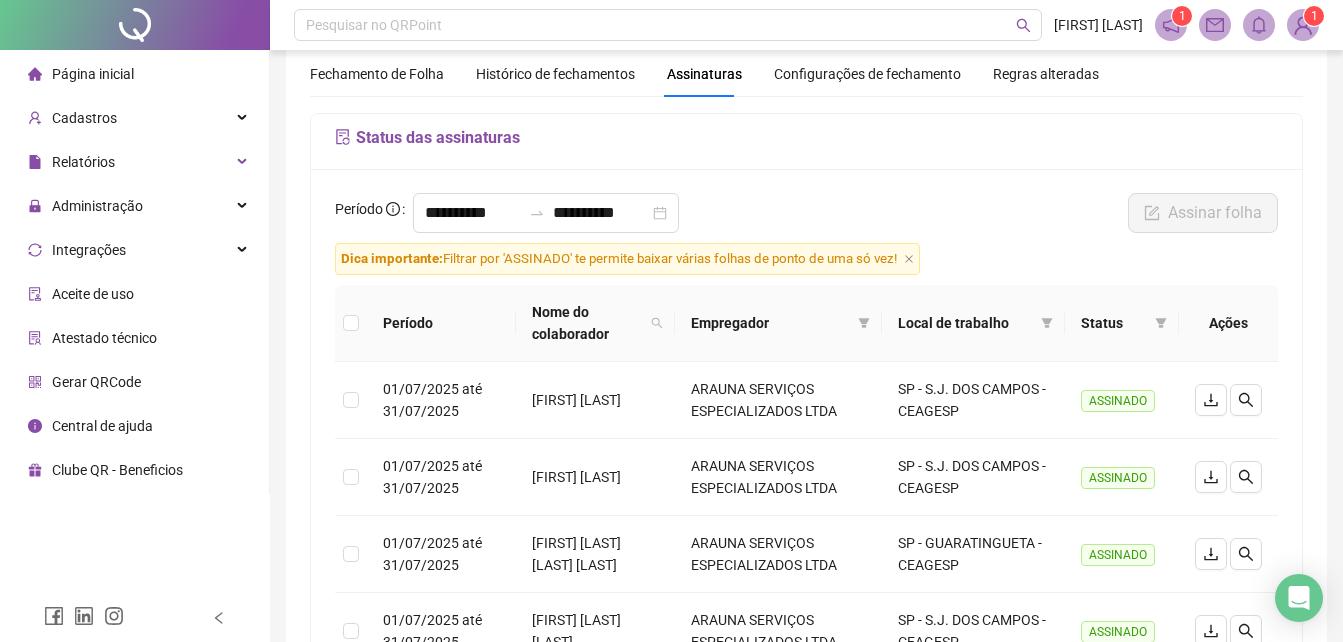 scroll, scrollTop: 610, scrollLeft: 0, axis: vertical 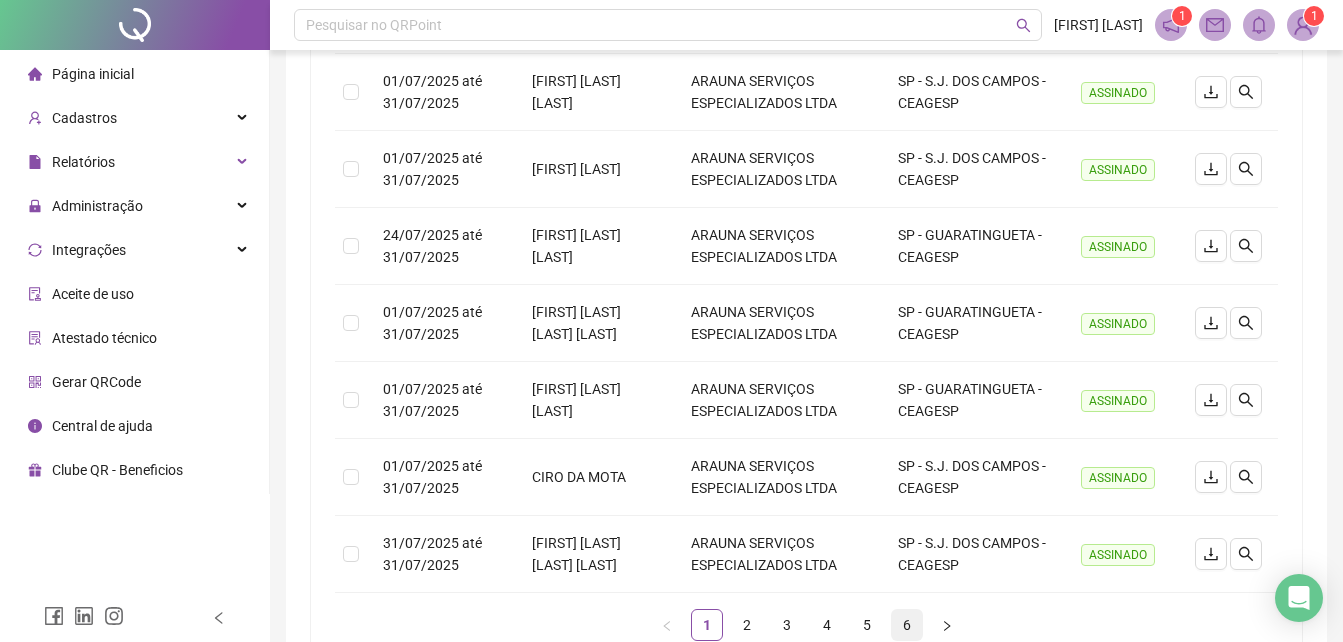 click on "6" at bounding box center (907, 625) 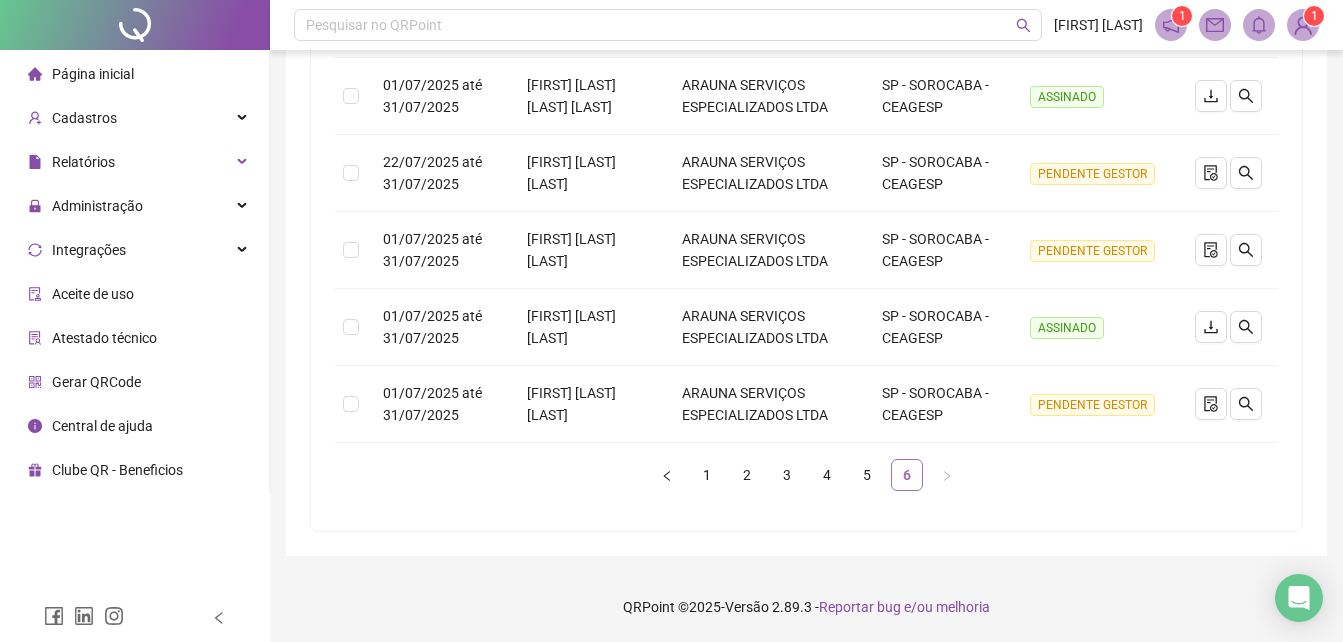 scroll, scrollTop: 452, scrollLeft: 0, axis: vertical 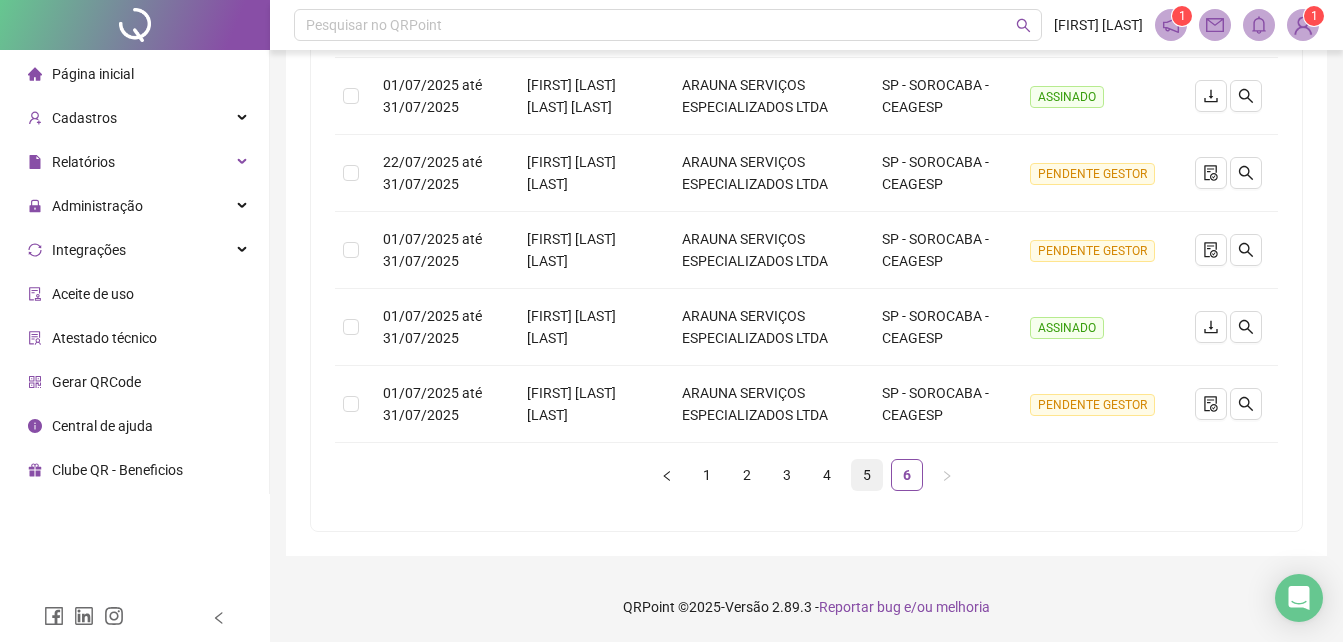 click on "5" at bounding box center (867, 475) 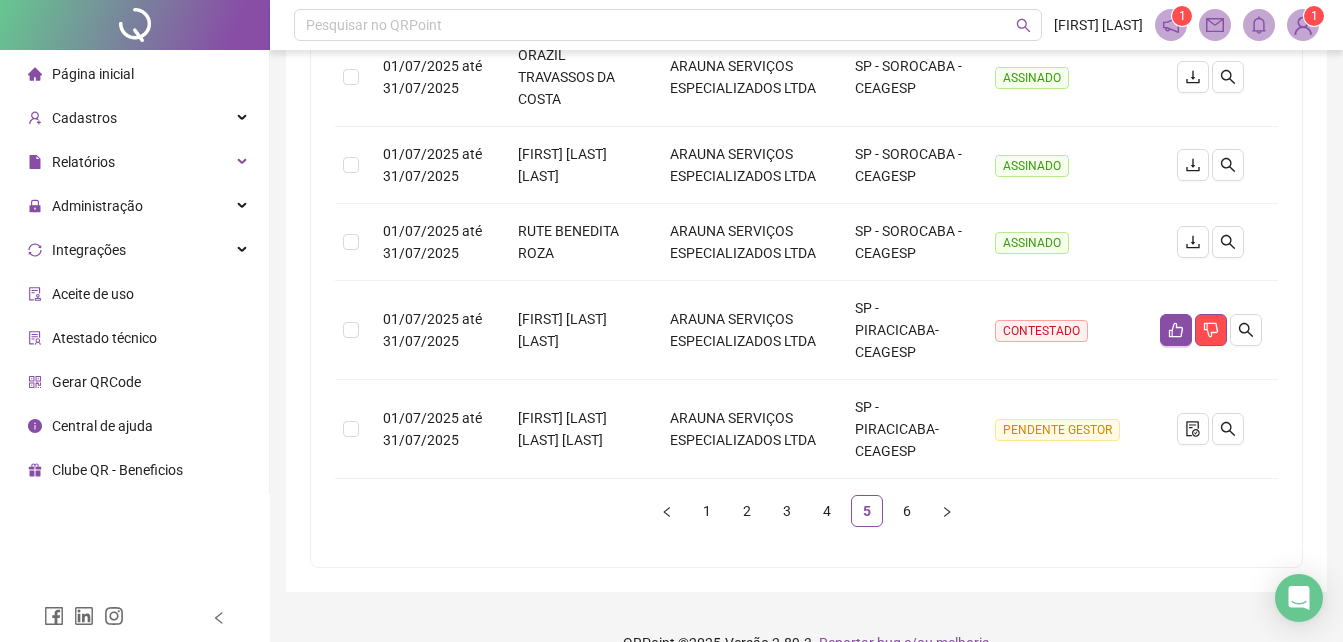 scroll, scrollTop: 866, scrollLeft: 0, axis: vertical 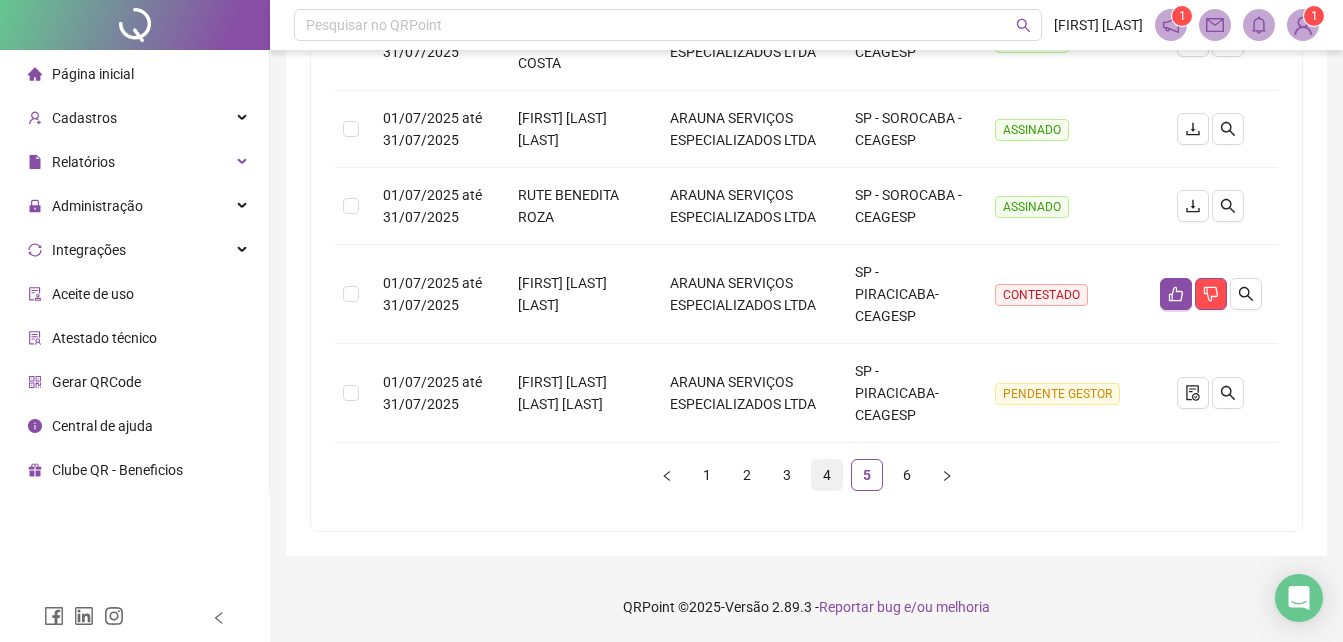 click on "4" at bounding box center (827, 475) 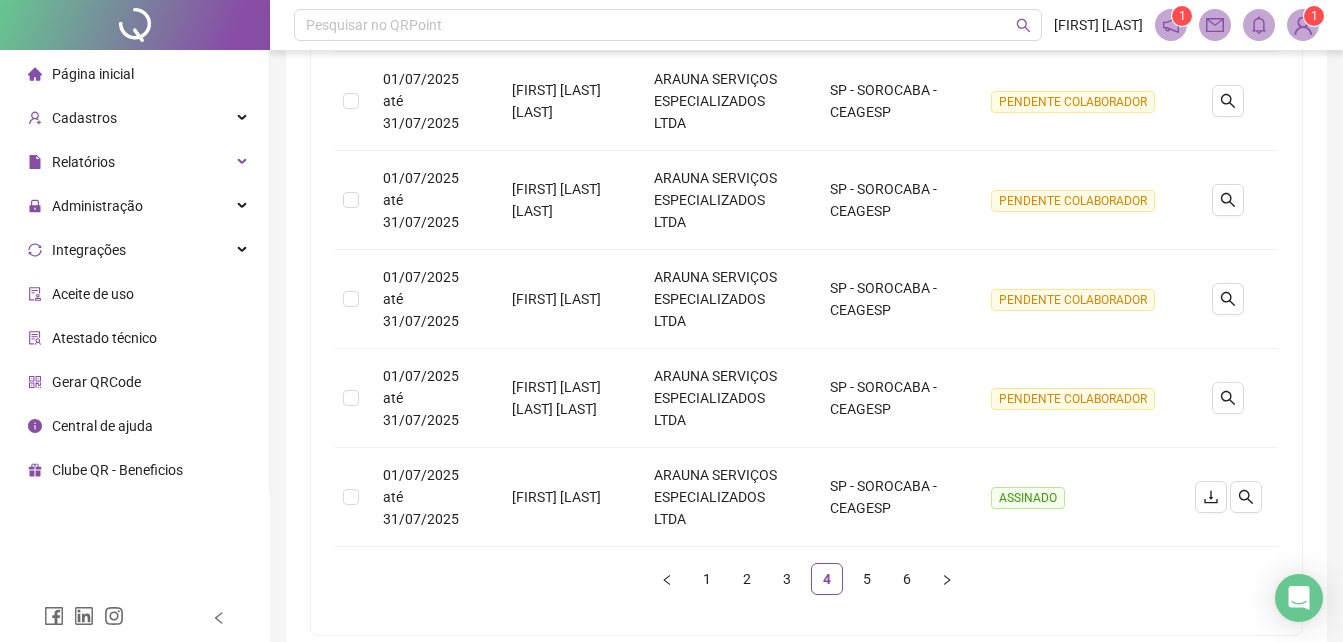 scroll, scrollTop: 868, scrollLeft: 0, axis: vertical 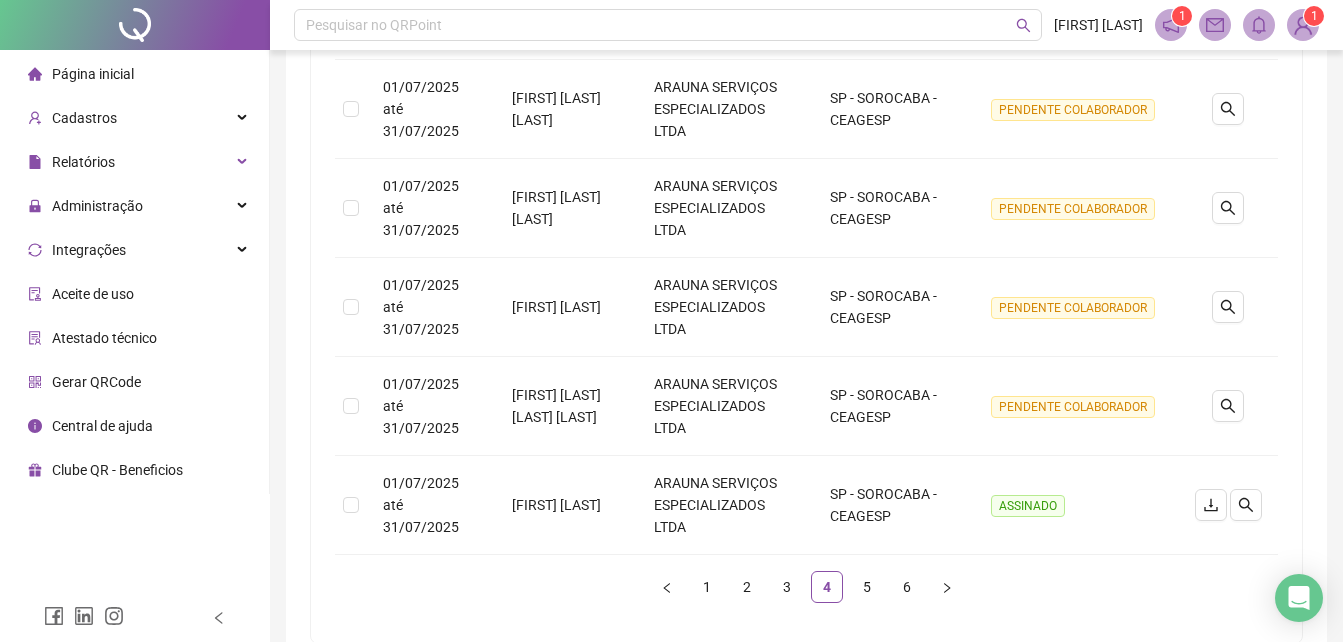 click on "**********" at bounding box center [806, 7] 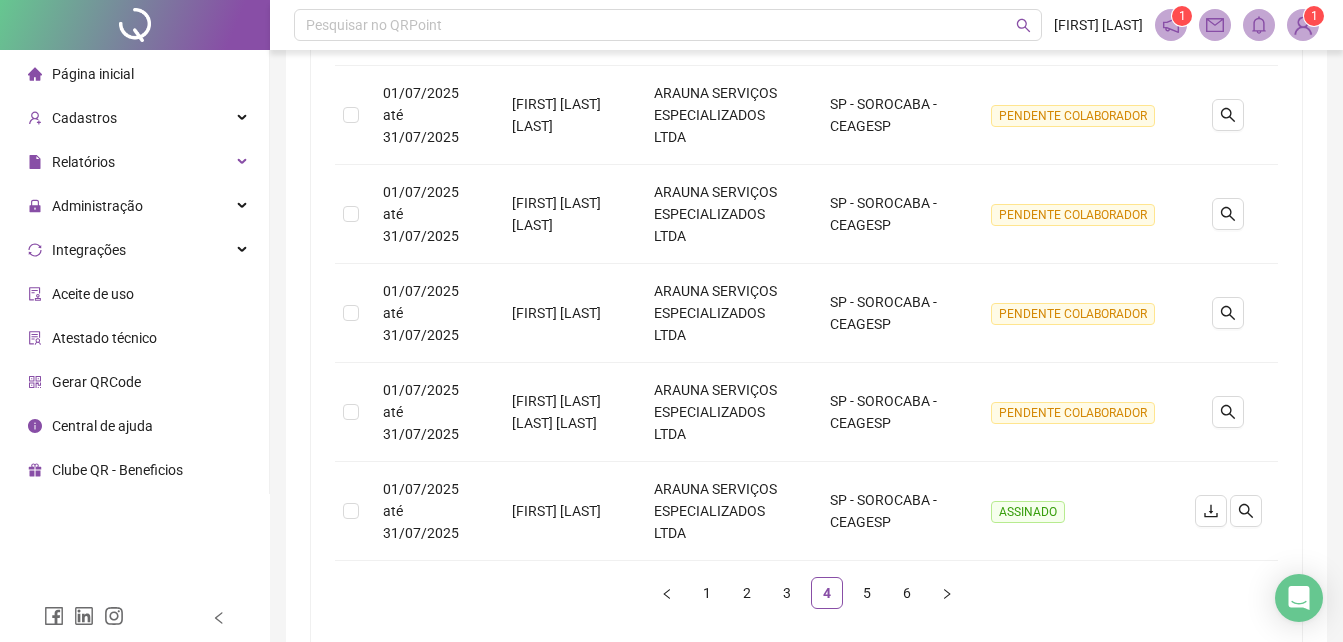 scroll, scrollTop: 865, scrollLeft: 0, axis: vertical 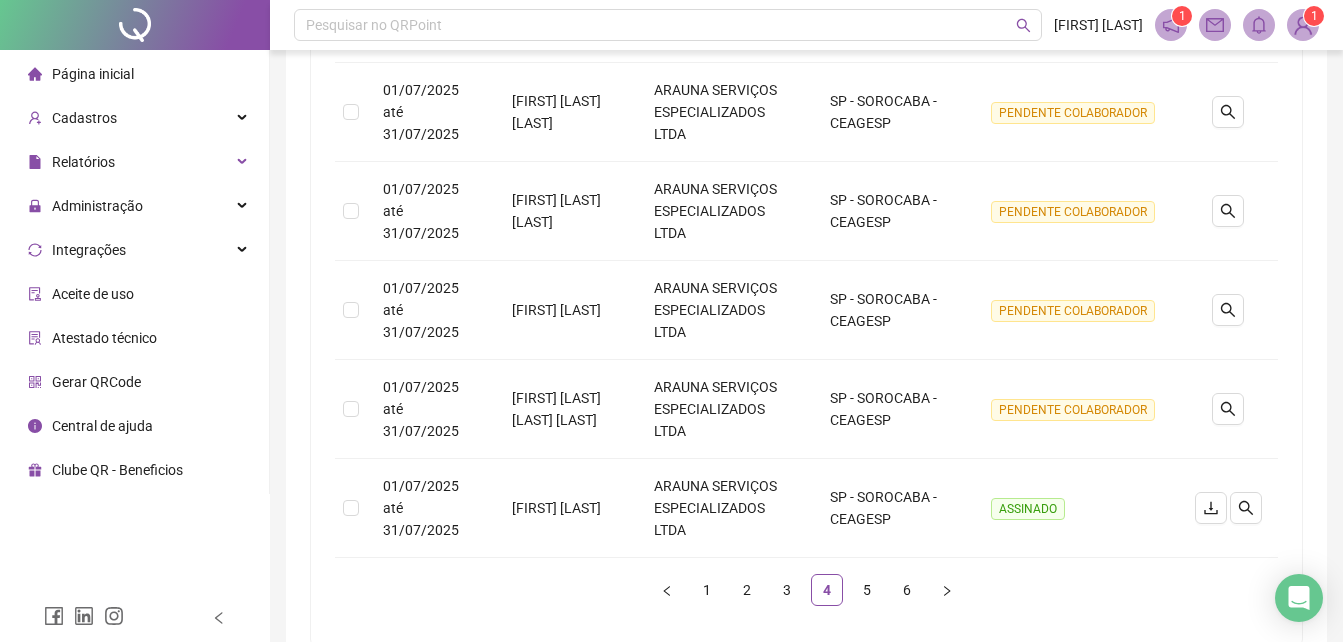 click on "**********" at bounding box center (806, 10) 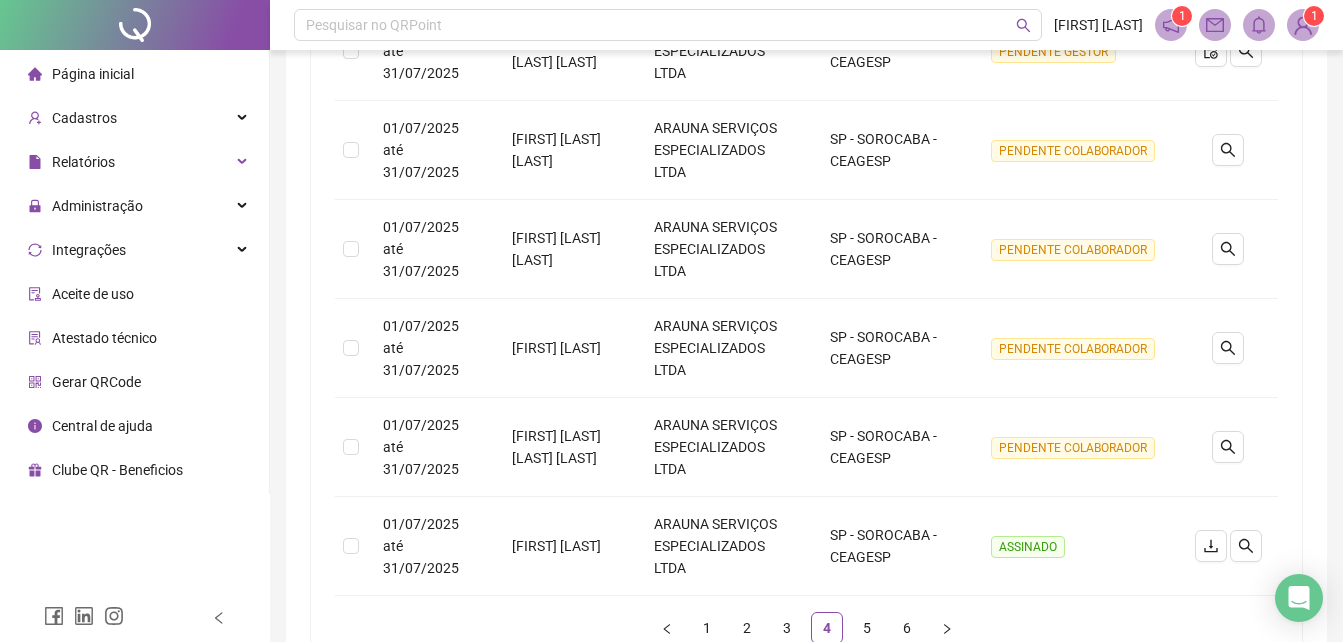 scroll, scrollTop: 829, scrollLeft: 0, axis: vertical 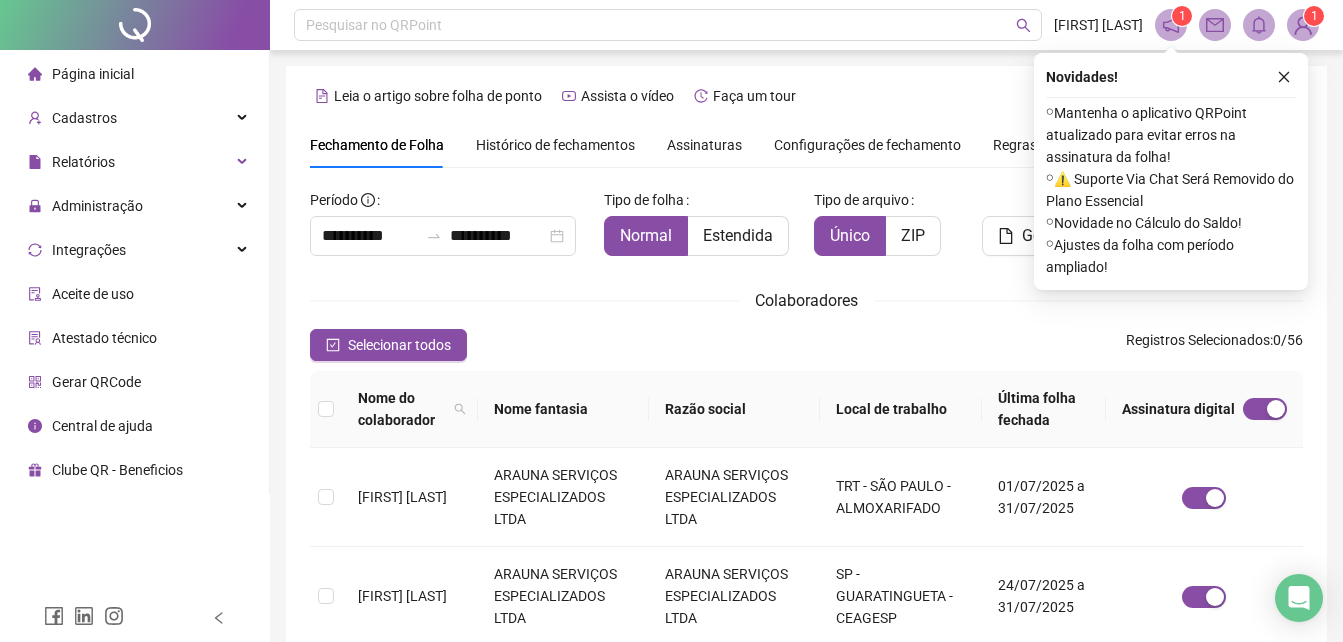 click on "Assinaturas" at bounding box center (704, 145) 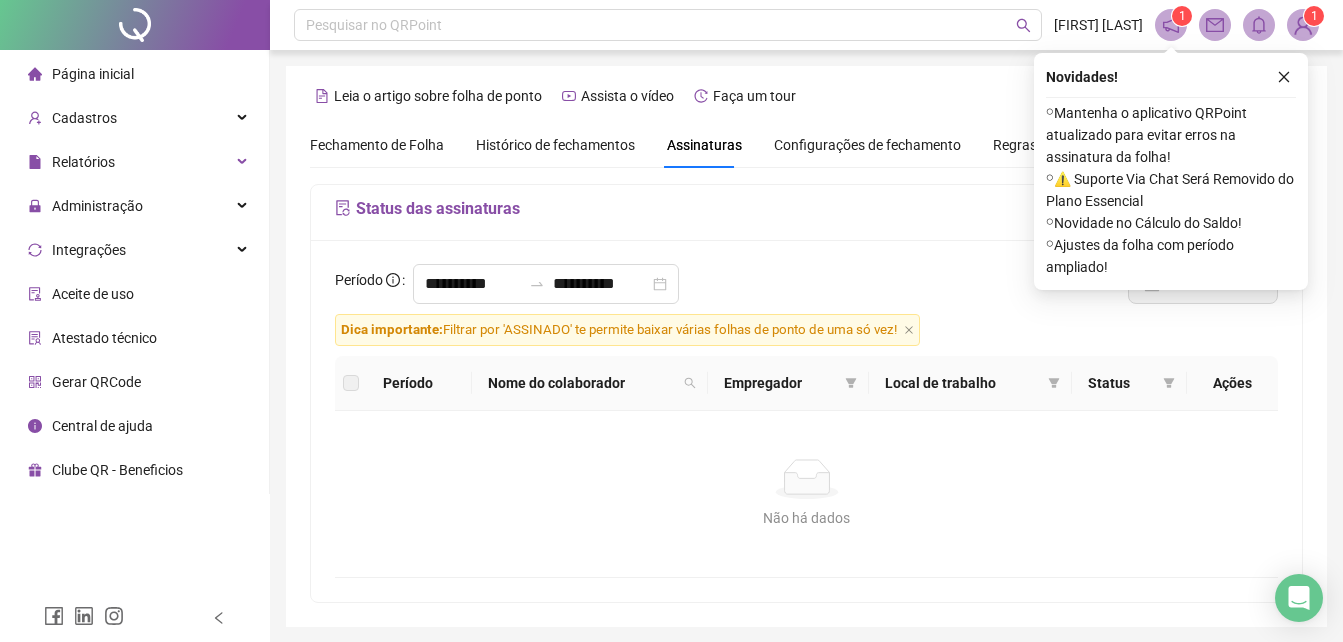 scroll, scrollTop: 71, scrollLeft: 0, axis: vertical 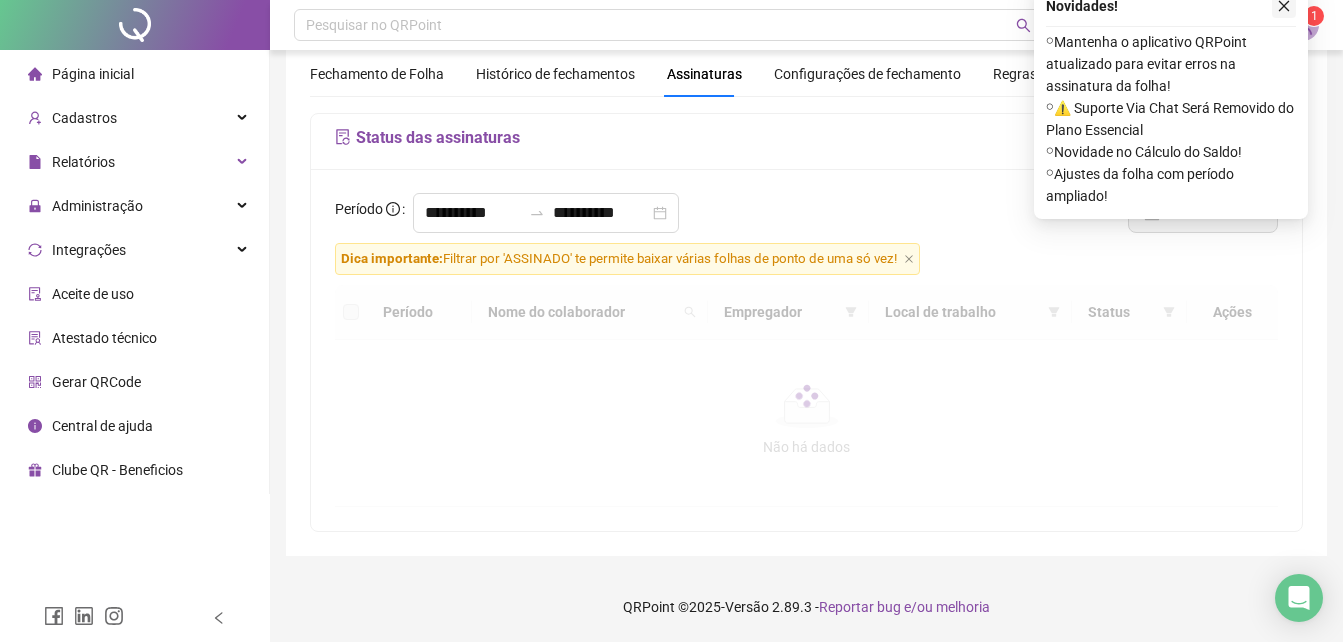 click 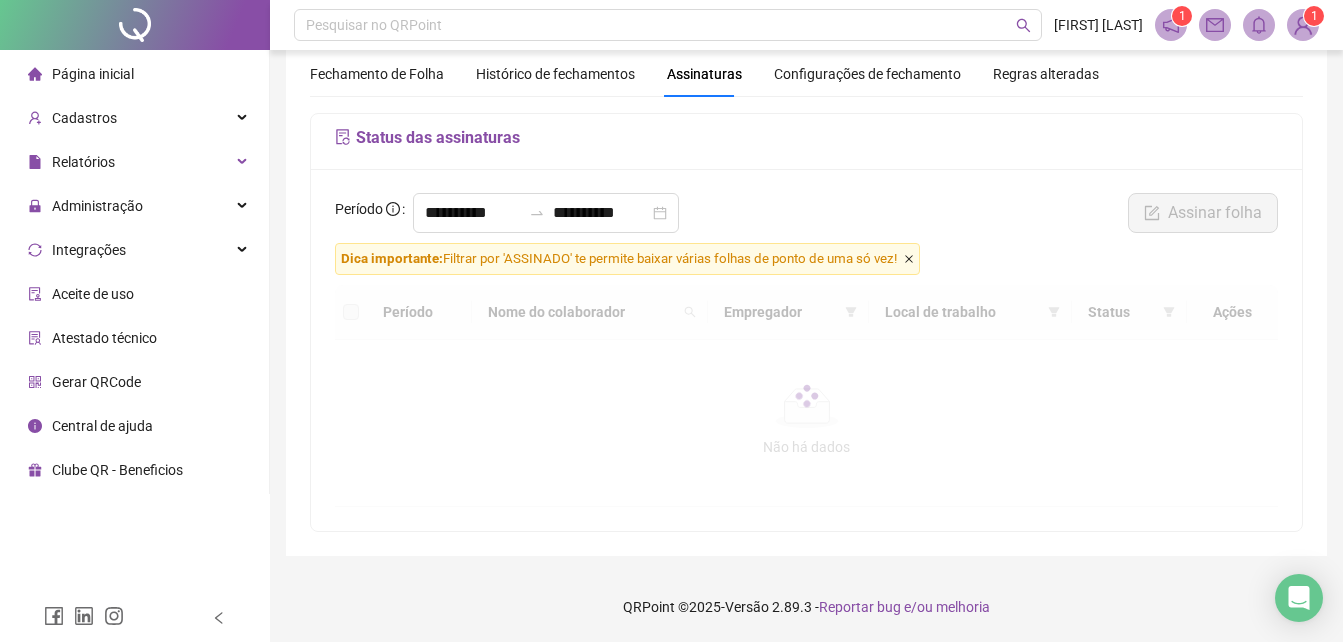 click 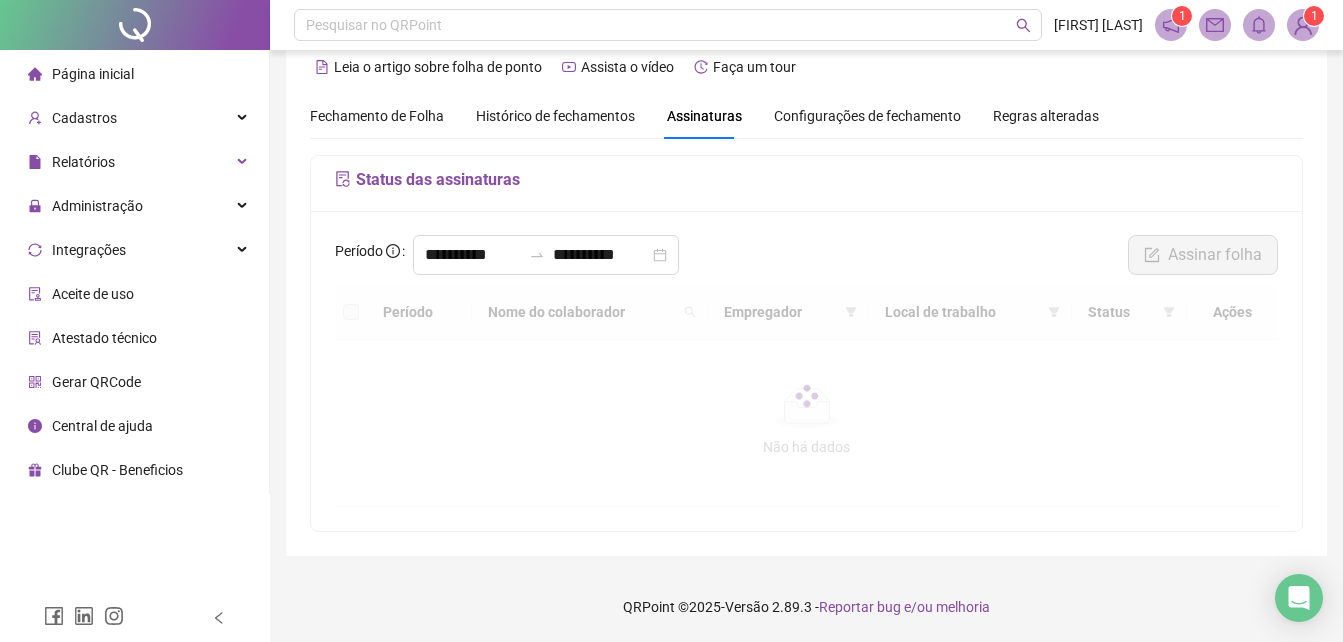scroll, scrollTop: 29, scrollLeft: 0, axis: vertical 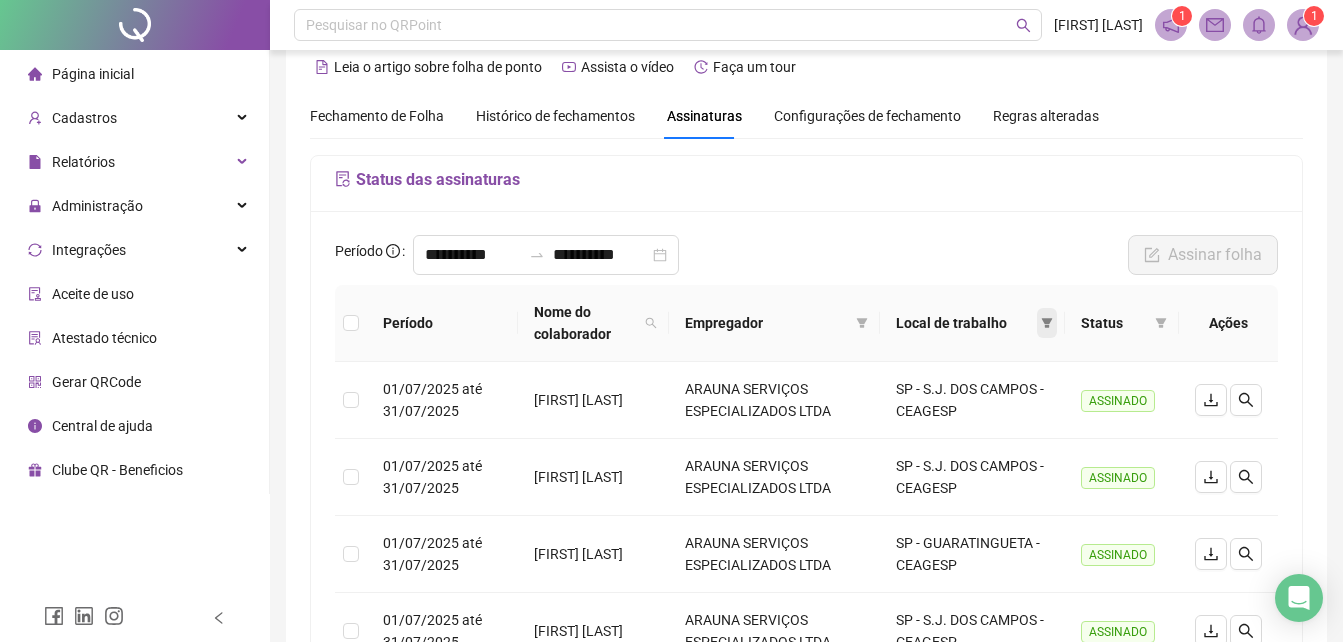 click 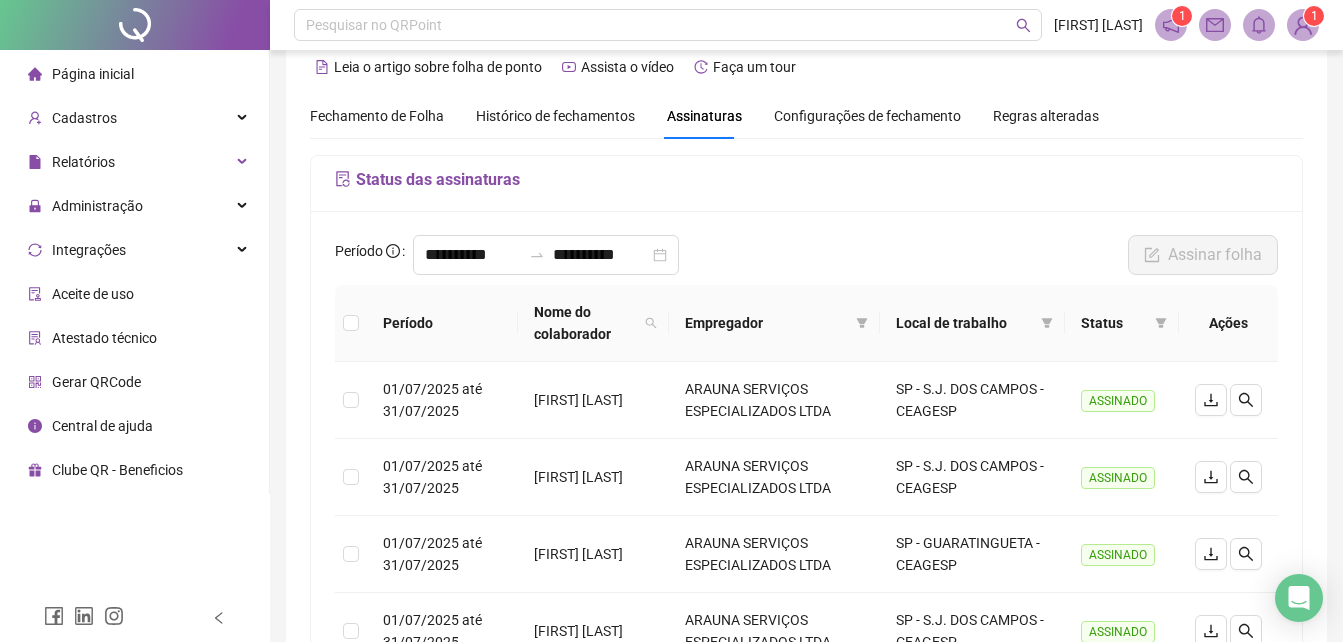click on "**********" at bounding box center [806, 260] 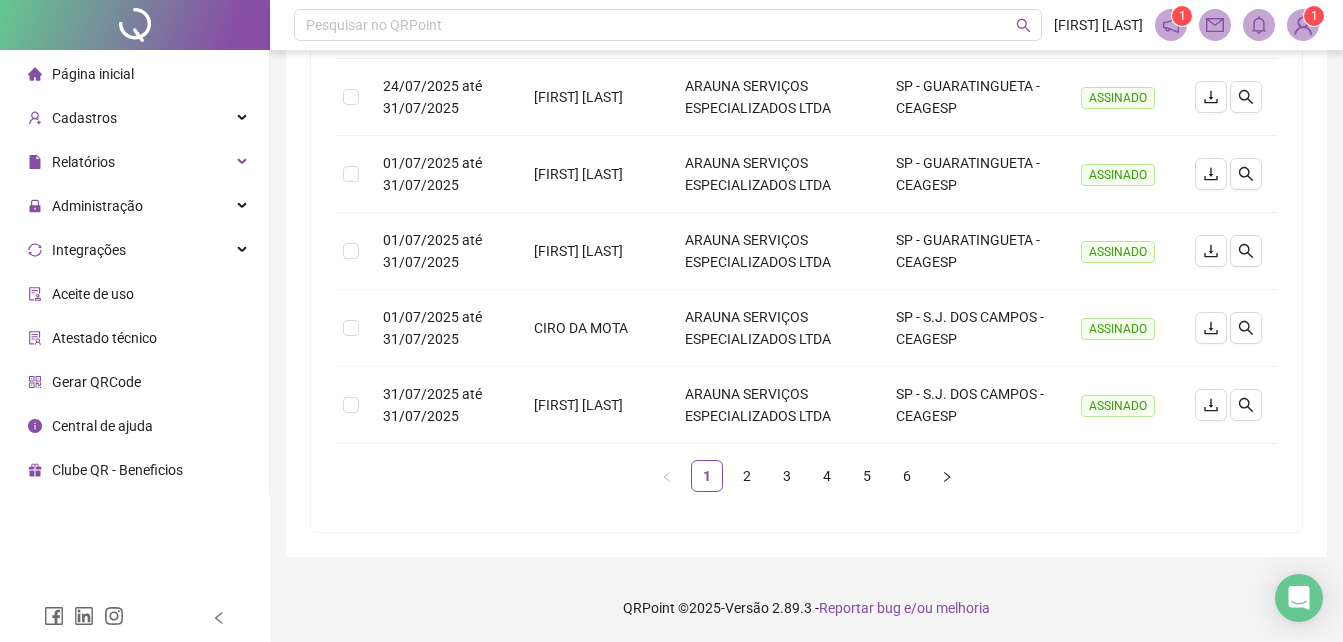 scroll, scrollTop: 718, scrollLeft: 0, axis: vertical 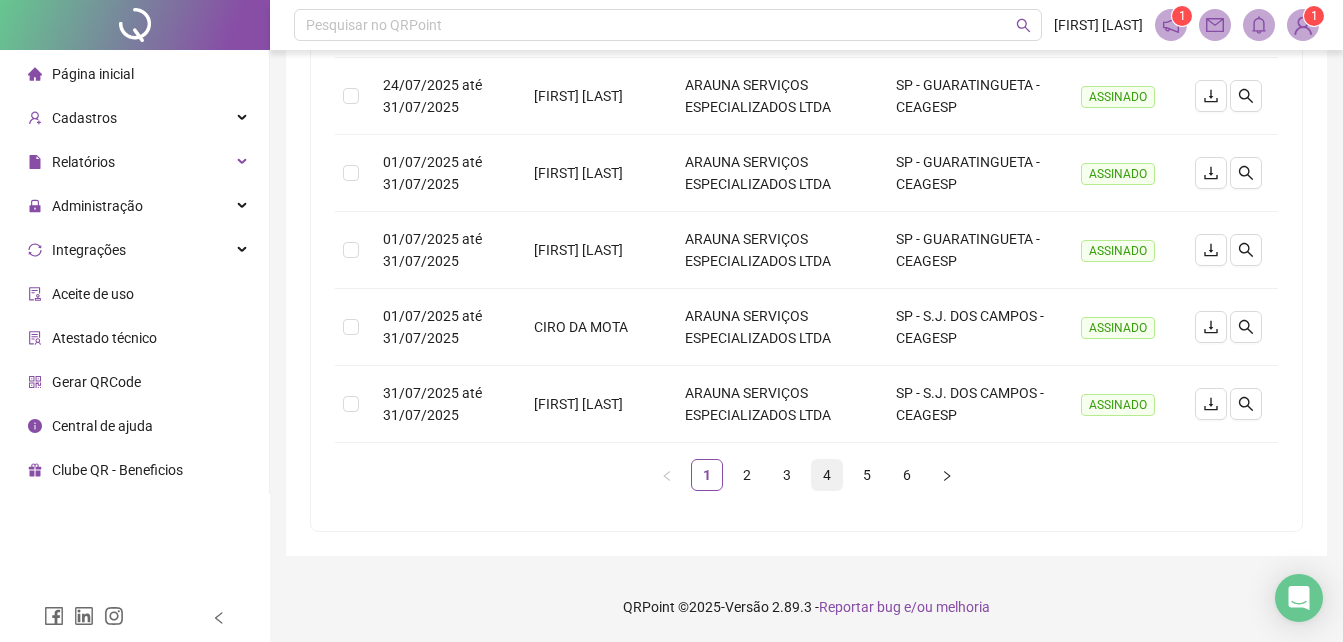 click on "4" at bounding box center [827, 475] 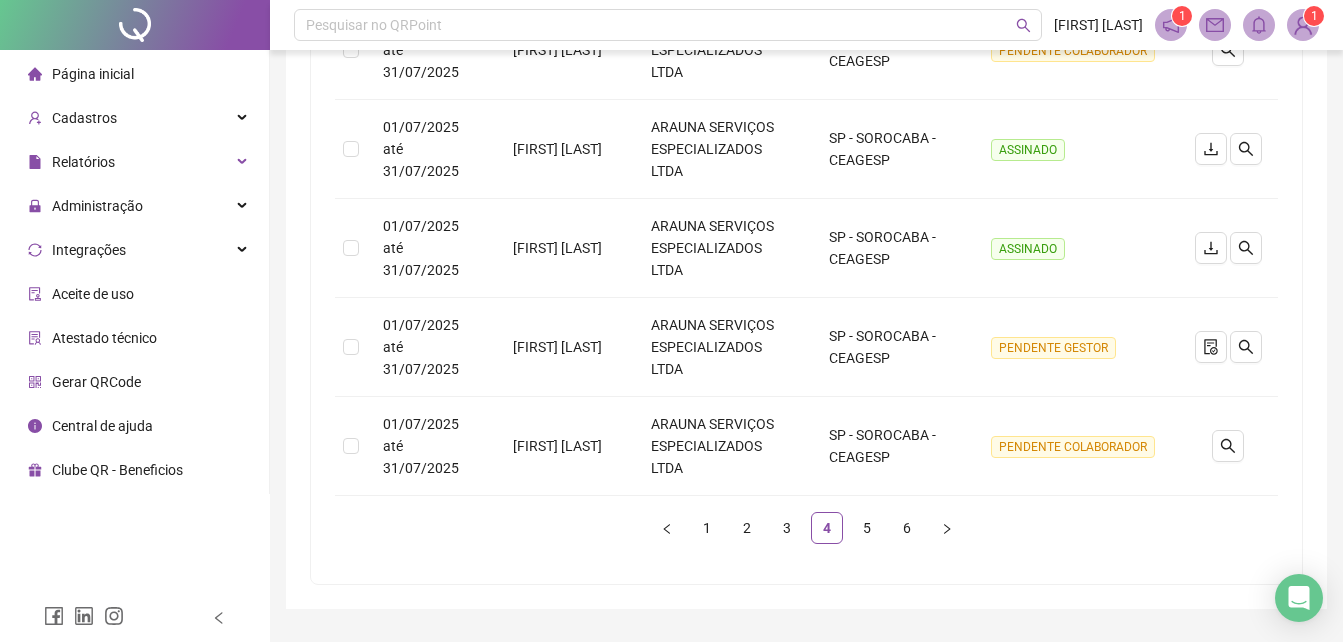 scroll, scrollTop: 938, scrollLeft: 0, axis: vertical 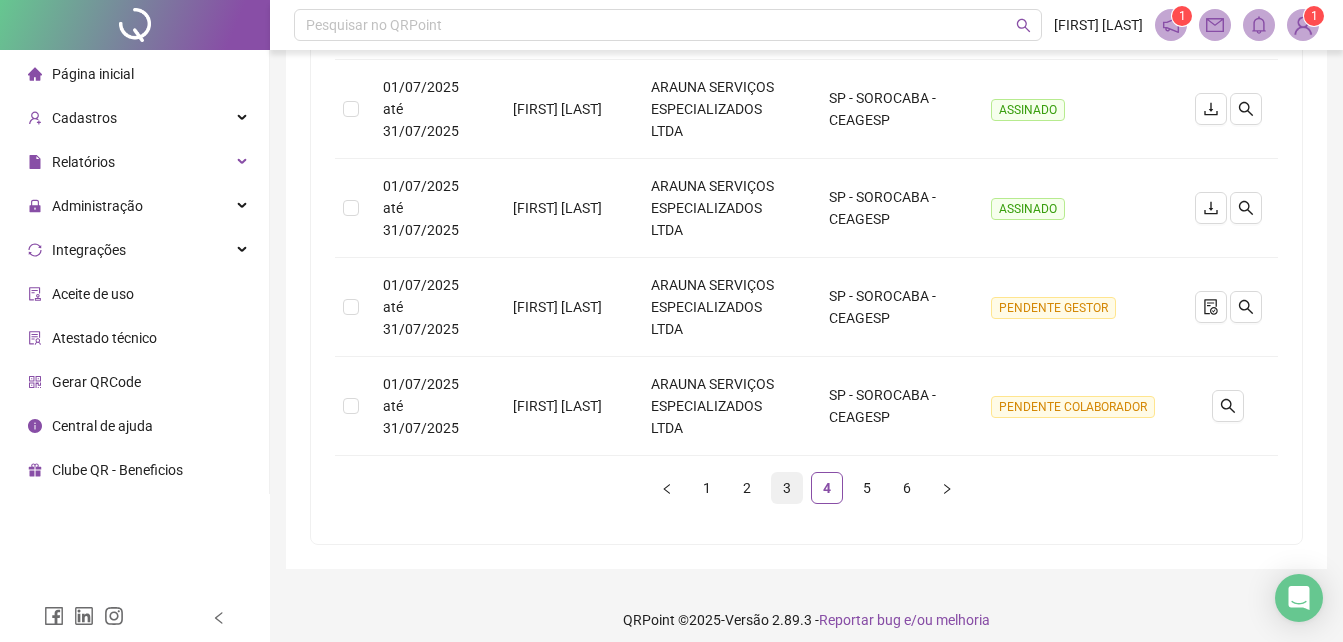 click on "3" at bounding box center [787, 488] 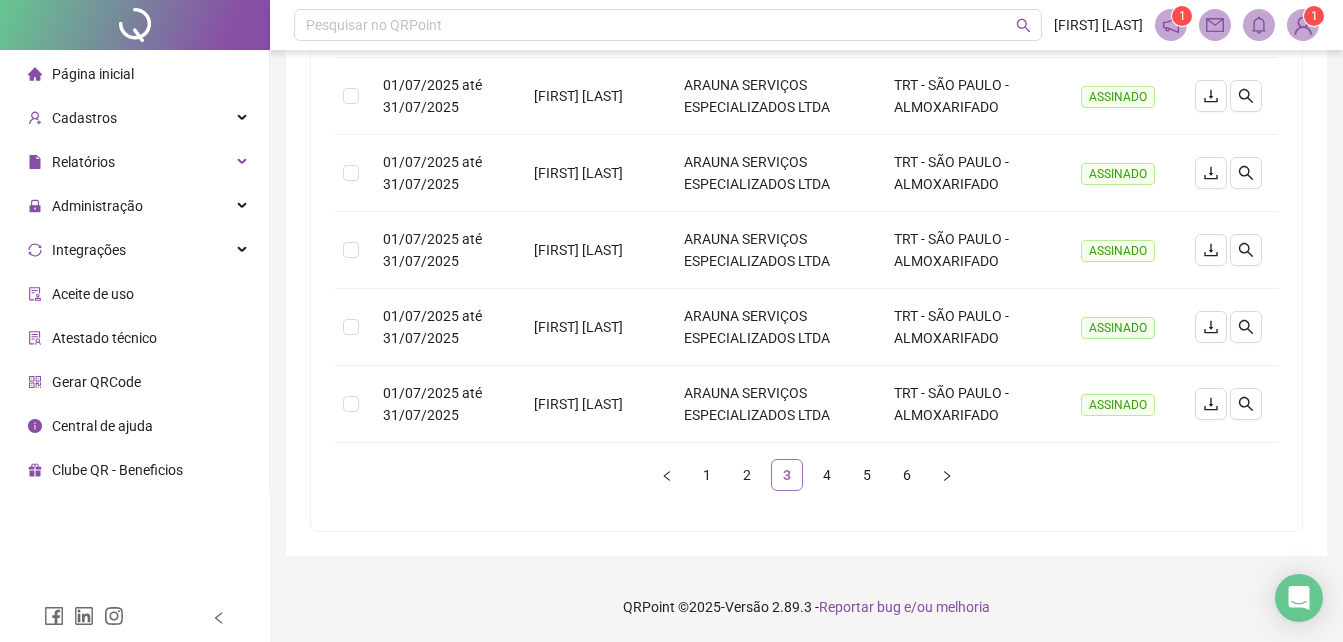 scroll, scrollTop: 718, scrollLeft: 0, axis: vertical 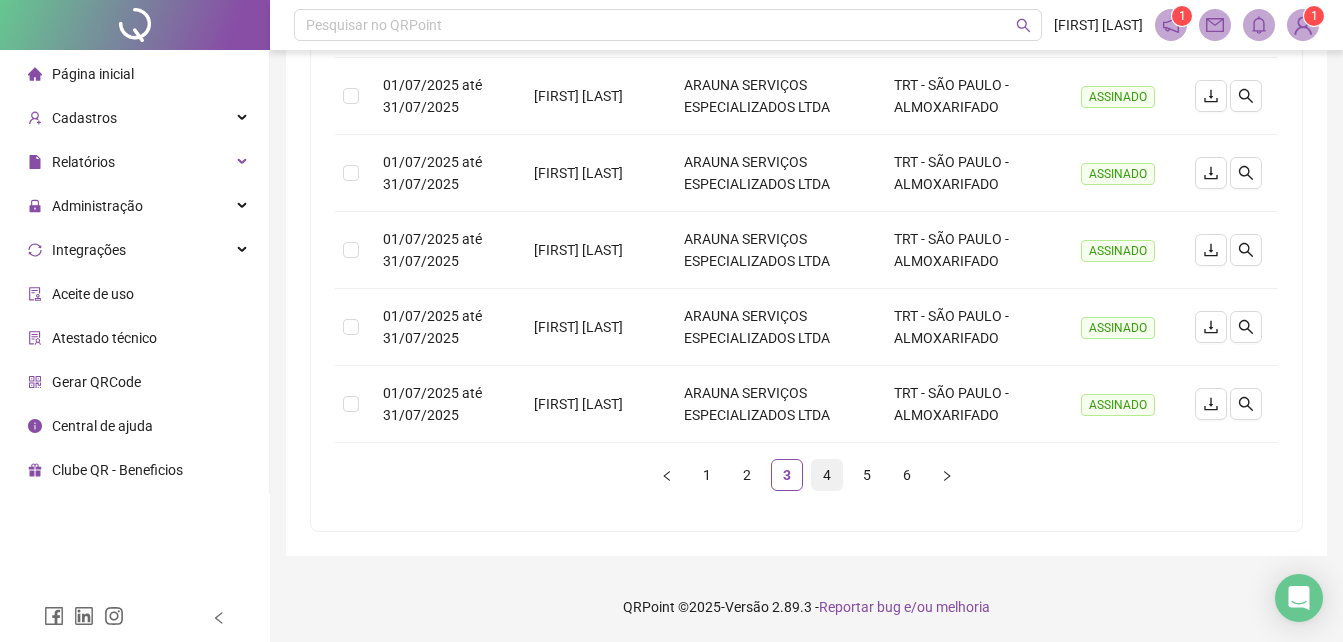 click on "4" at bounding box center (827, 475) 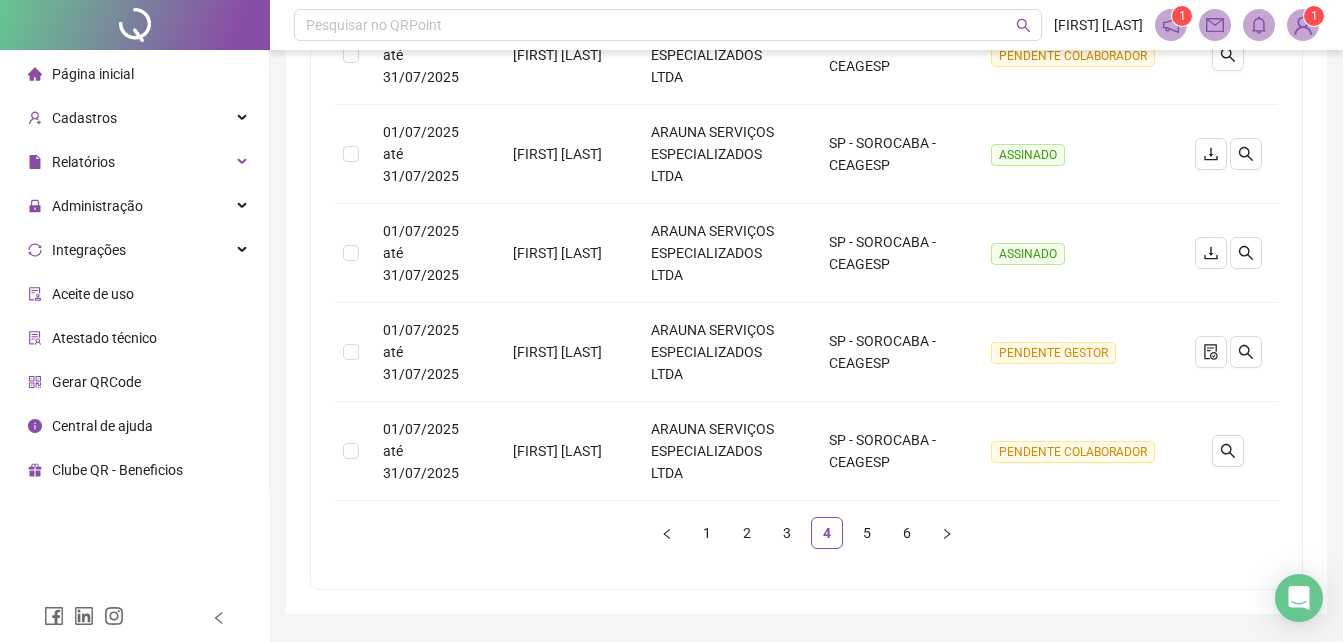 scroll, scrollTop: 938, scrollLeft: 0, axis: vertical 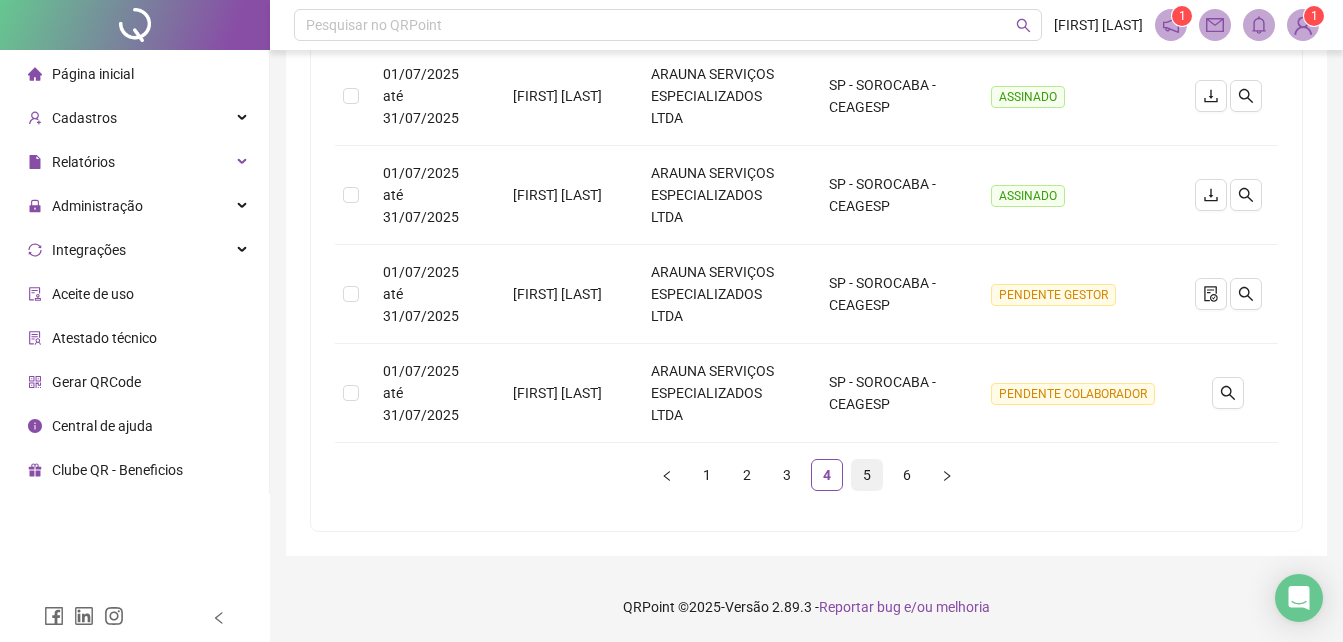 click on "5" at bounding box center (867, 475) 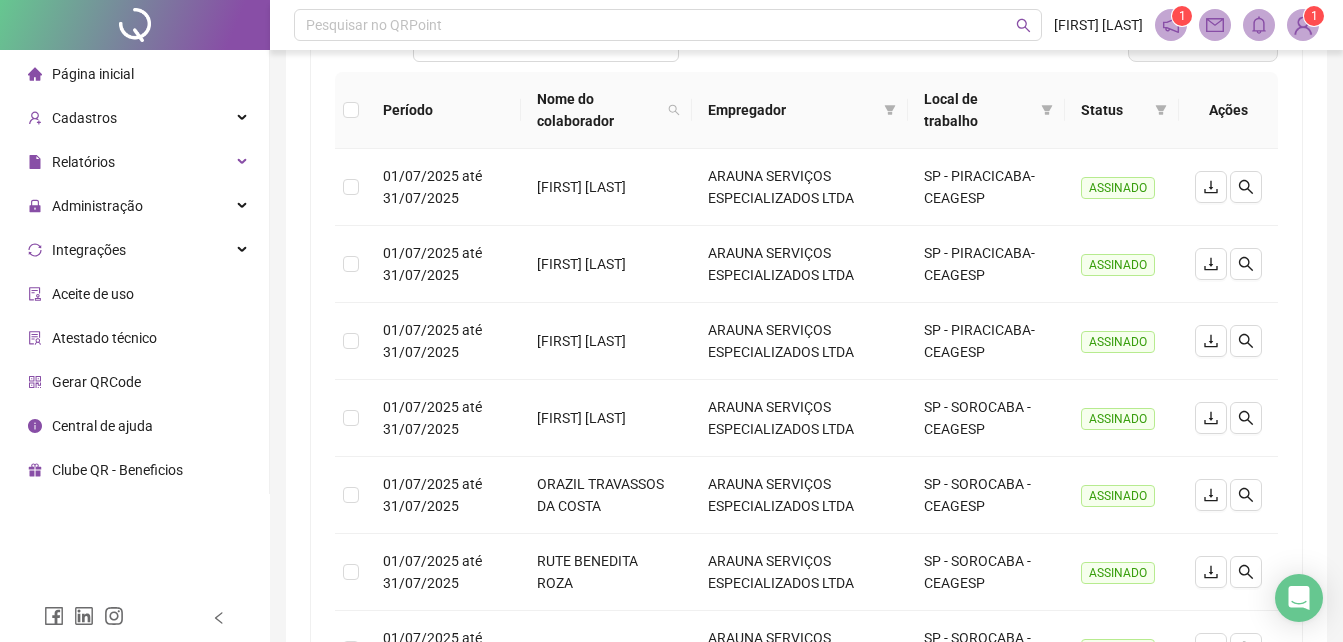 scroll, scrollTop: 718, scrollLeft: 0, axis: vertical 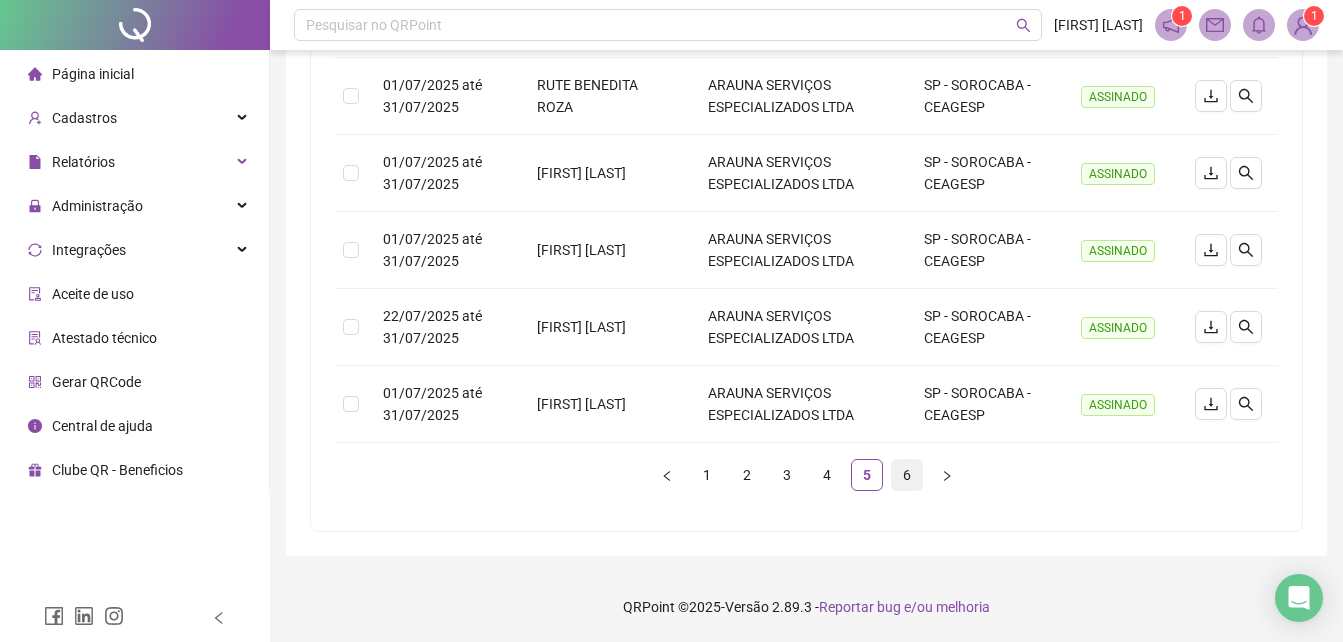 click on "6" at bounding box center (907, 475) 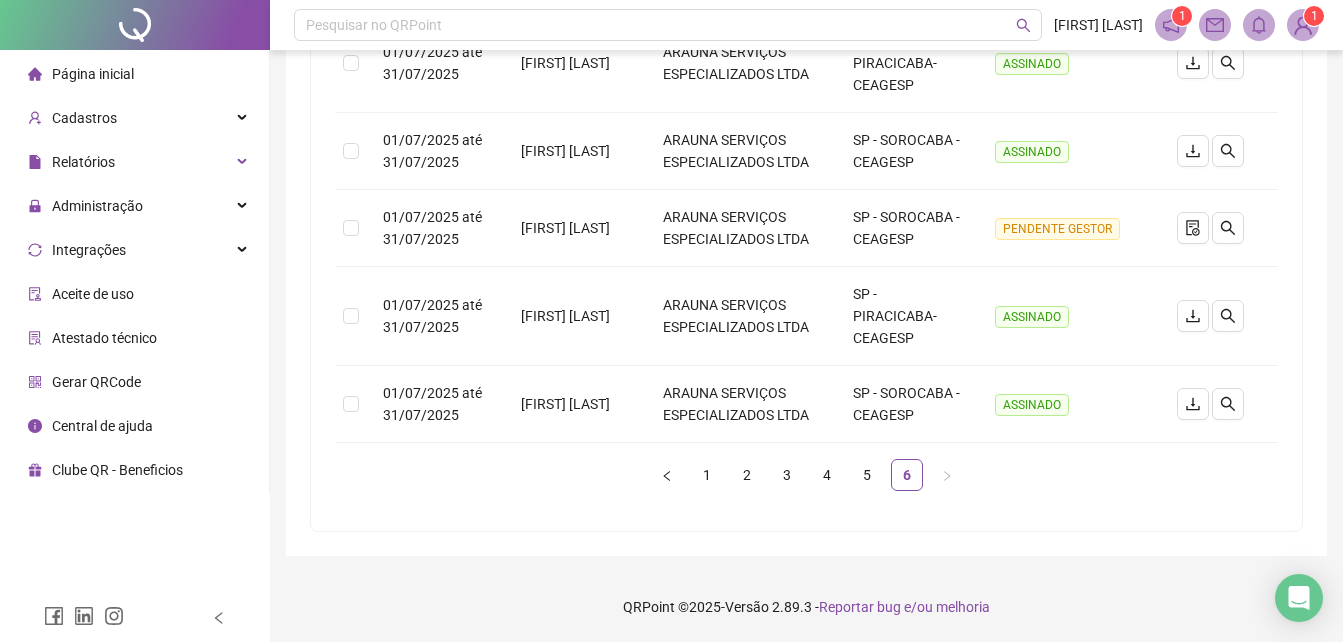 scroll, scrollTop: 197, scrollLeft: 0, axis: vertical 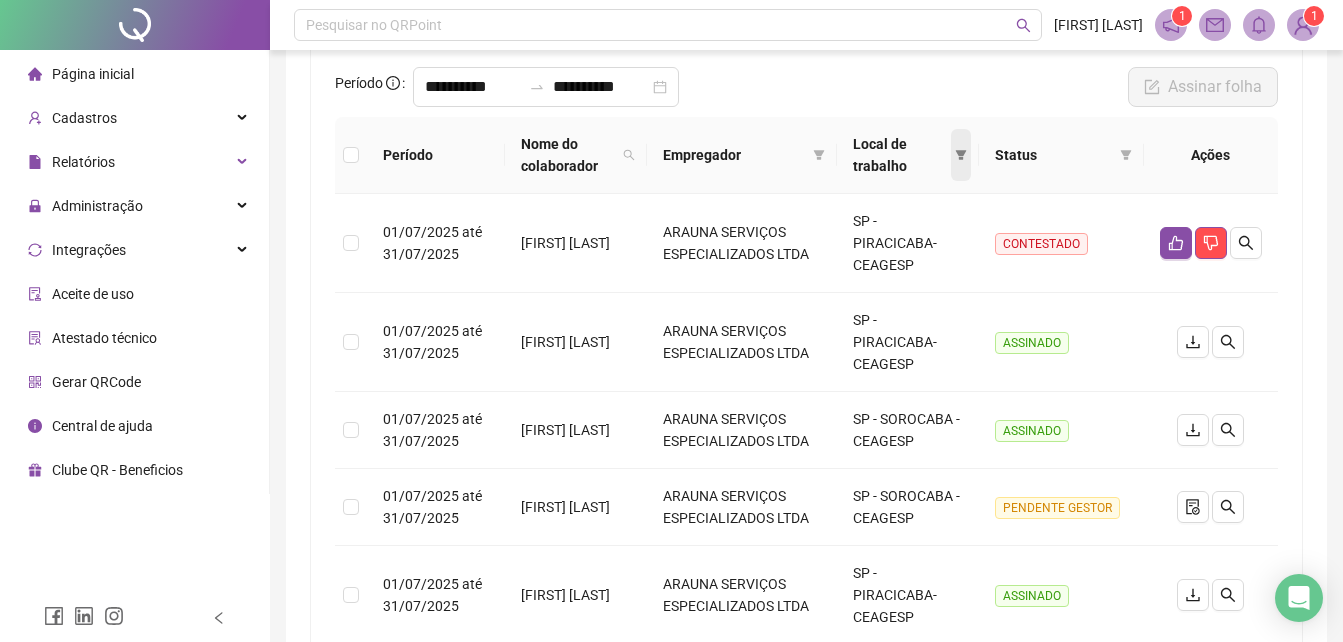 click 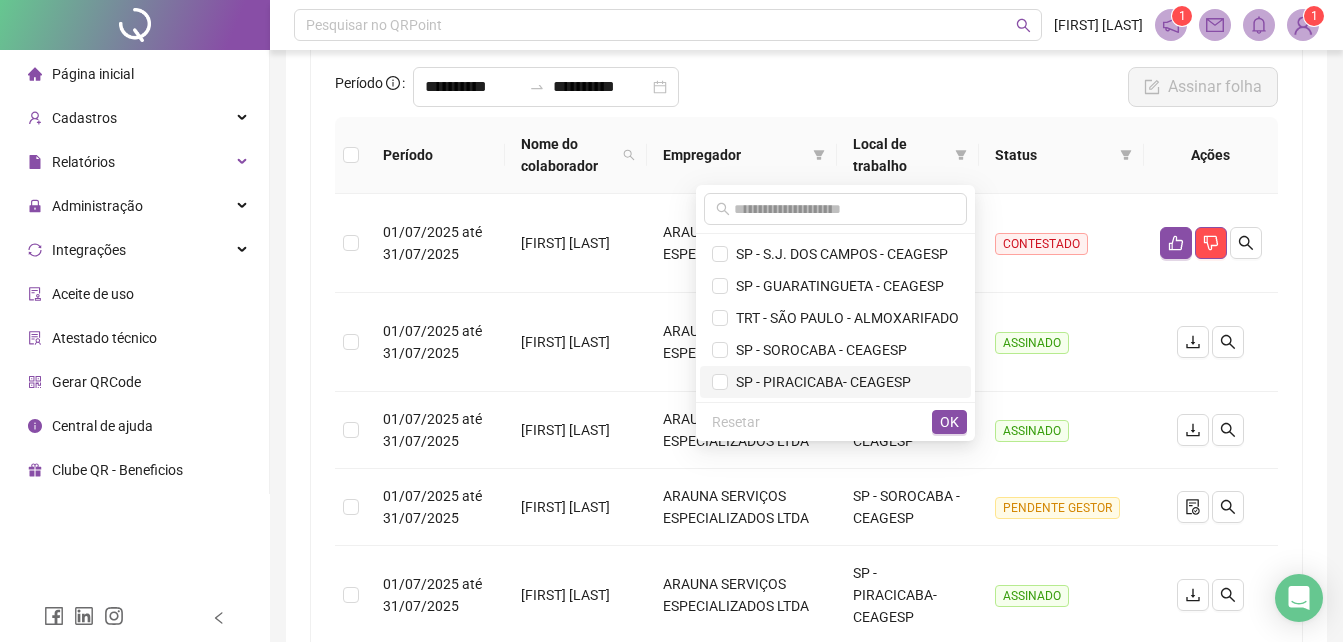 click on "SP - PIRACICABA- CEAGESP" at bounding box center [819, 382] 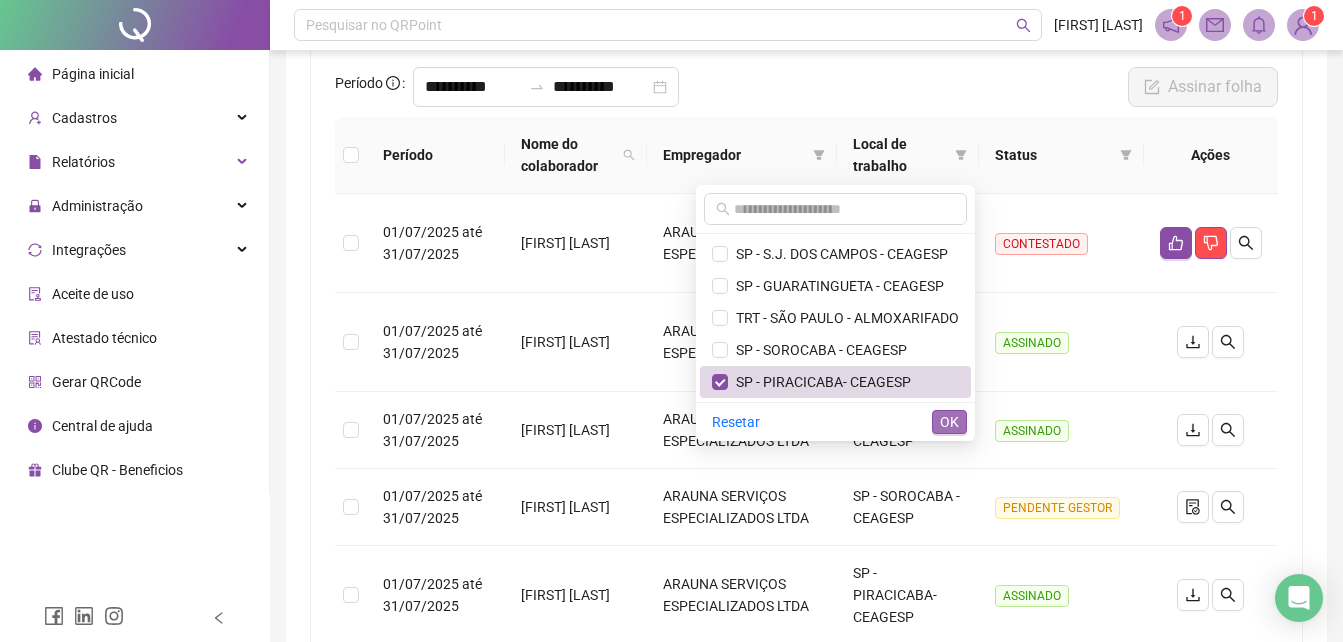 click on "OK" at bounding box center [949, 422] 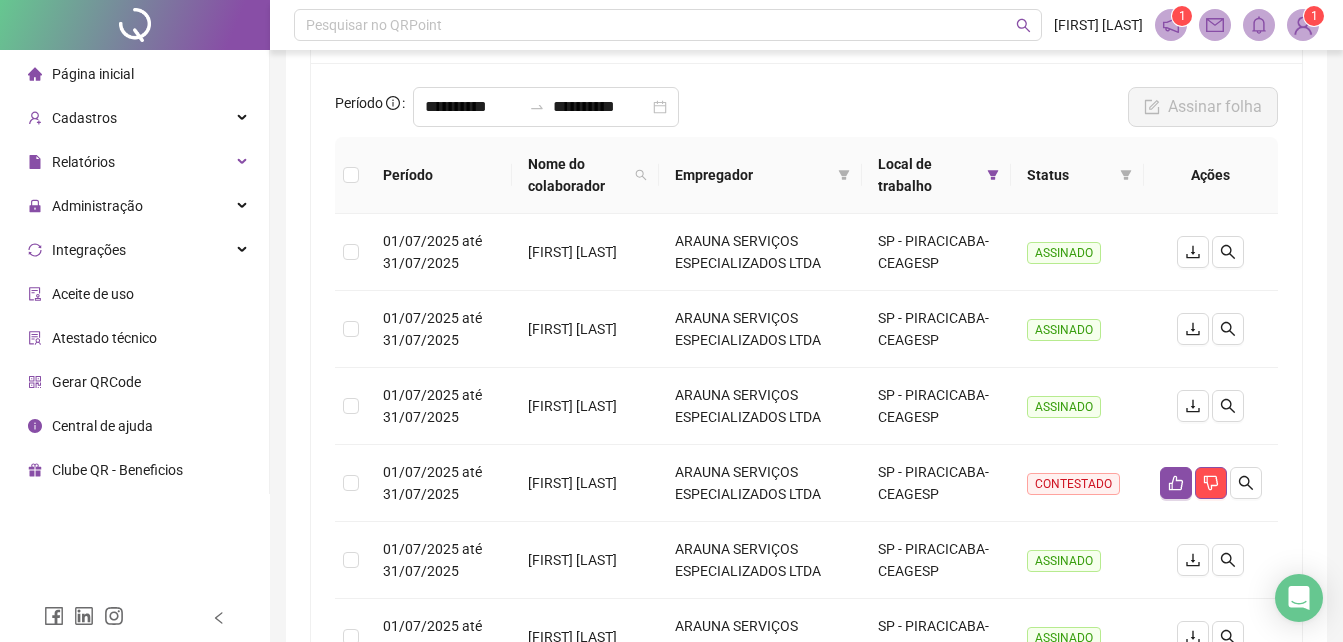 scroll, scrollTop: 103, scrollLeft: 0, axis: vertical 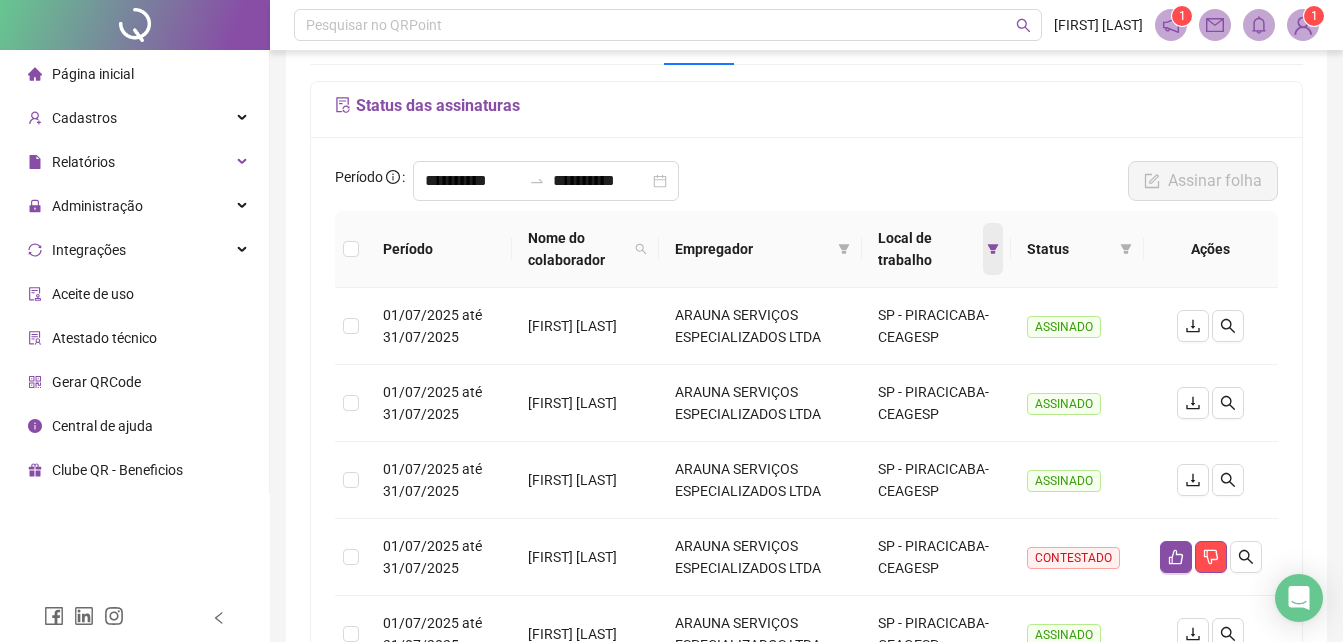 click 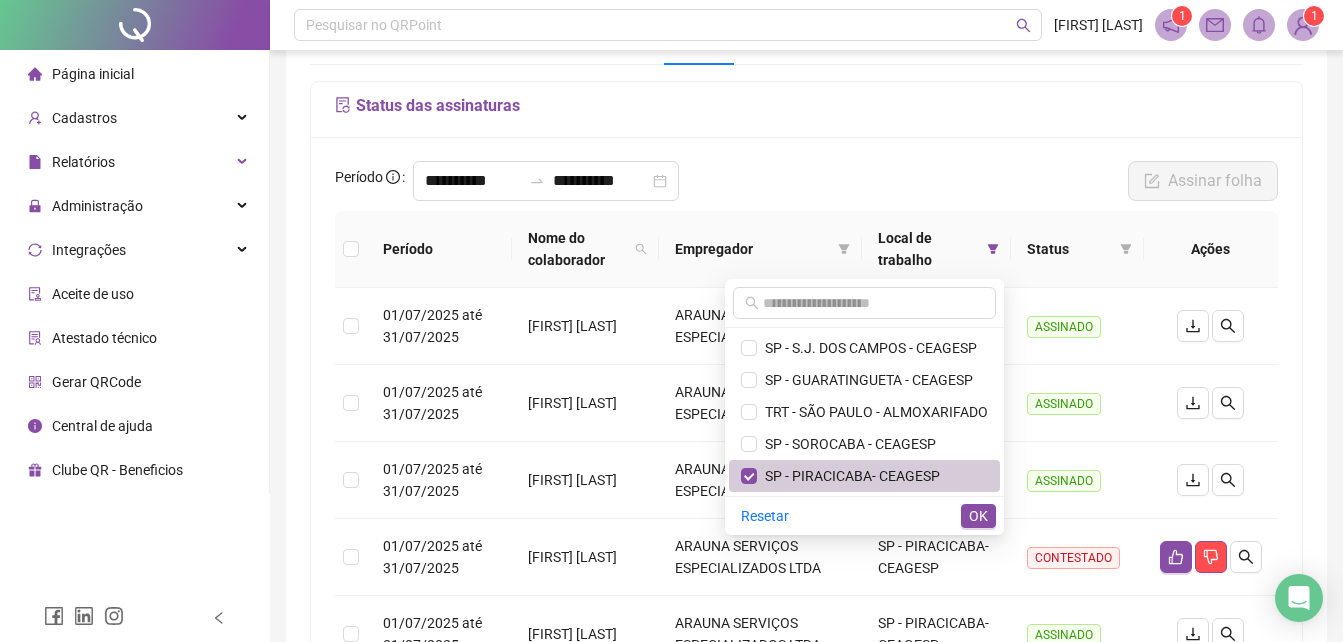 click on "SP - PIRACICABA- CEAGESP" at bounding box center [848, 476] 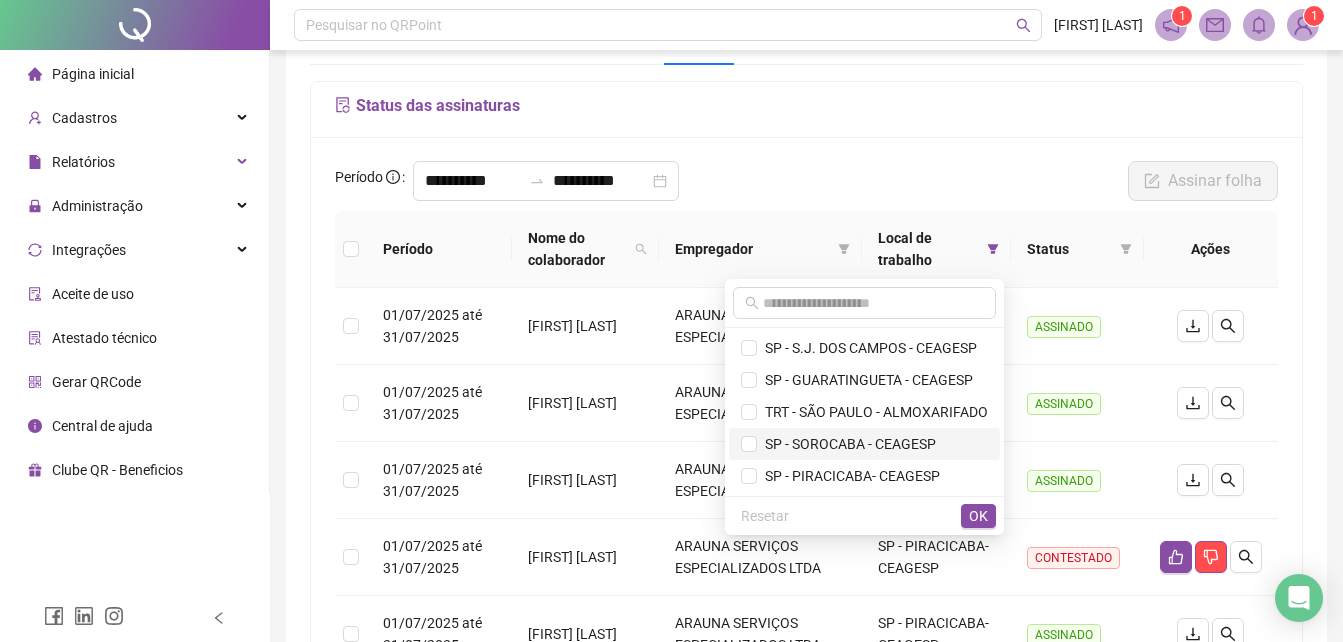 click on "SP - SOROCABA - CEAGESP" at bounding box center (846, 444) 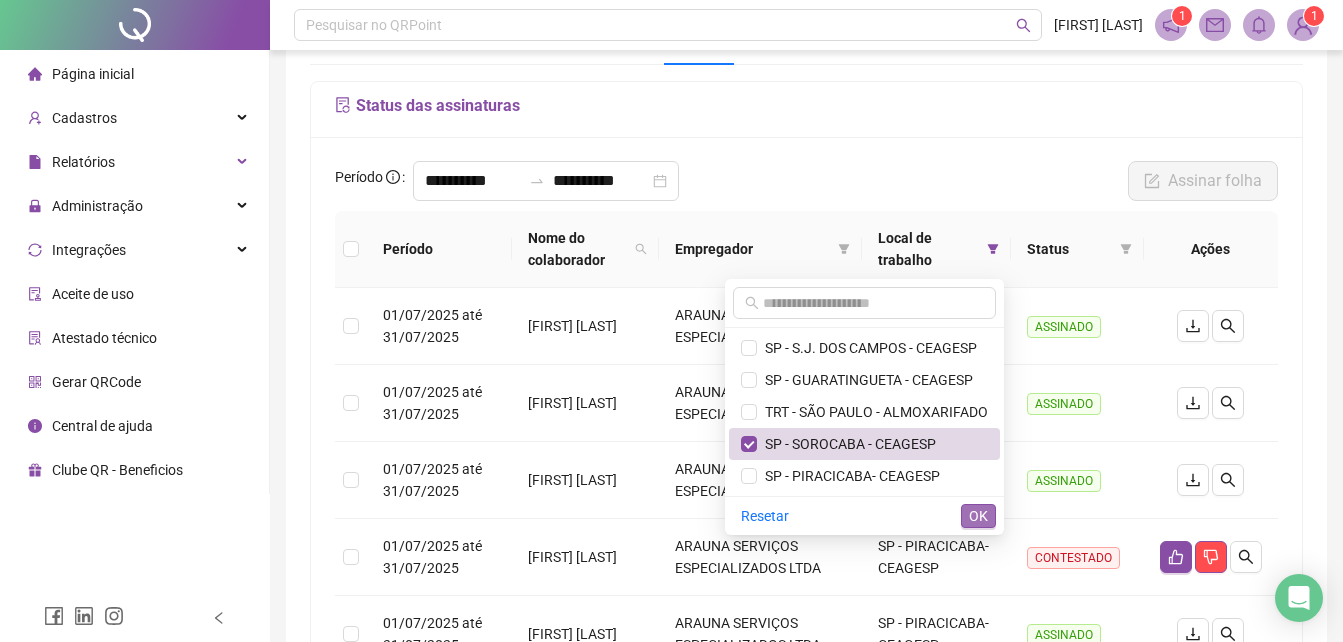 click on "OK" at bounding box center [978, 516] 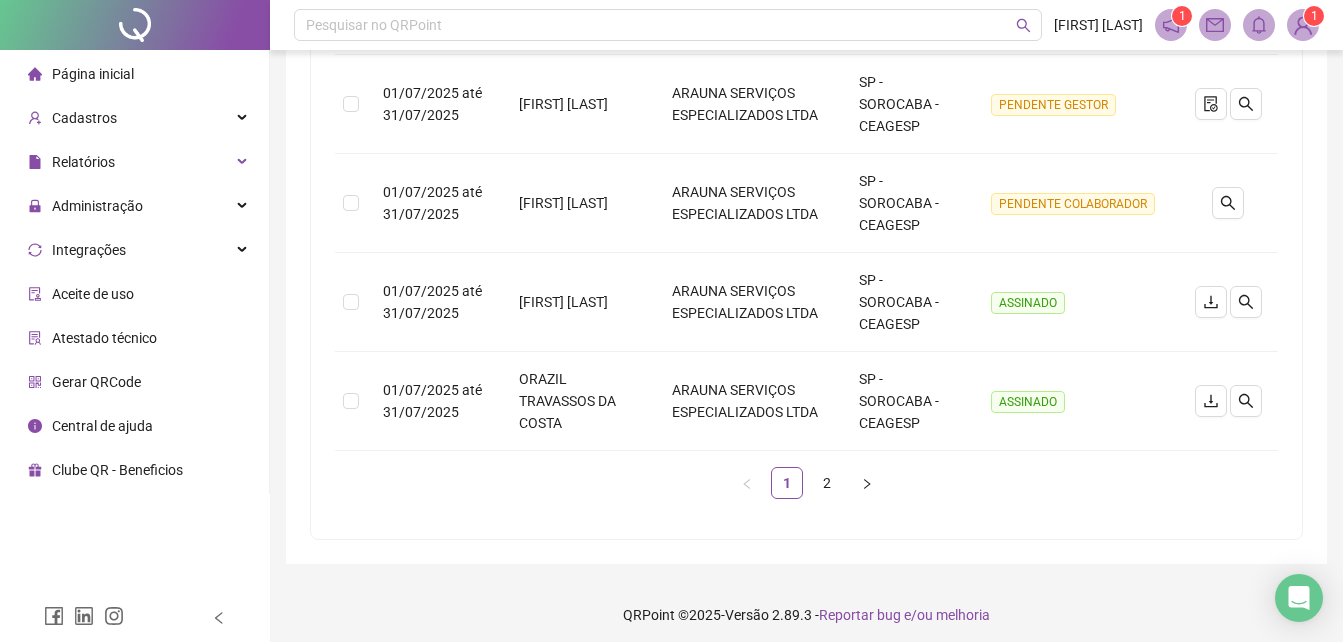 scroll, scrollTop: 938, scrollLeft: 0, axis: vertical 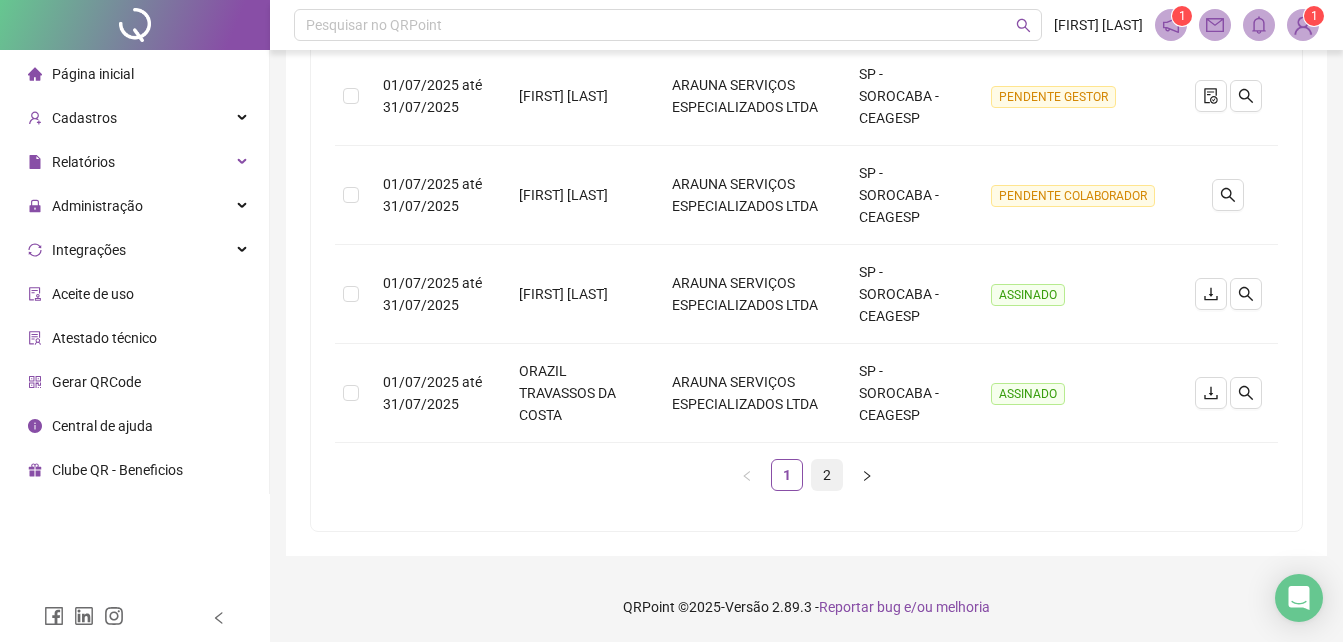 click on "2" at bounding box center (827, 475) 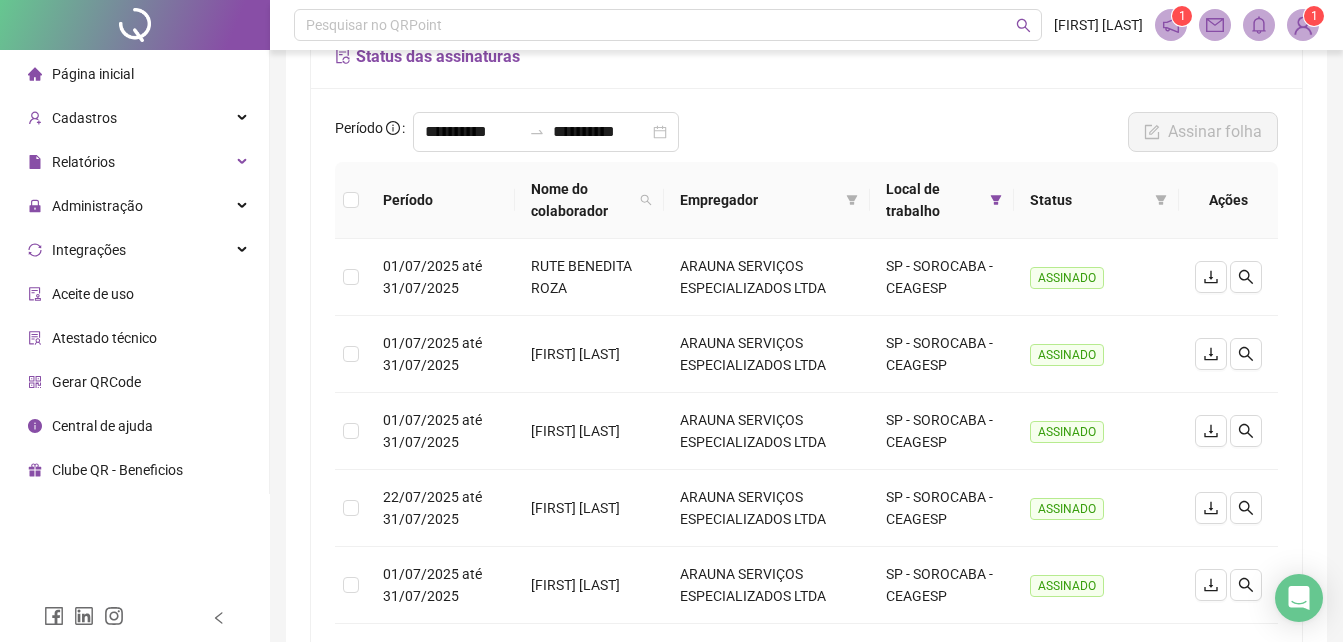 scroll, scrollTop: 564, scrollLeft: 0, axis: vertical 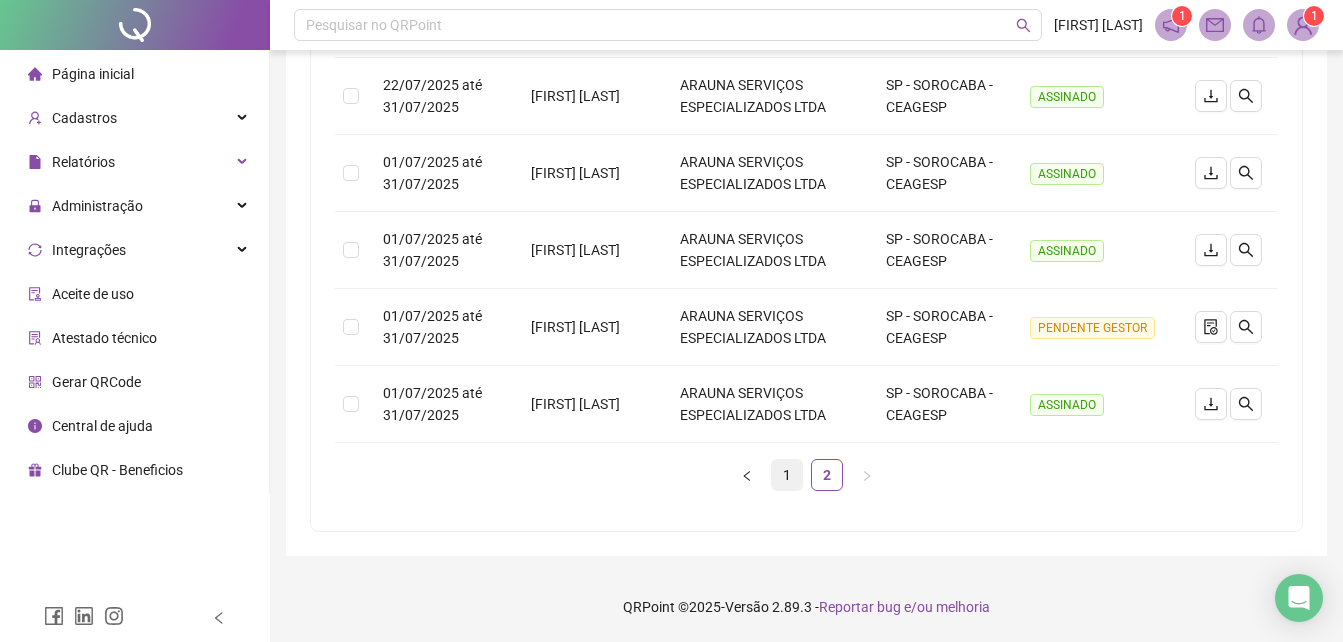 click on "1" at bounding box center (787, 475) 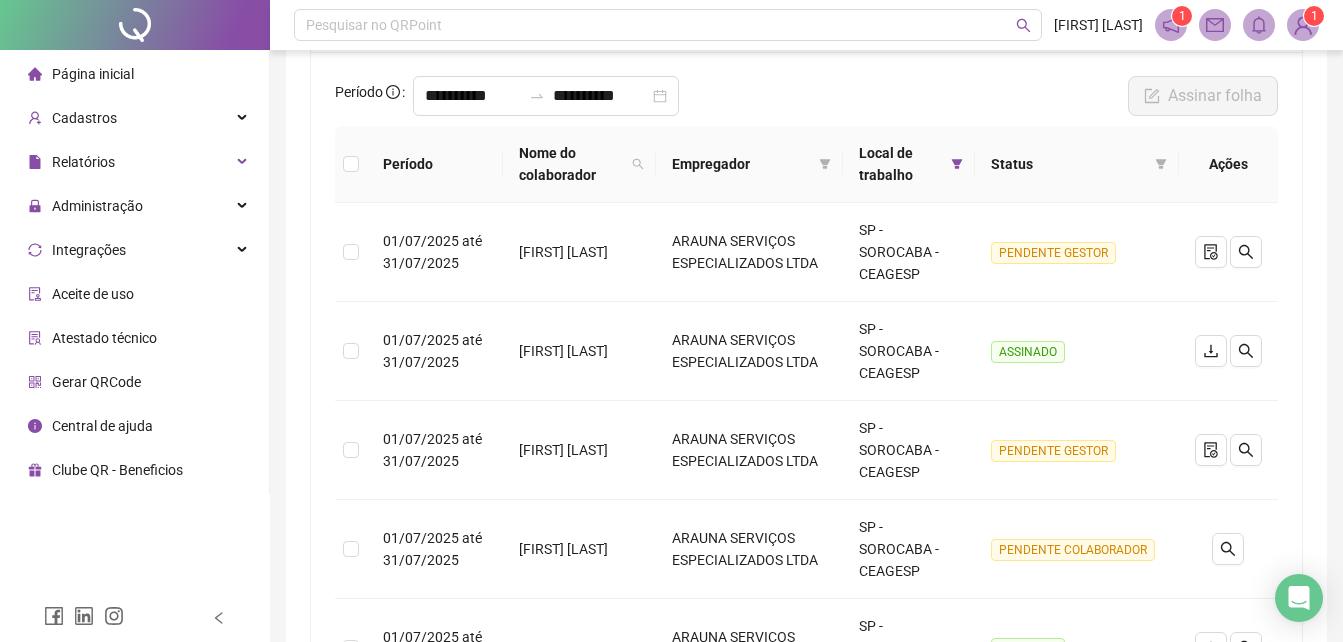scroll, scrollTop: 121, scrollLeft: 0, axis: vertical 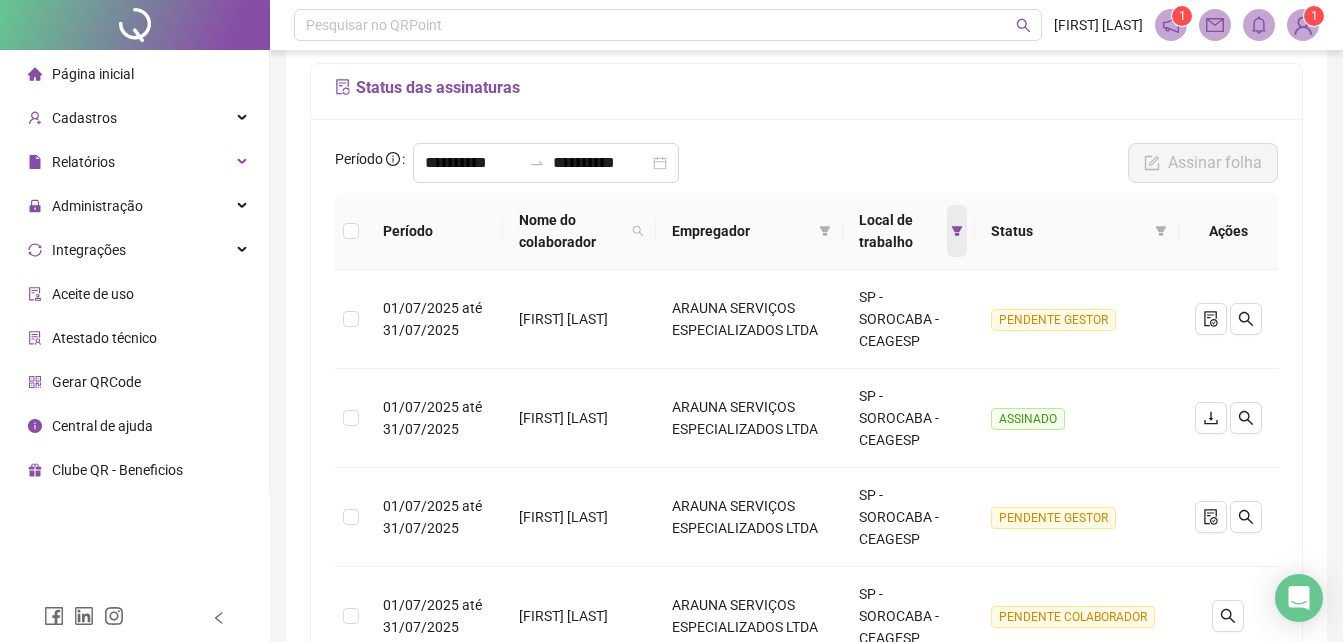 click 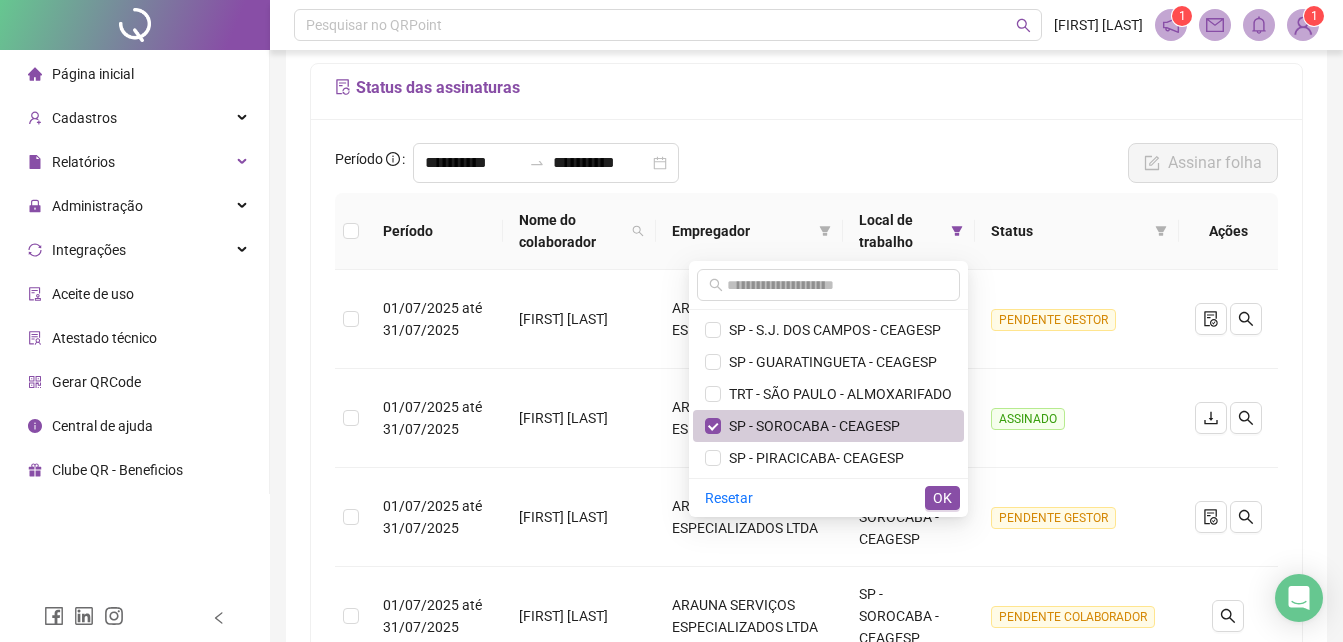click on "SP - SOROCABA - CEAGESP" at bounding box center [810, 426] 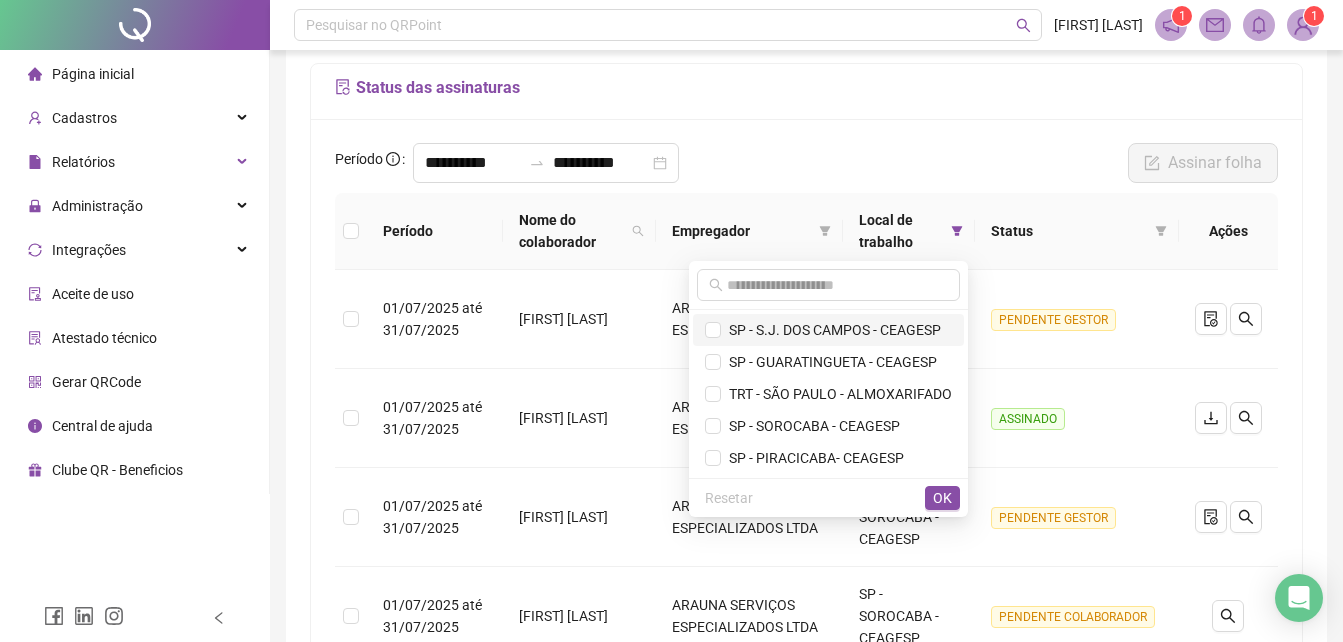 click on "SP - S.J. DOS CAMPOS - CEAGESP" at bounding box center (828, 330) 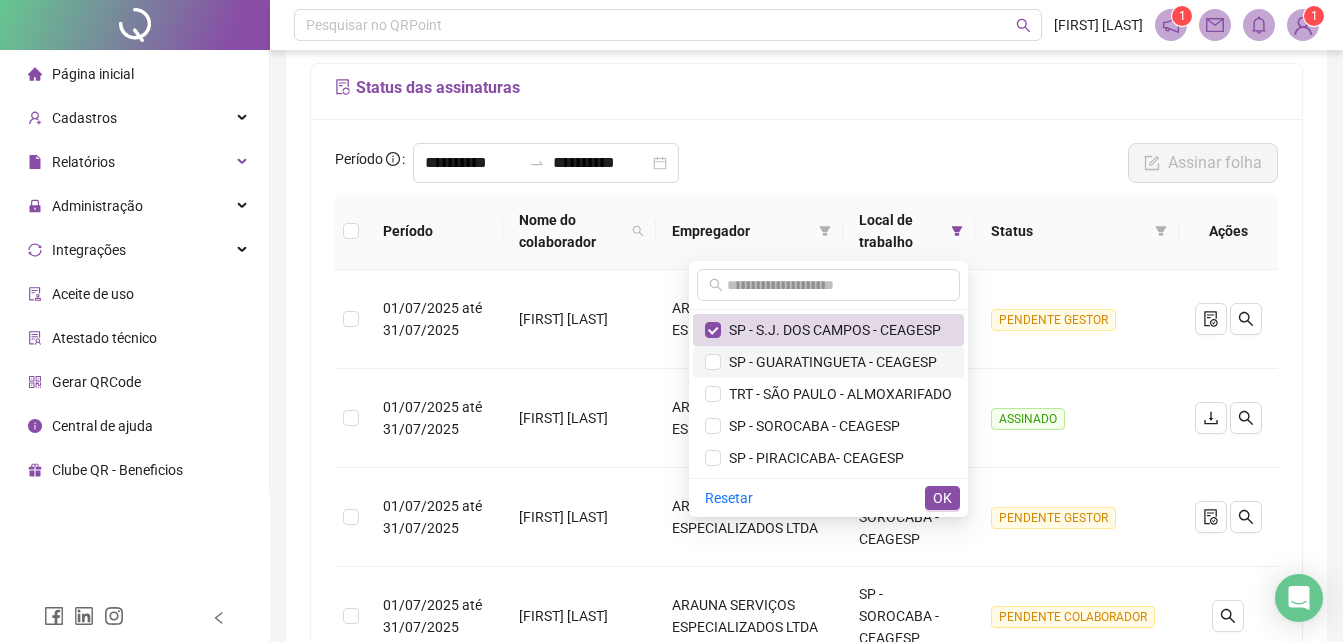 click on "SP - GUARATINGUETA - CEAGESP" at bounding box center [829, 362] 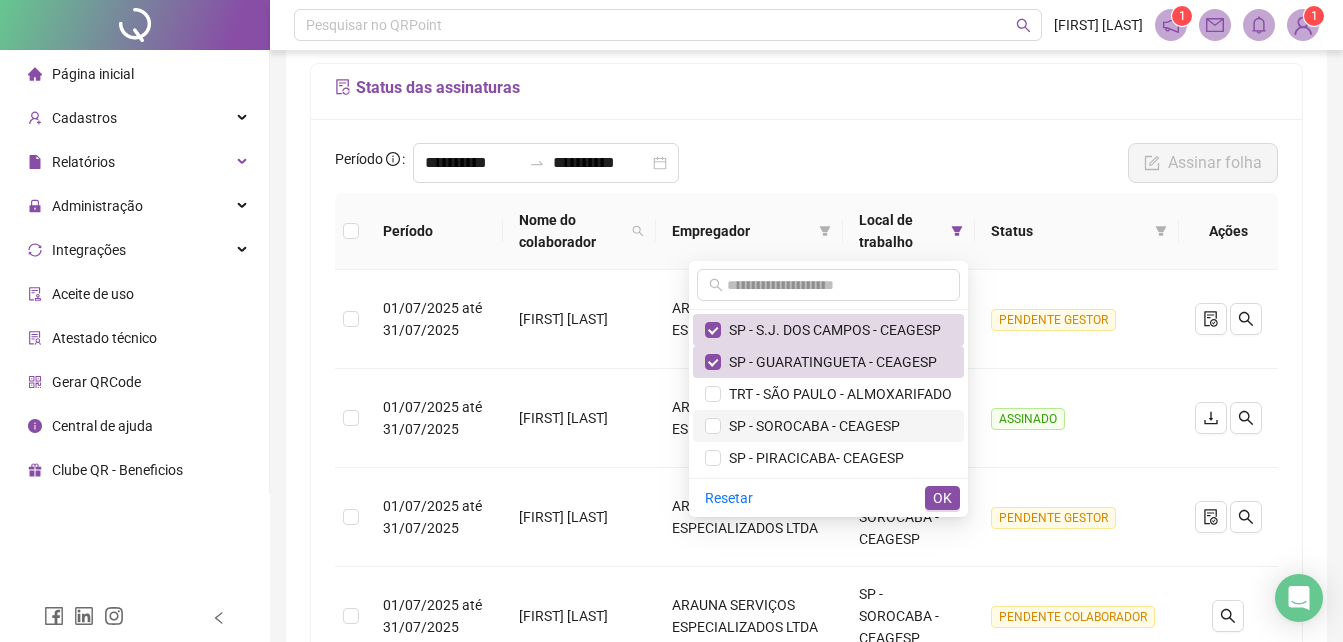 click on "SP - SOROCABA - CEAGESP" at bounding box center (828, 426) 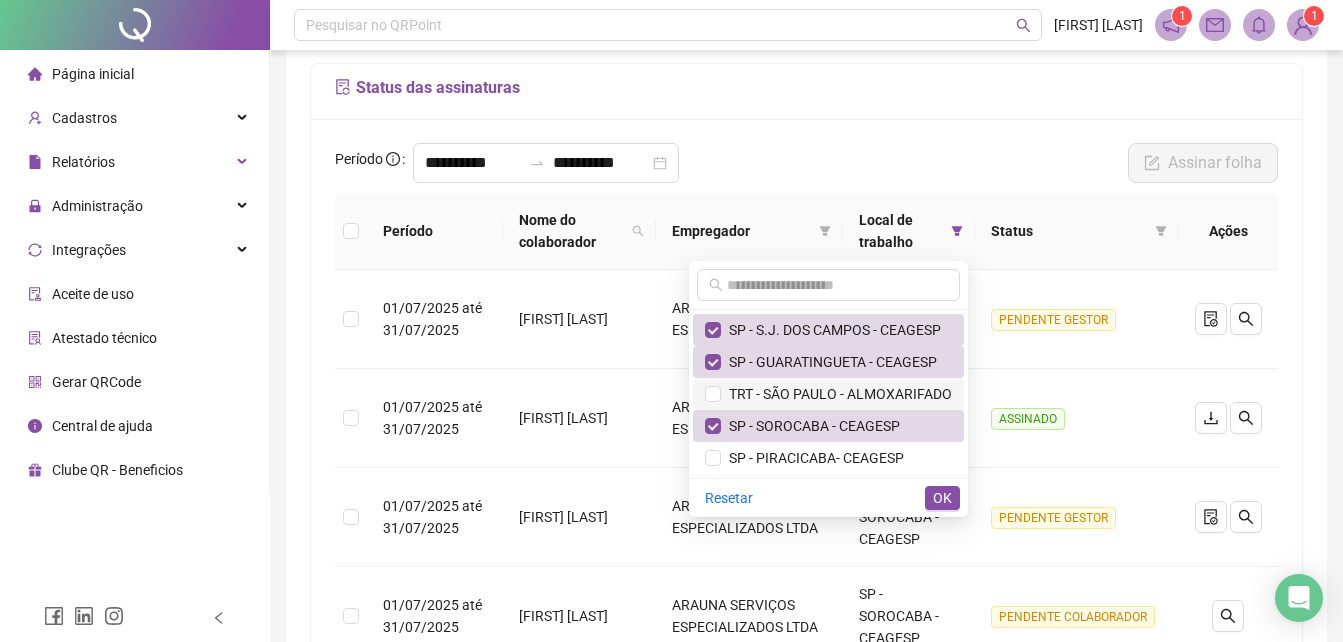 click on "TRT - SÃO PAULO - ALMOXARIFADO" at bounding box center (836, 394) 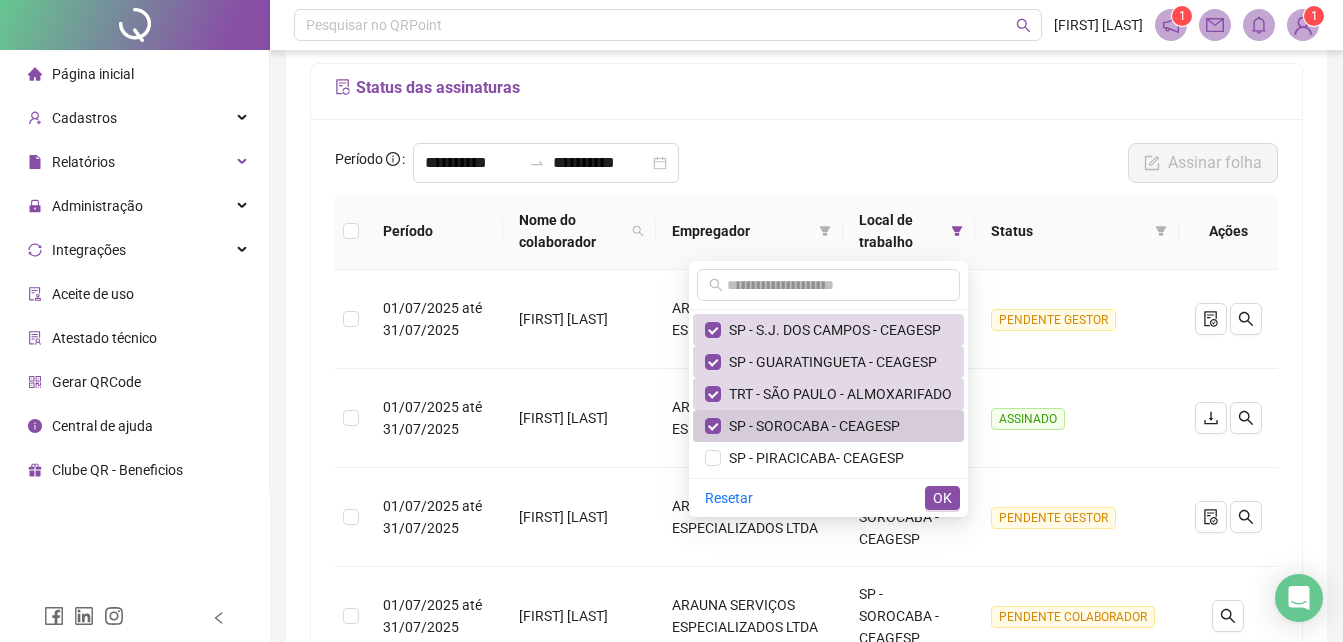 click on "SP - SOROCABA - CEAGESP" at bounding box center (810, 426) 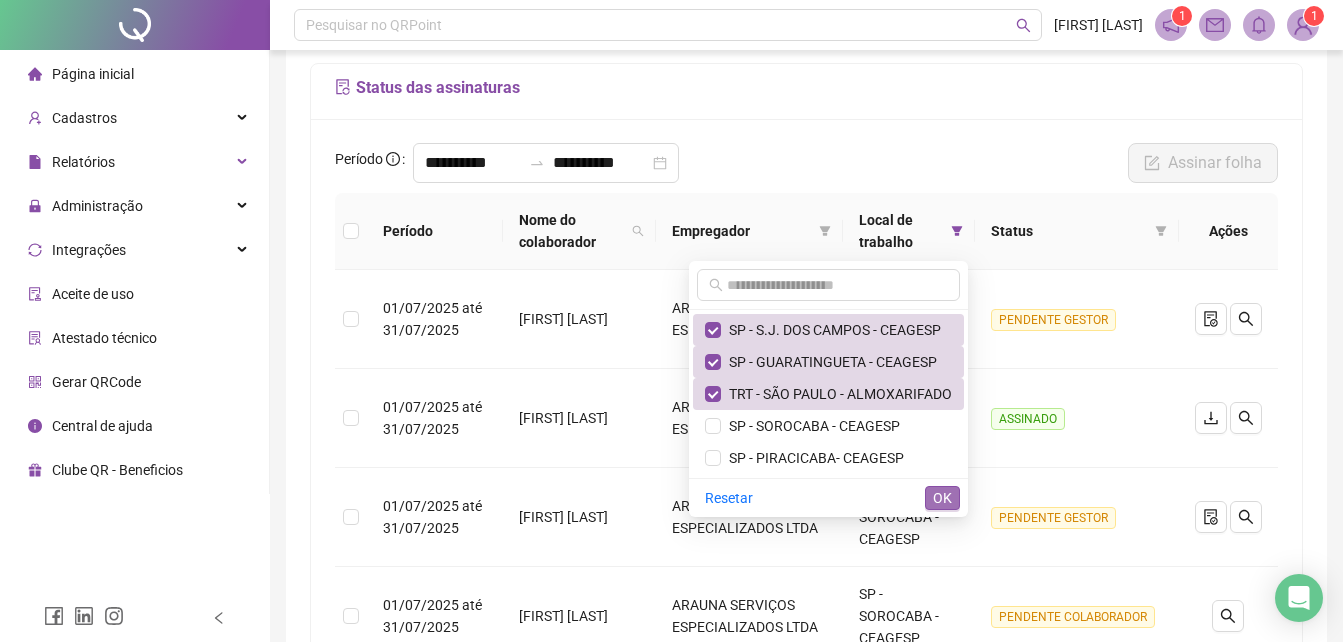 click on "OK" at bounding box center (942, 498) 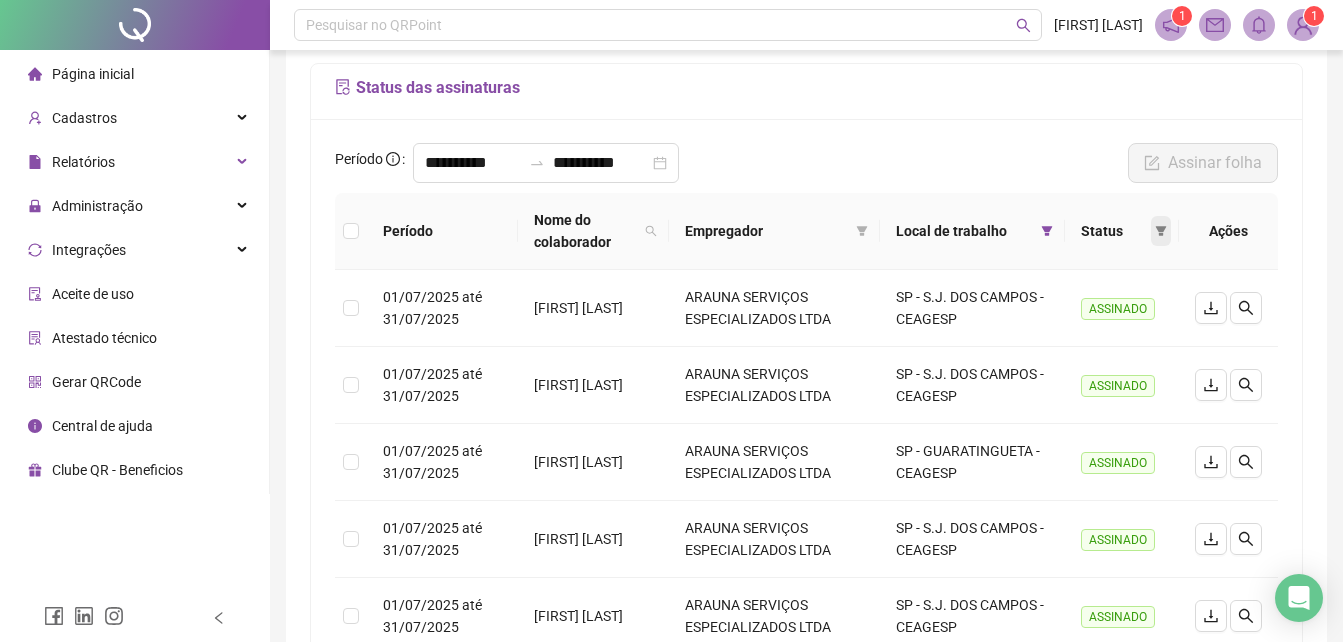 click 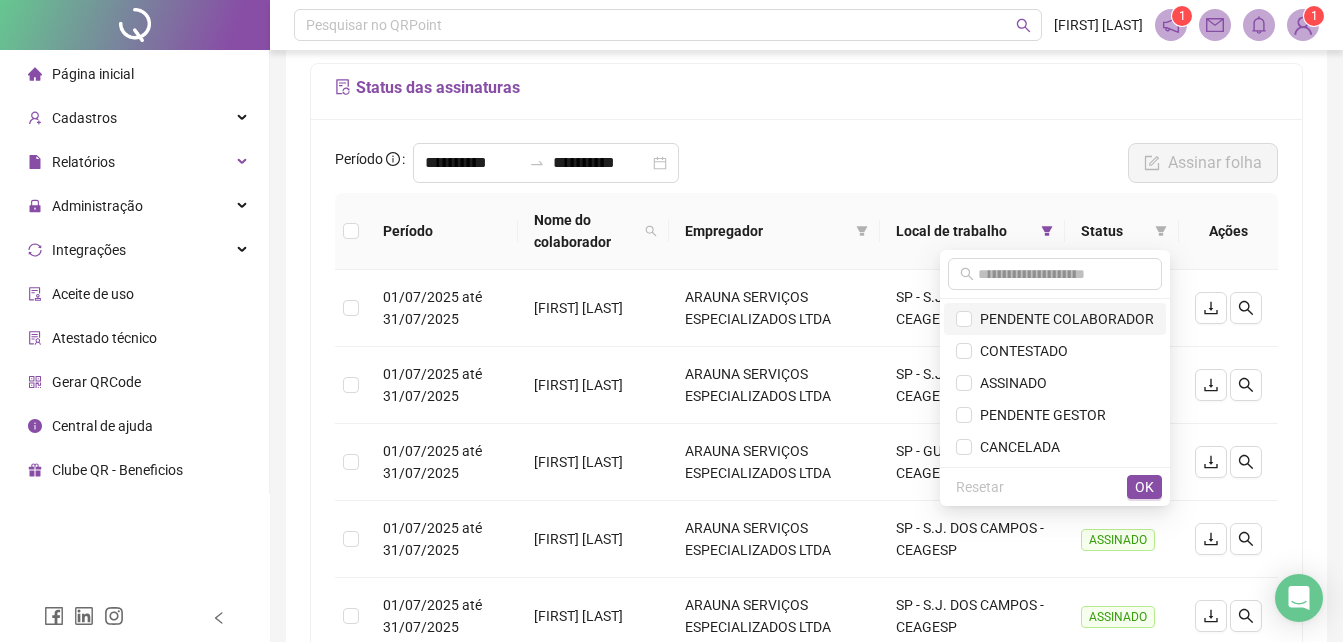 click on "PENDENTE COLABORADOR" at bounding box center (1063, 319) 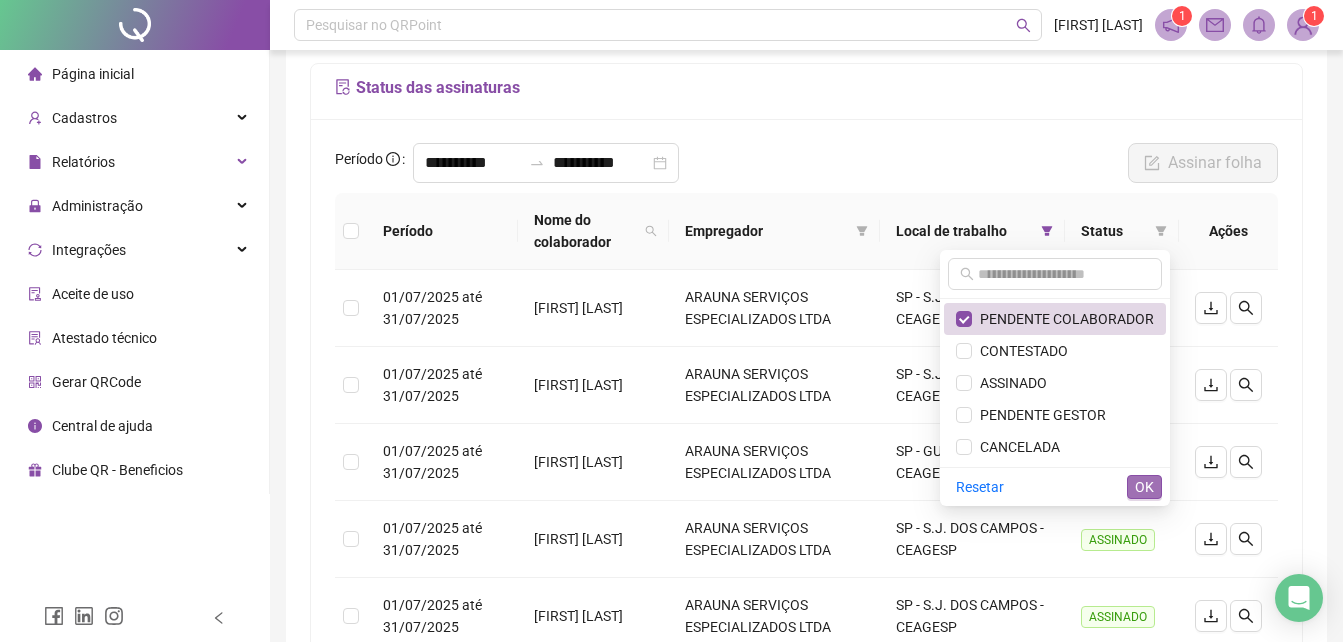 click on "OK" at bounding box center [1144, 487] 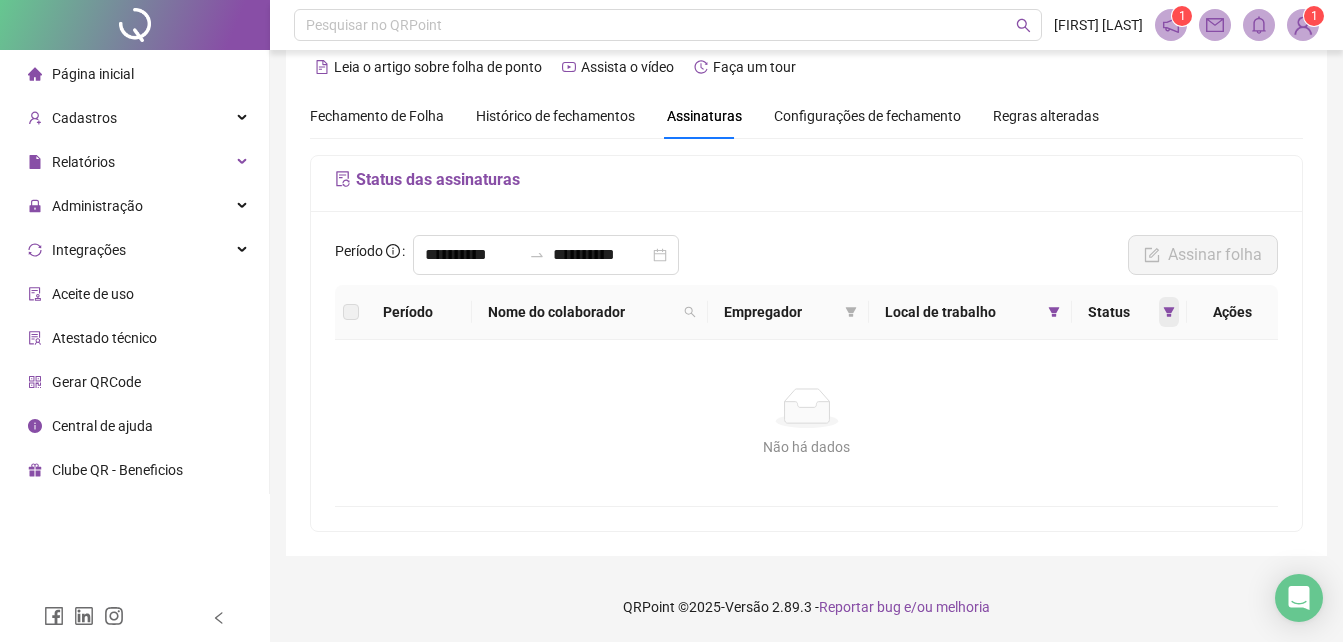 click 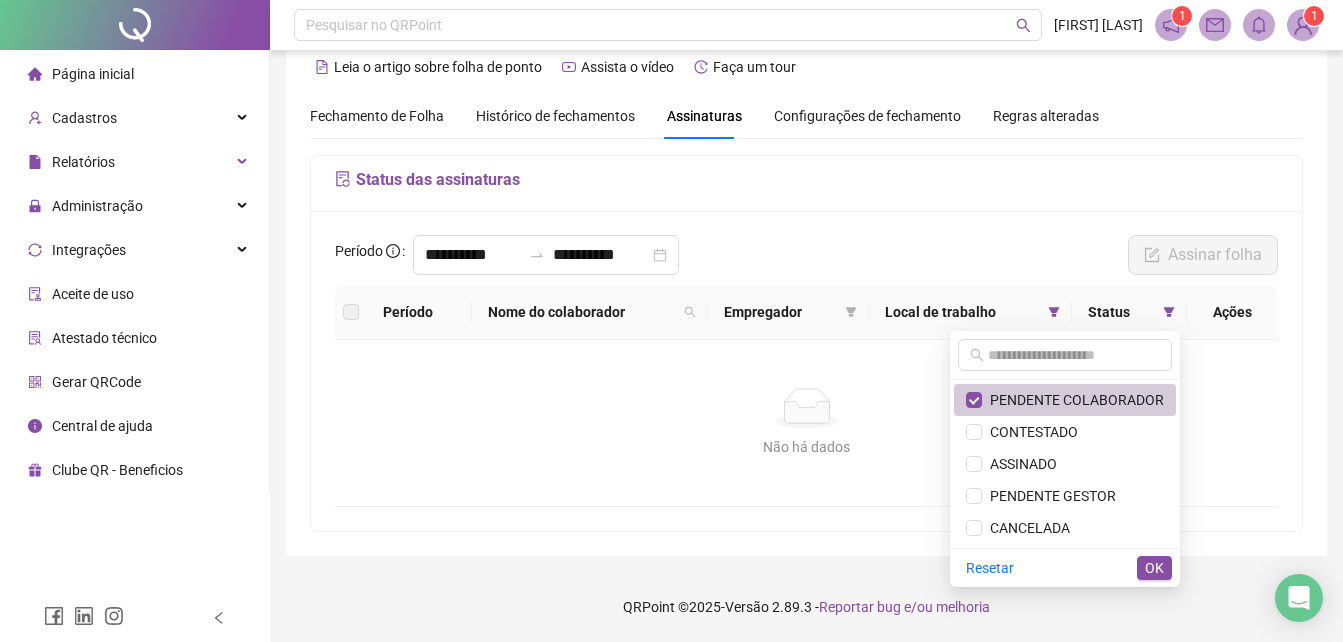 click on "PENDENTE COLABORADOR" at bounding box center (1065, 400) 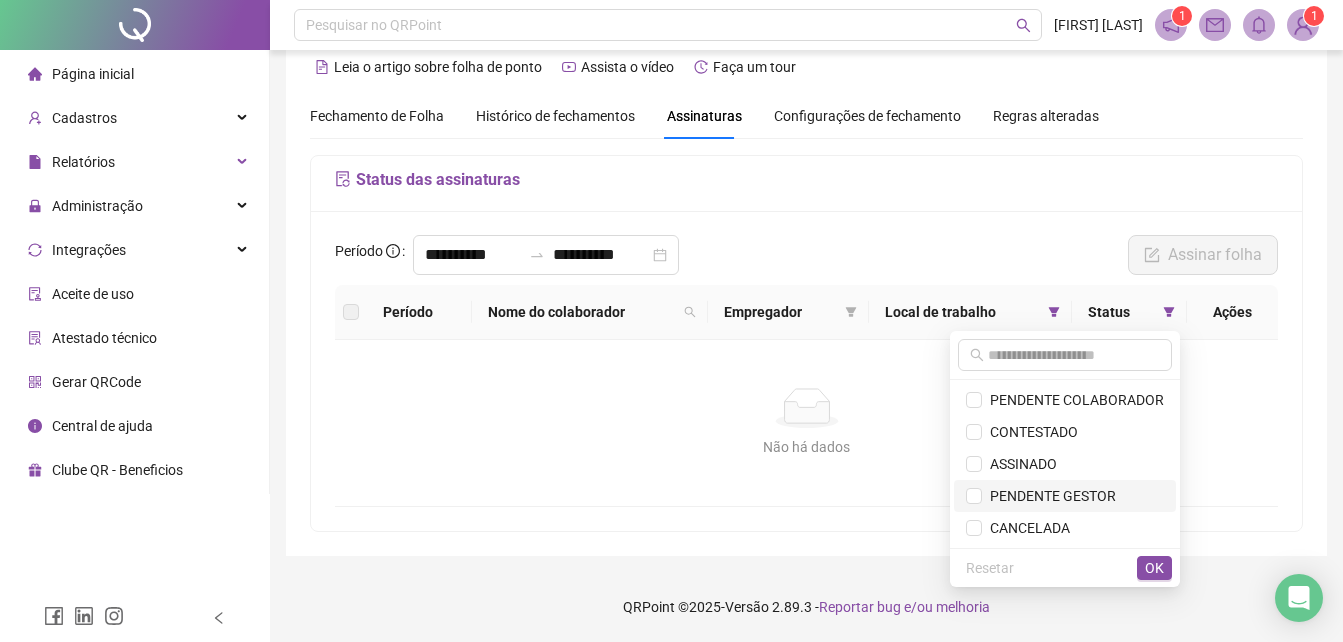 click on "PENDENTE GESTOR" at bounding box center (1049, 496) 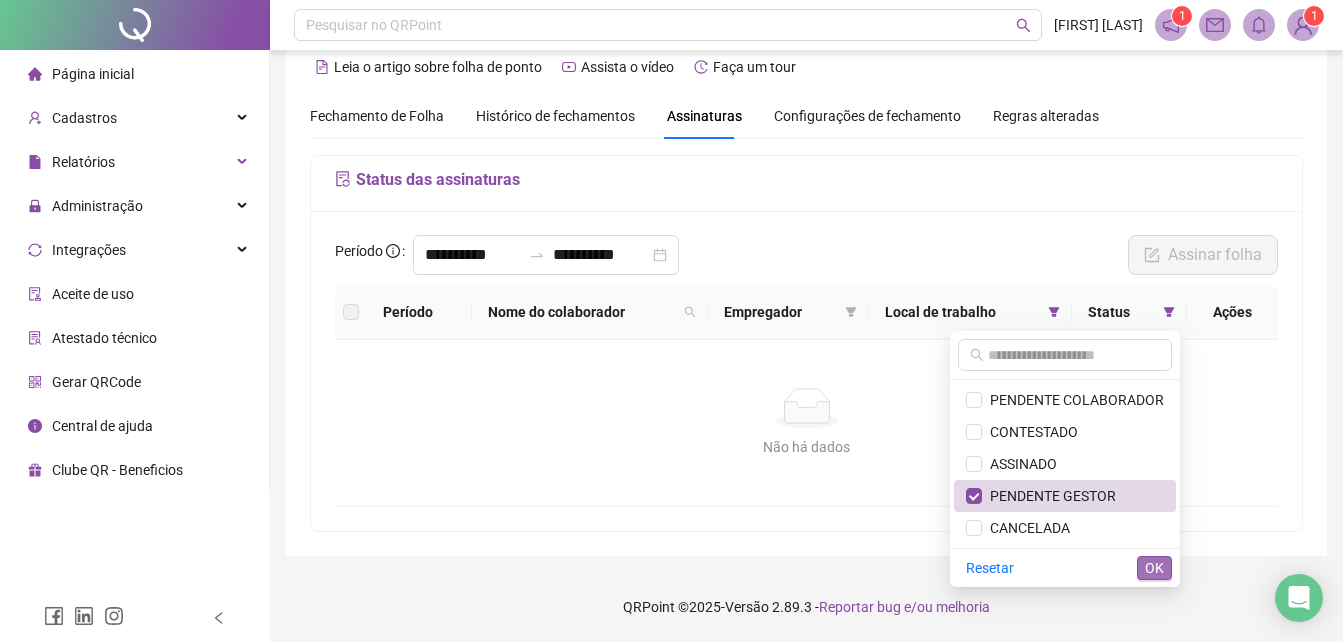 click on "OK" at bounding box center [1154, 568] 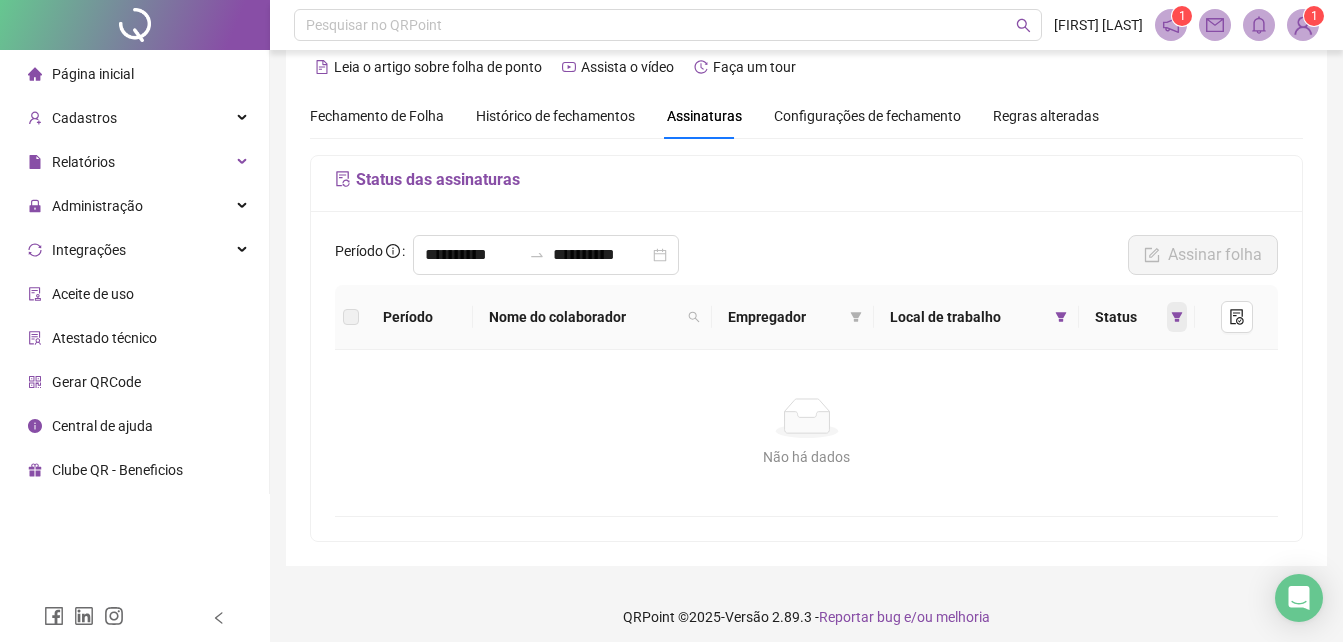 click at bounding box center [1177, 317] 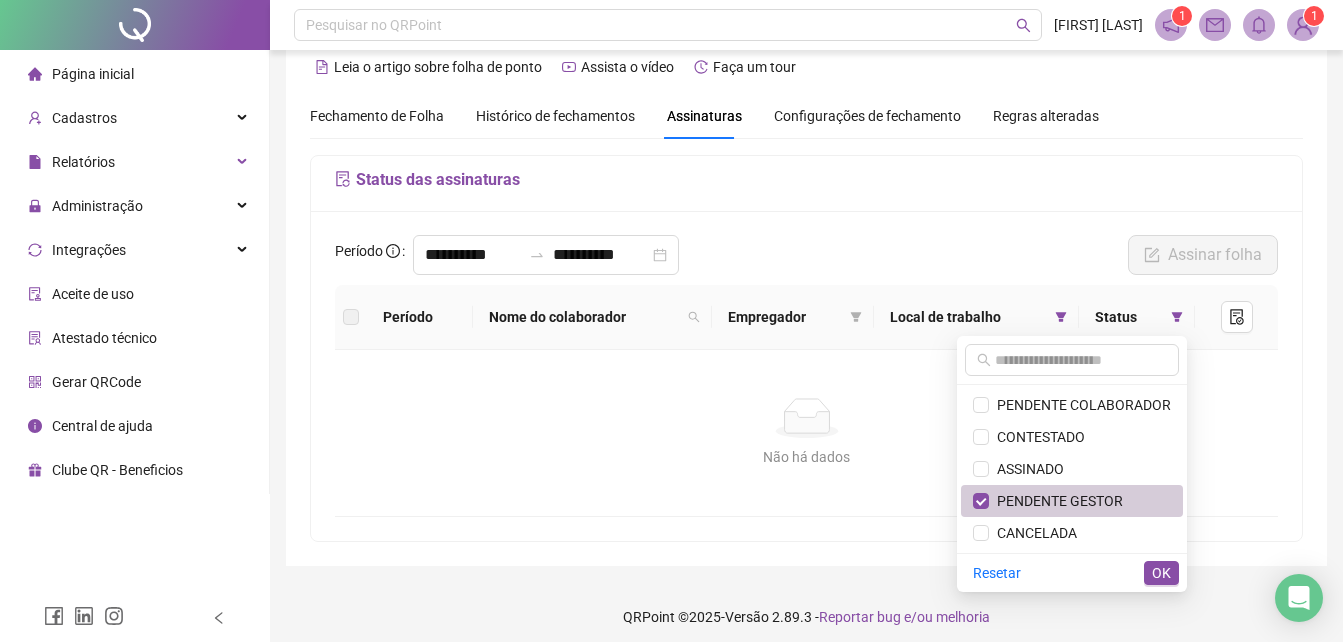 click on "PENDENTE GESTOR" at bounding box center [1056, 501] 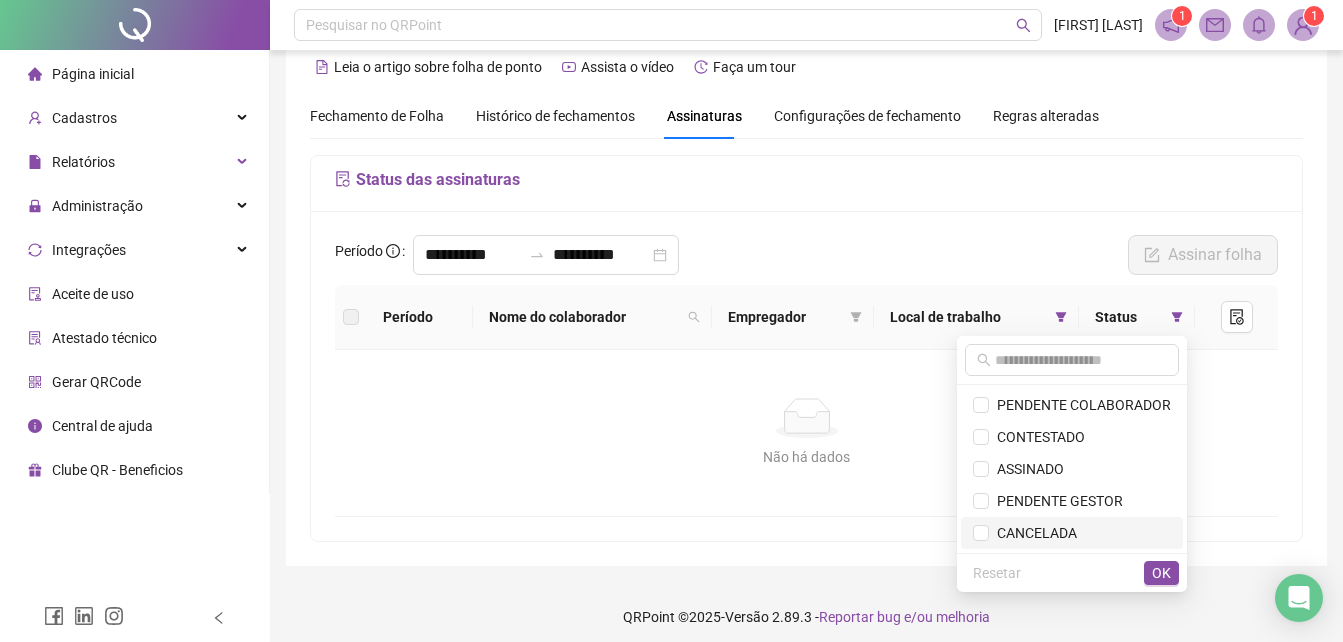 click on "CANCELADA" at bounding box center (1033, 533) 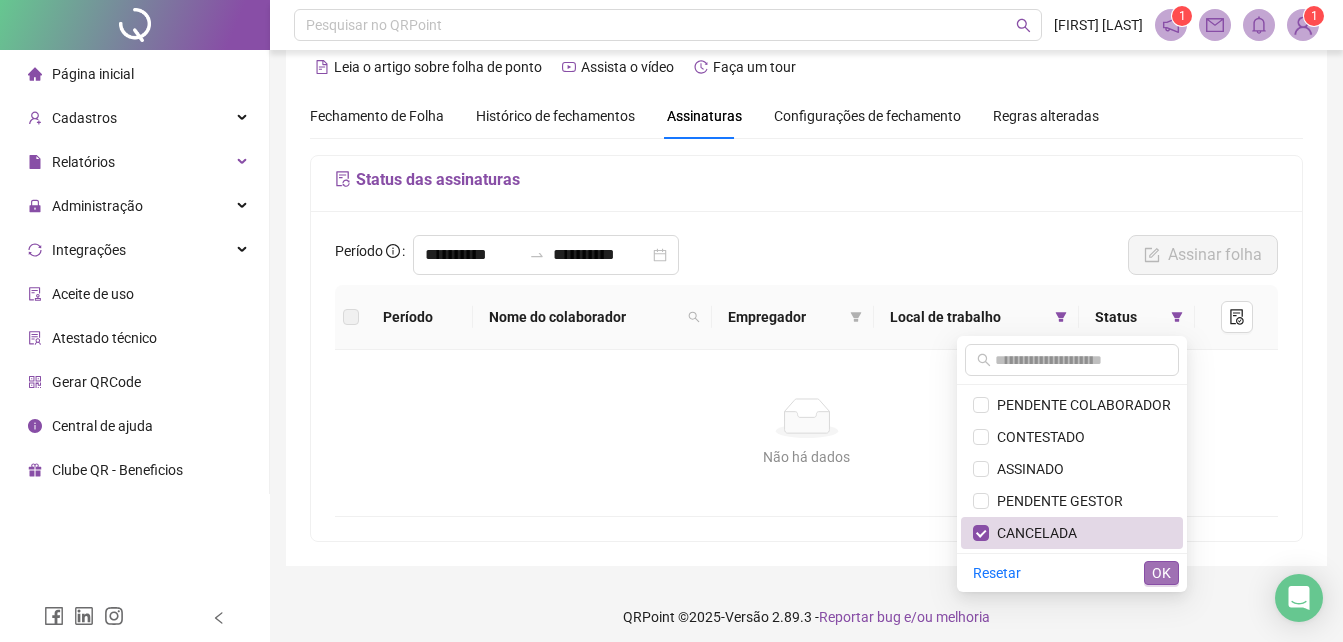 click on "OK" at bounding box center [1161, 573] 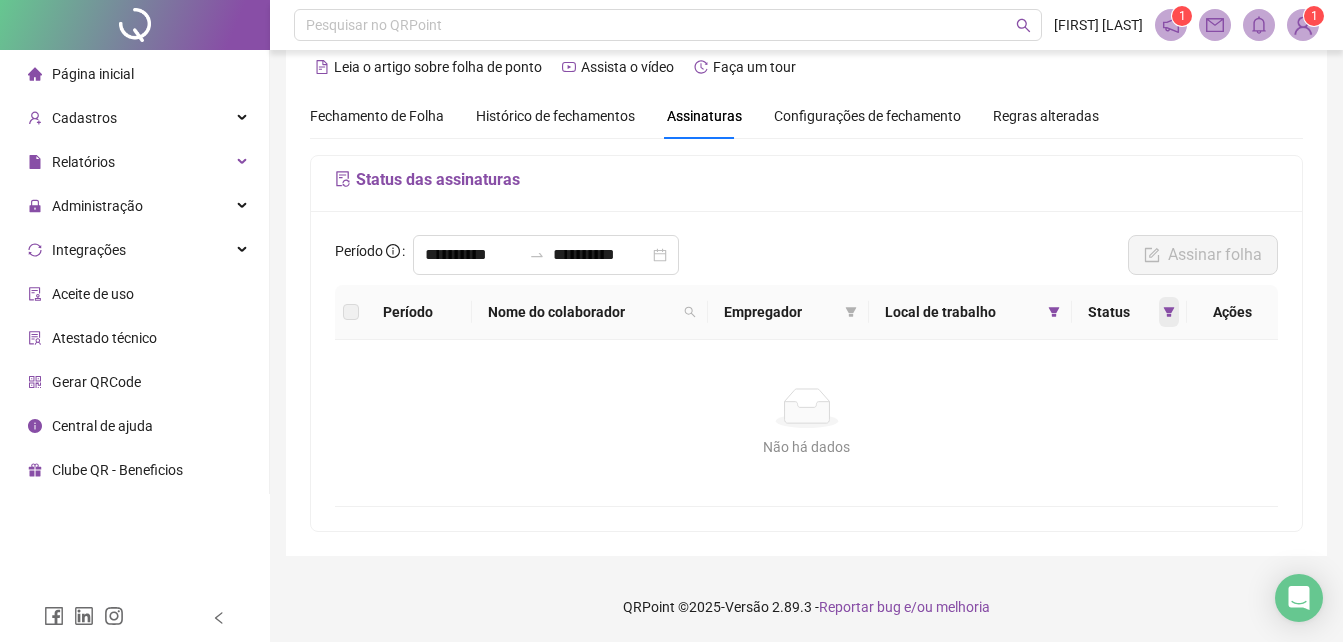 click at bounding box center (1169, 312) 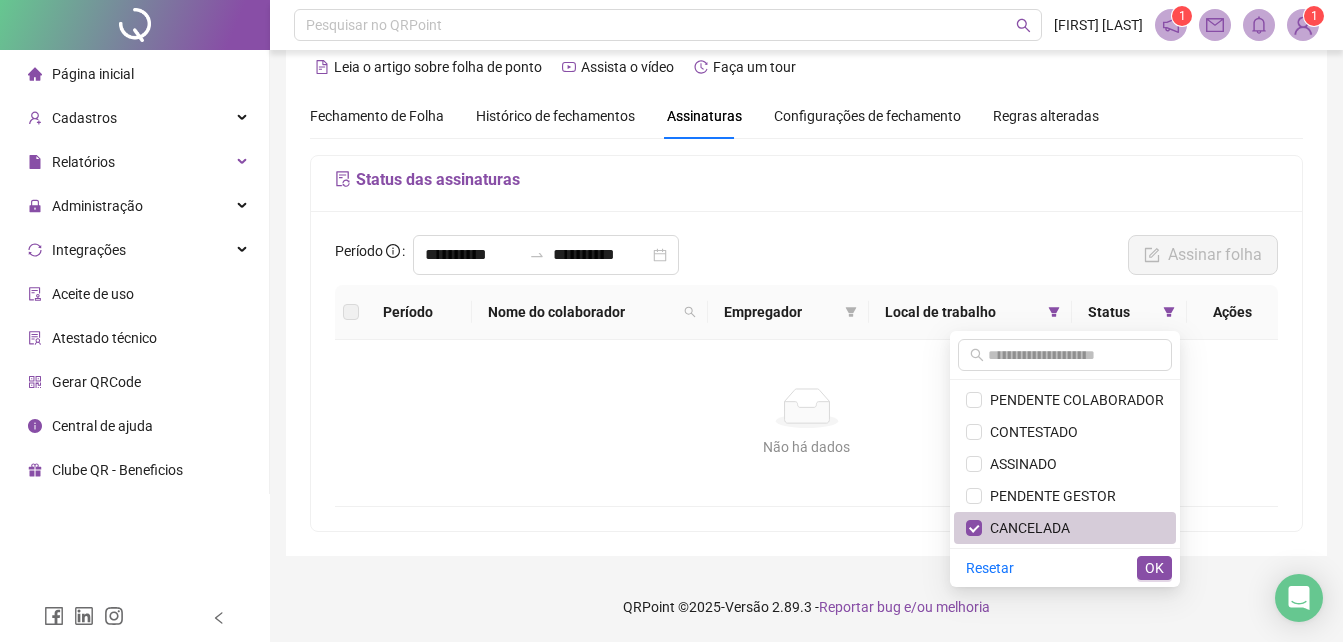 click on "CANCELADA" at bounding box center [1026, 528] 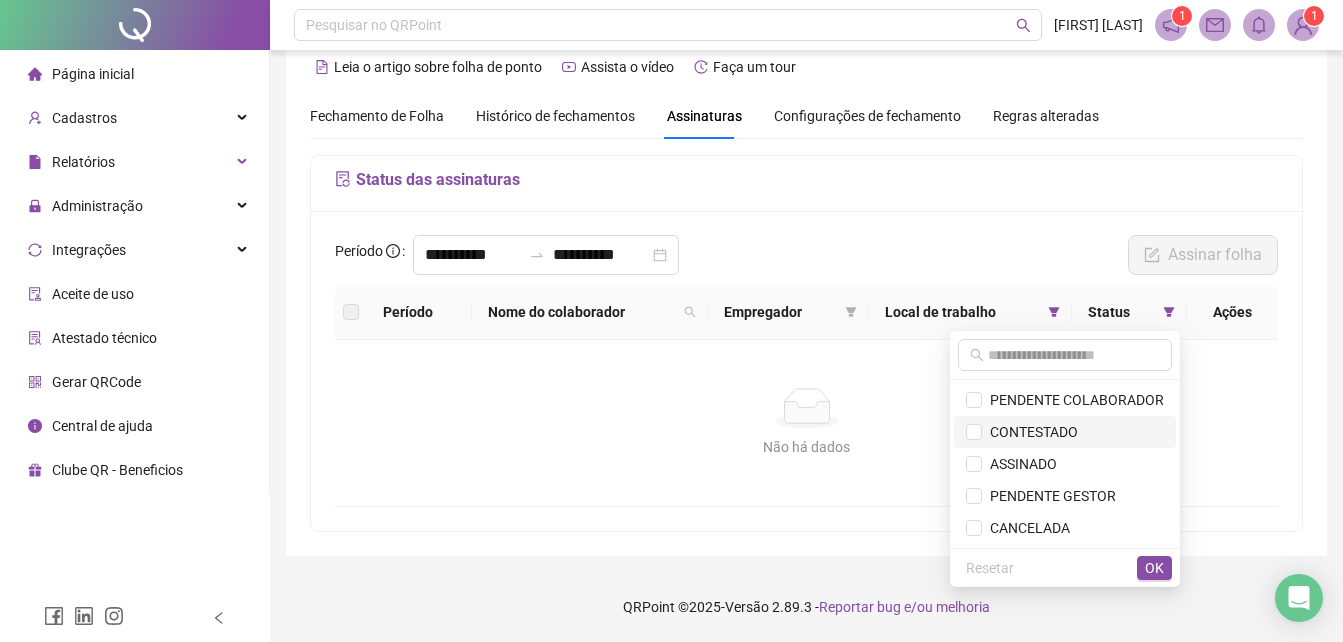 click on "CONTESTADO" at bounding box center [1030, 432] 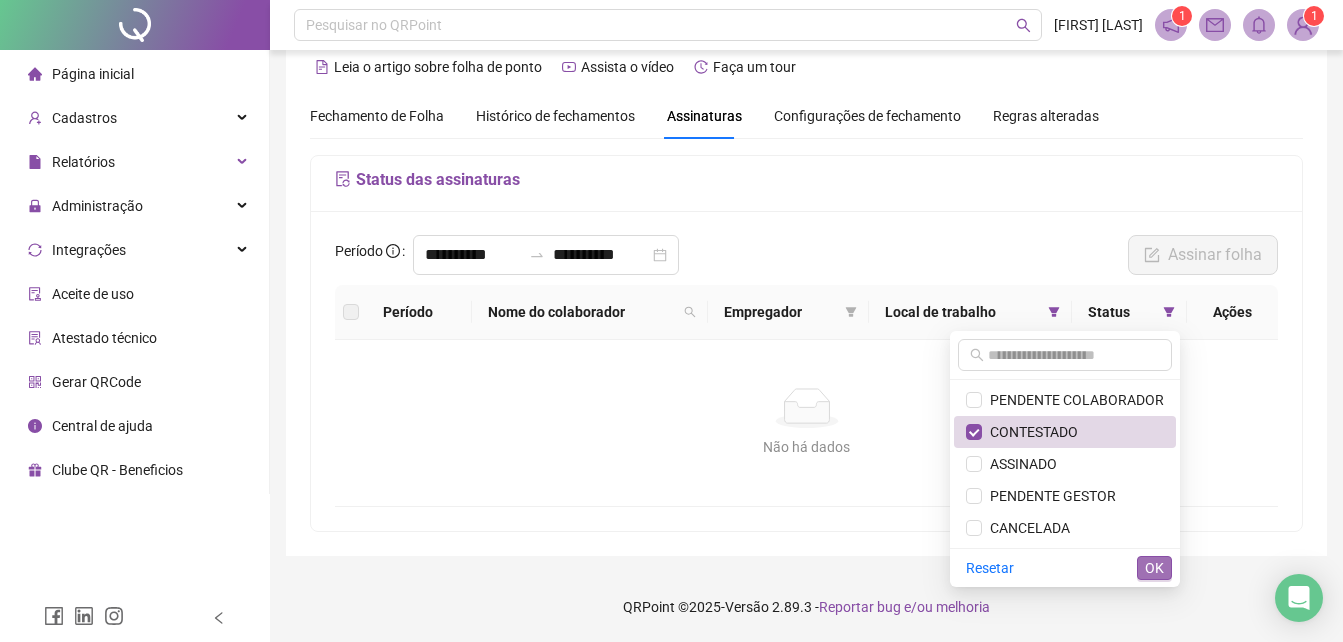 click on "OK" at bounding box center (1154, 568) 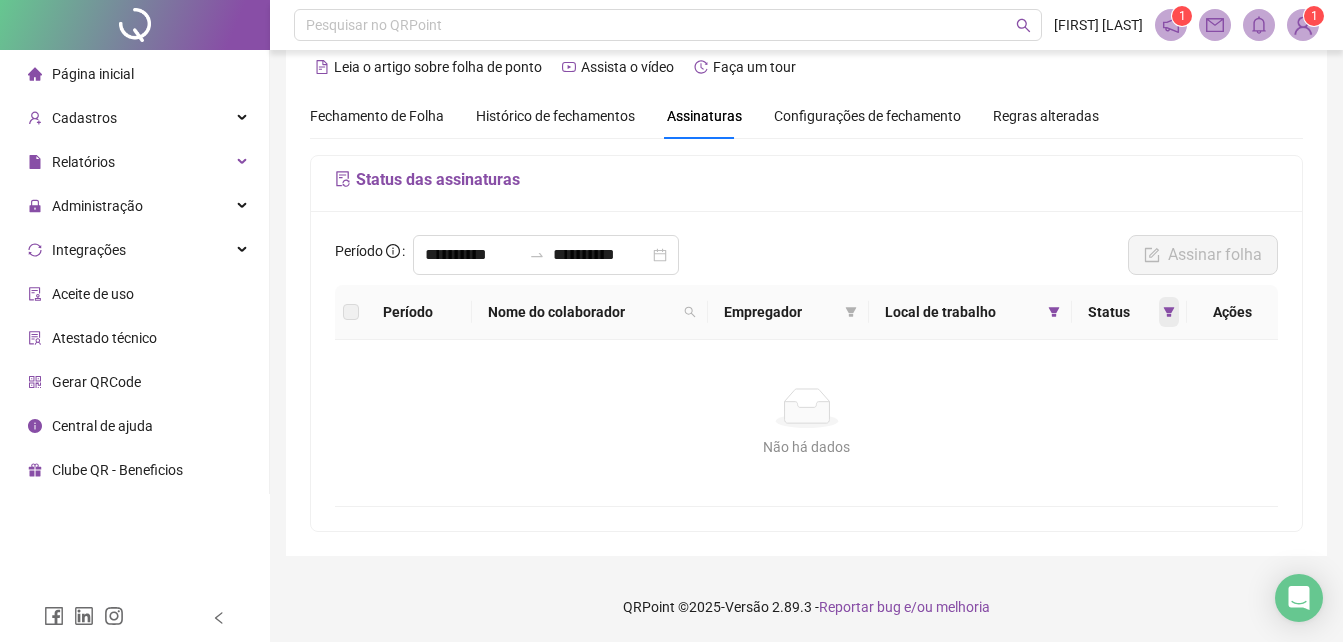 click 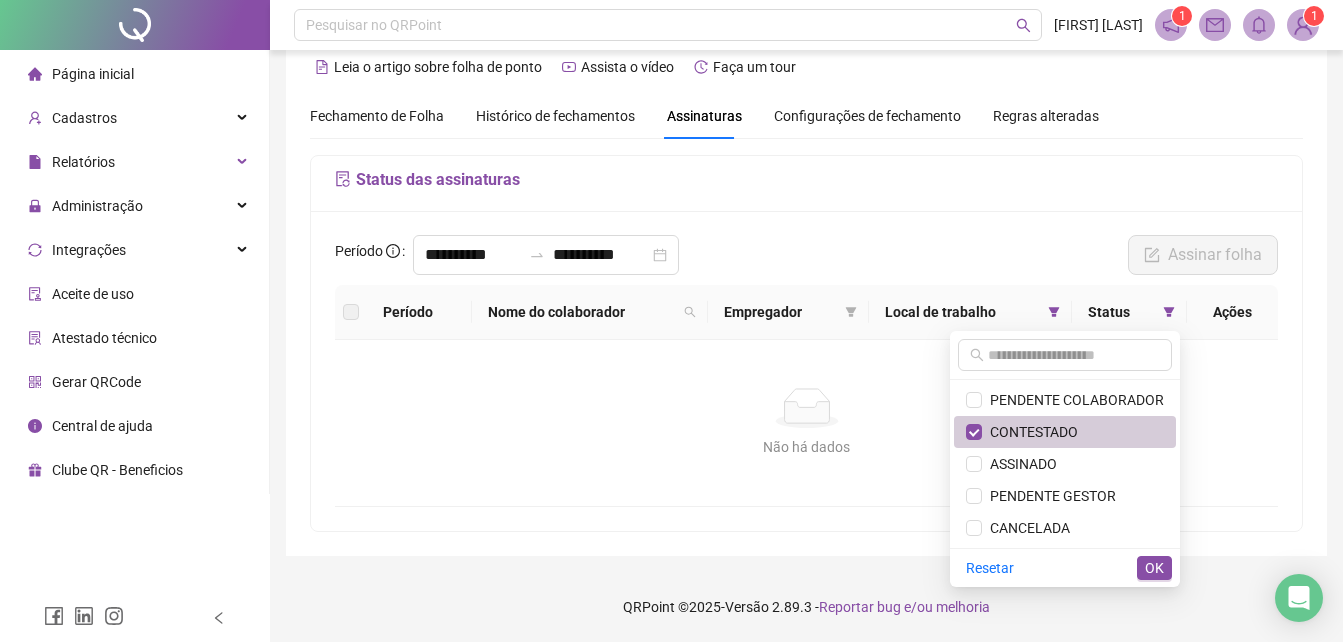 click on "CONTESTADO" at bounding box center [1030, 432] 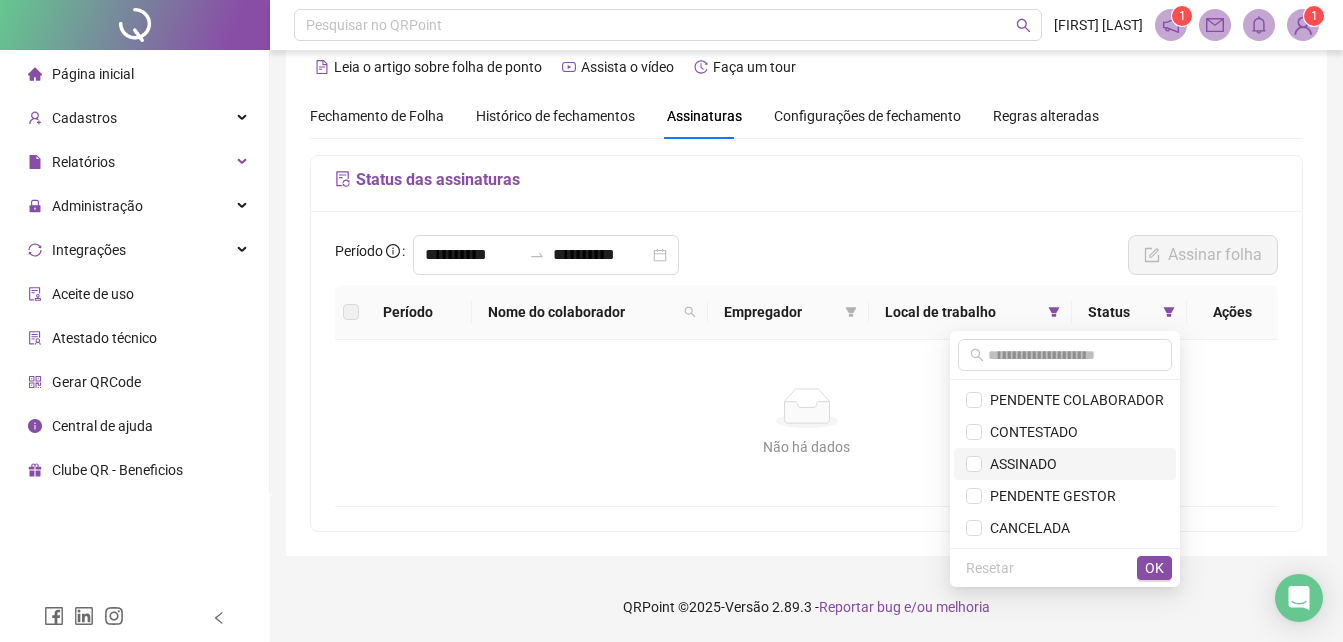 click on "ASSINADO" at bounding box center (1019, 464) 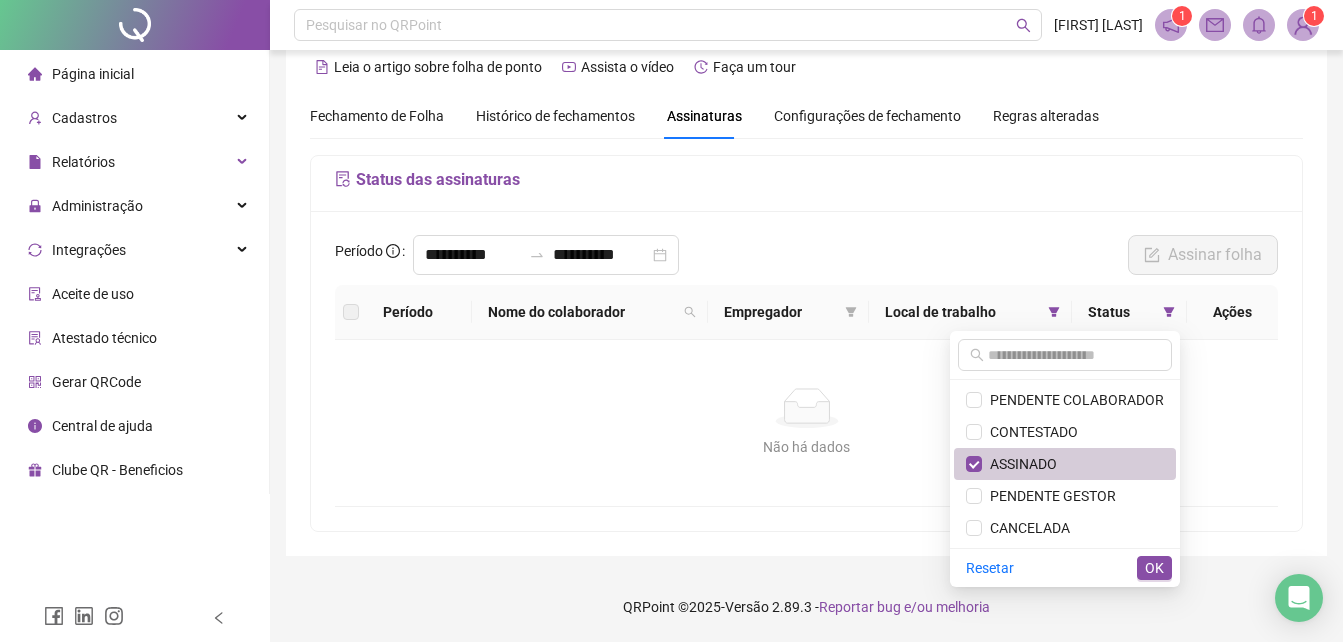 click on "ASSINADO" at bounding box center (1019, 464) 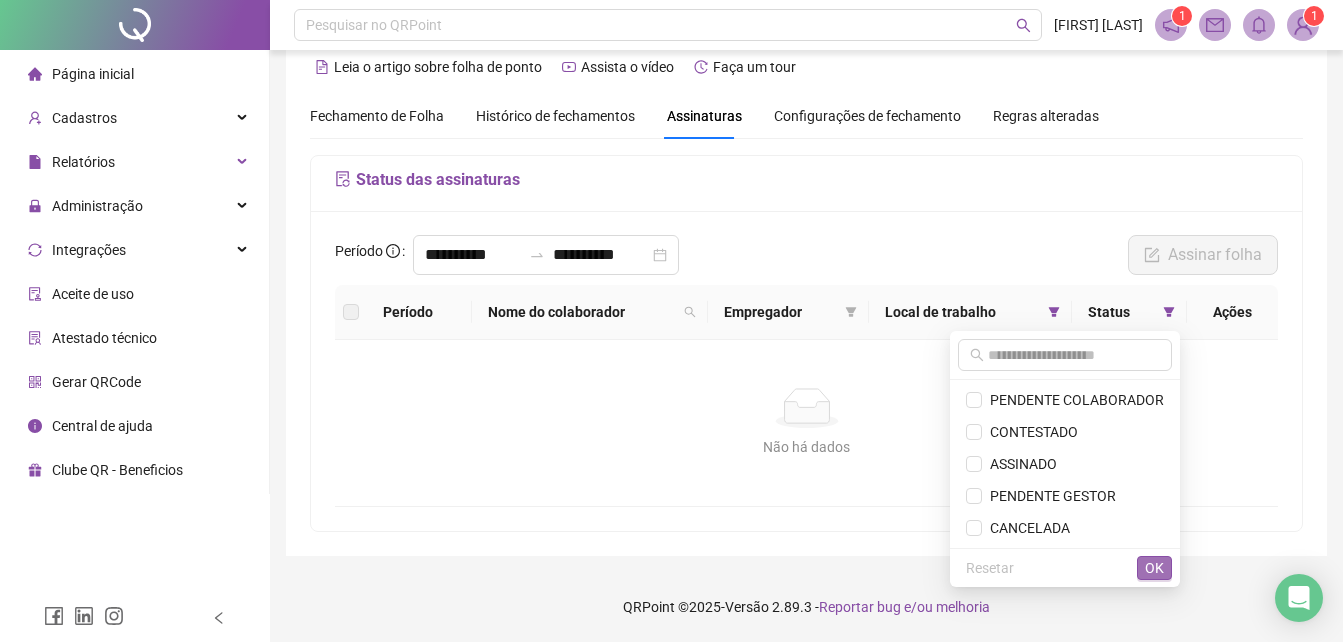 click on "OK" at bounding box center [1154, 568] 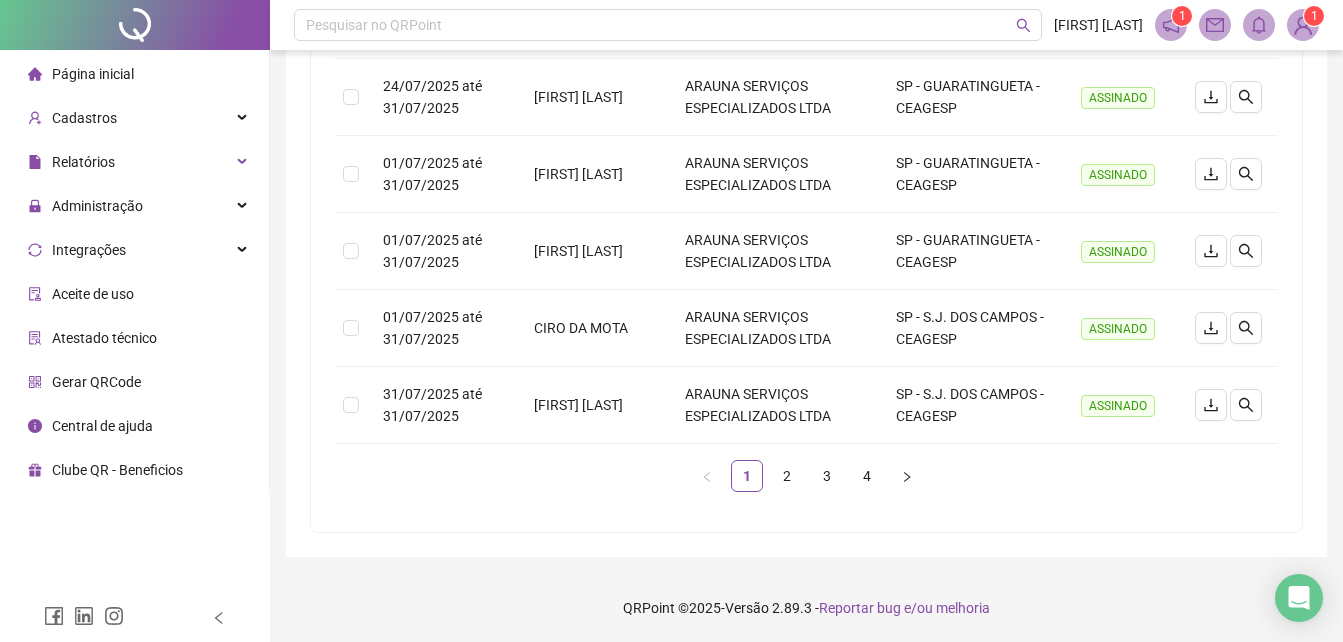 scroll, scrollTop: 718, scrollLeft: 0, axis: vertical 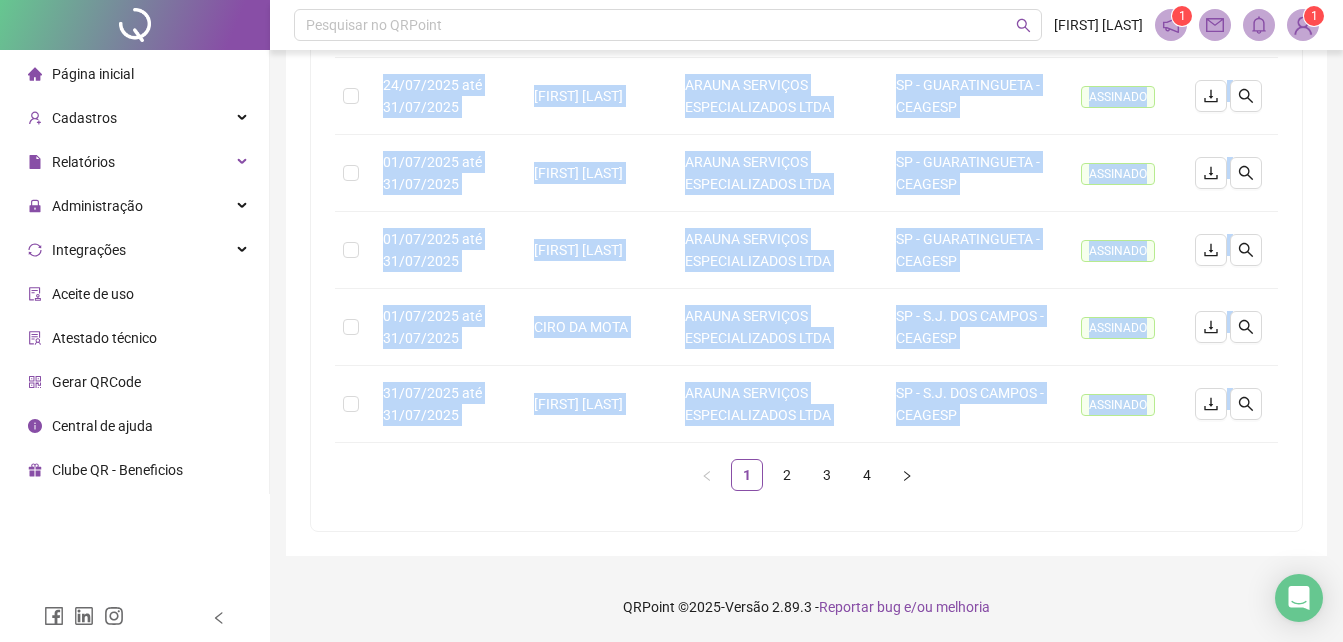 drag, startPoint x: 1339, startPoint y: 486, endPoint x: 1354, endPoint y: 399, distance: 88.28363 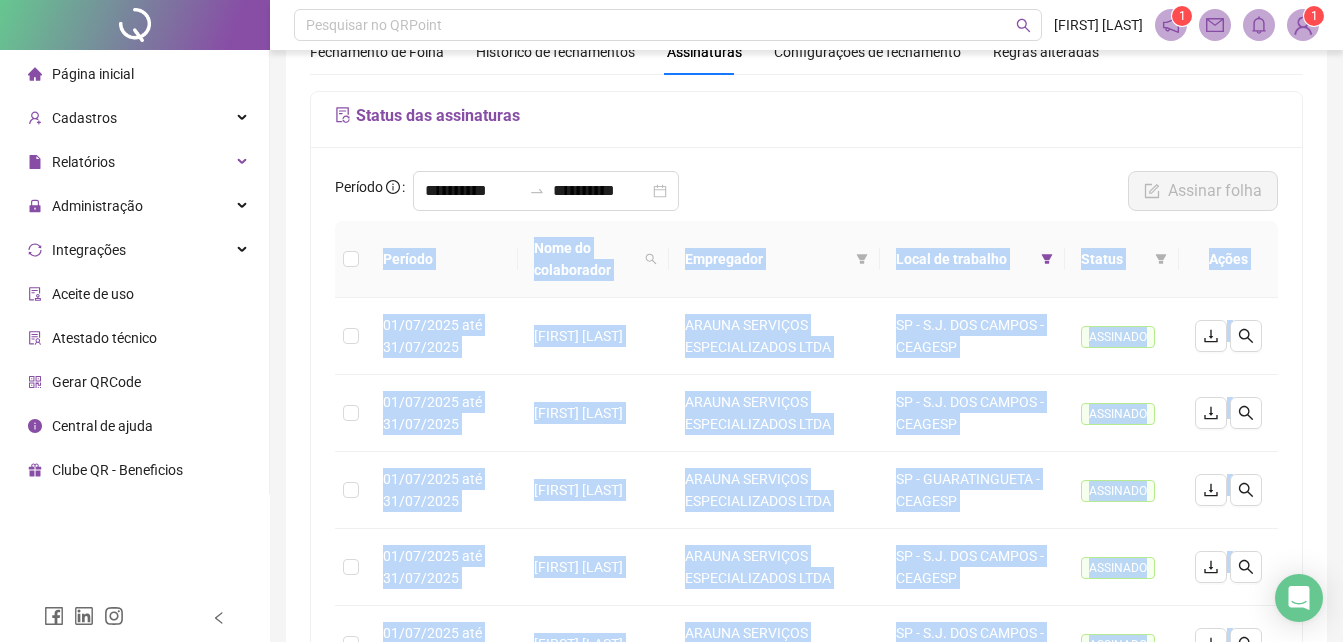 scroll, scrollTop: 27, scrollLeft: 0, axis: vertical 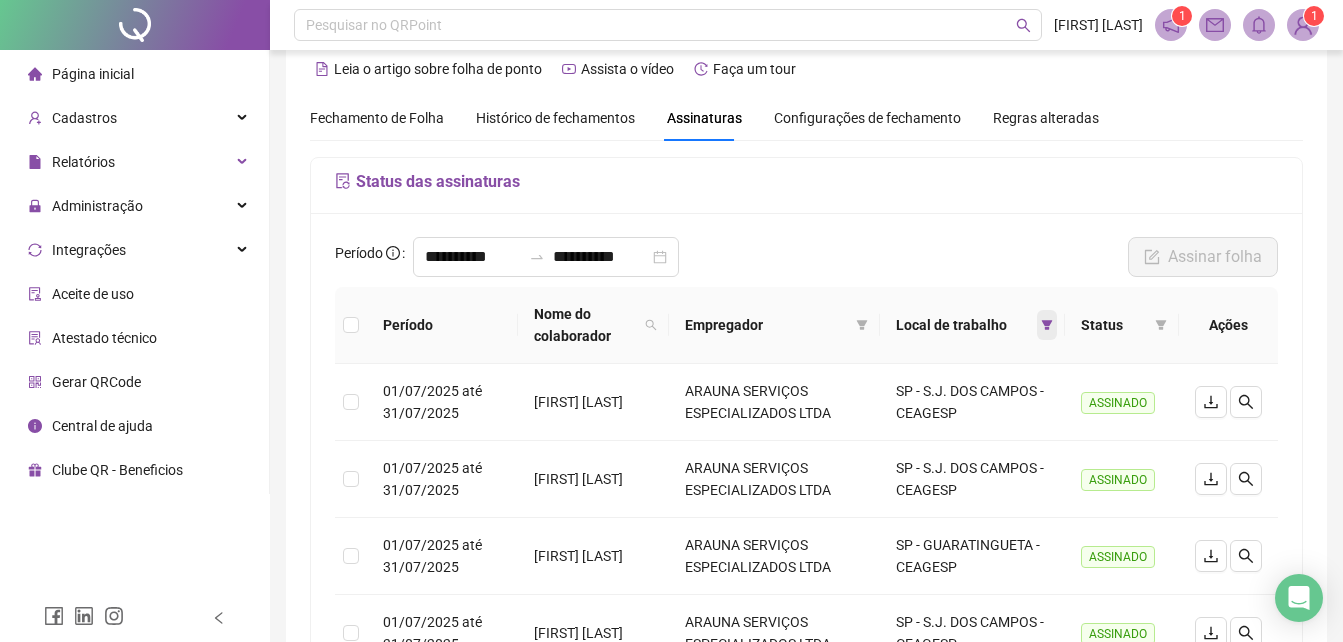 click 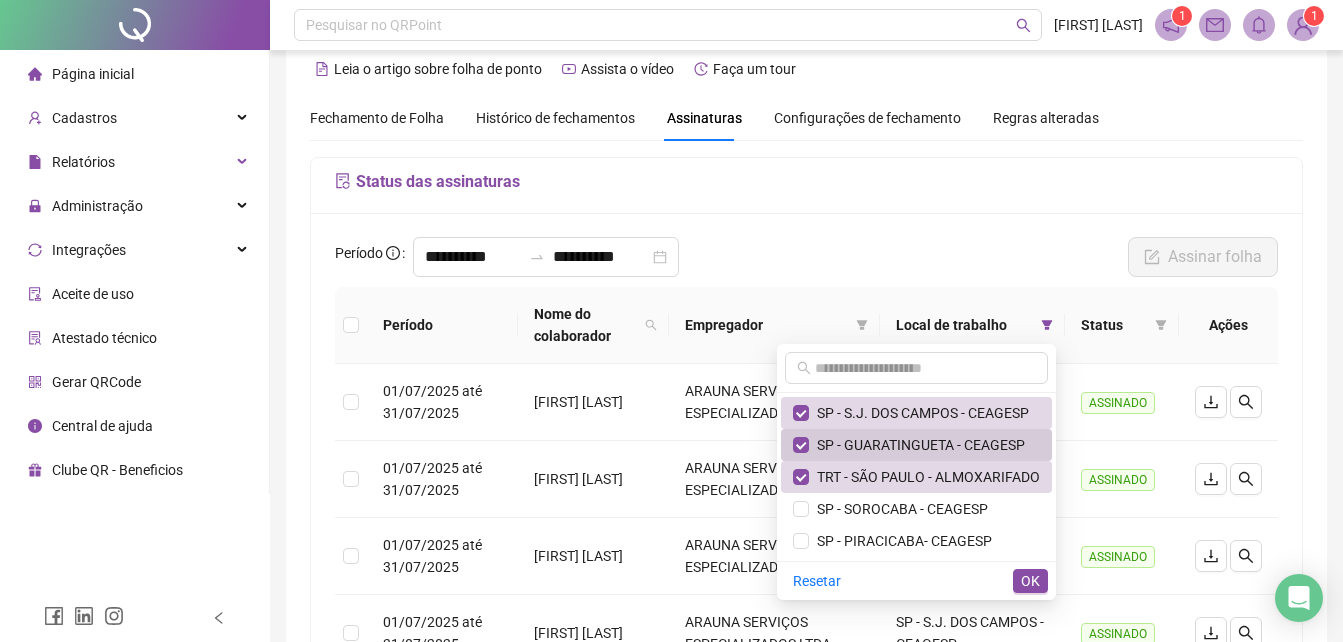 click on "SP - GUARATINGUETA - CEAGESP" at bounding box center [916, 445] 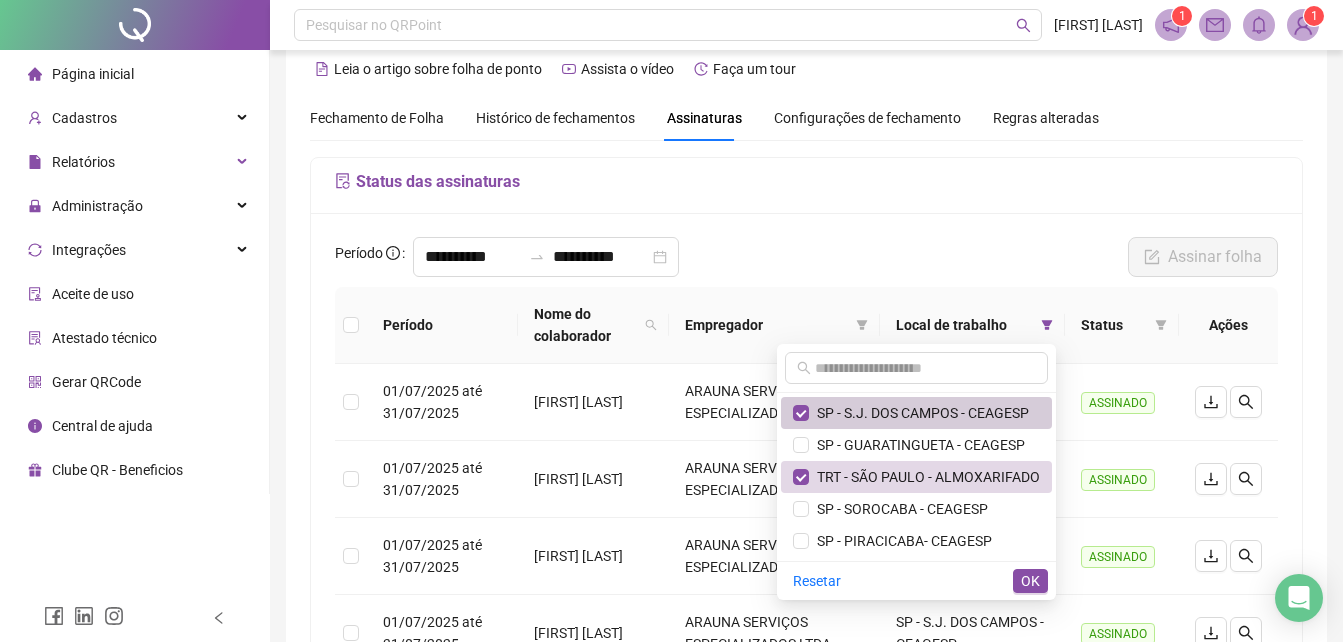 click on "SP - S.J. DOS CAMPOS - CEAGESP" at bounding box center (919, 413) 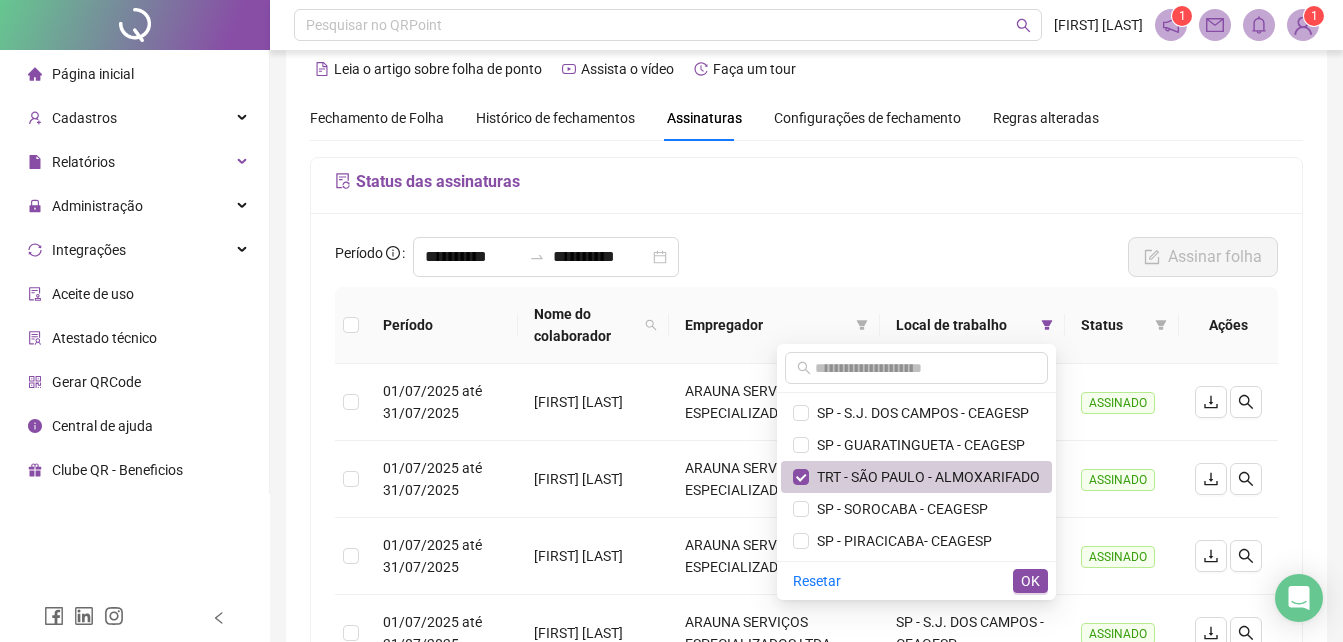 click on "TRT - SÃO PAULO - ALMOXARIFADO" at bounding box center (924, 477) 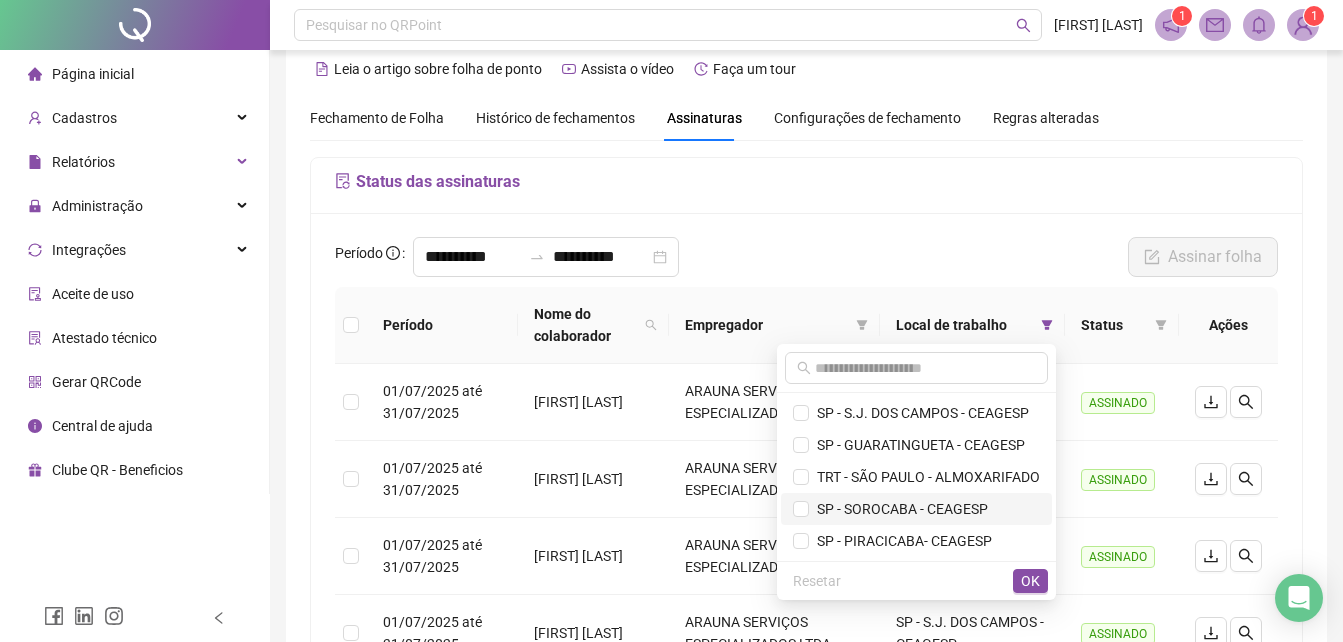 click on "SP - SOROCABA - CEAGESP" at bounding box center (898, 509) 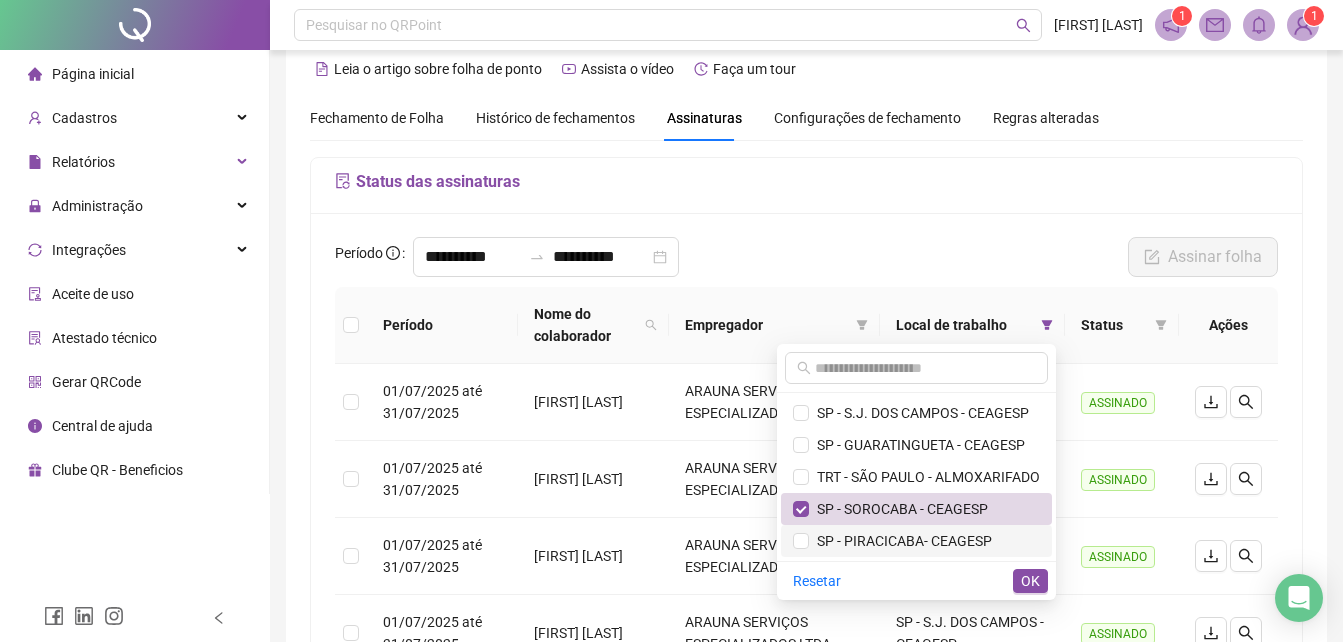 click on "SP - PIRACICABA- CEAGESP" at bounding box center [900, 541] 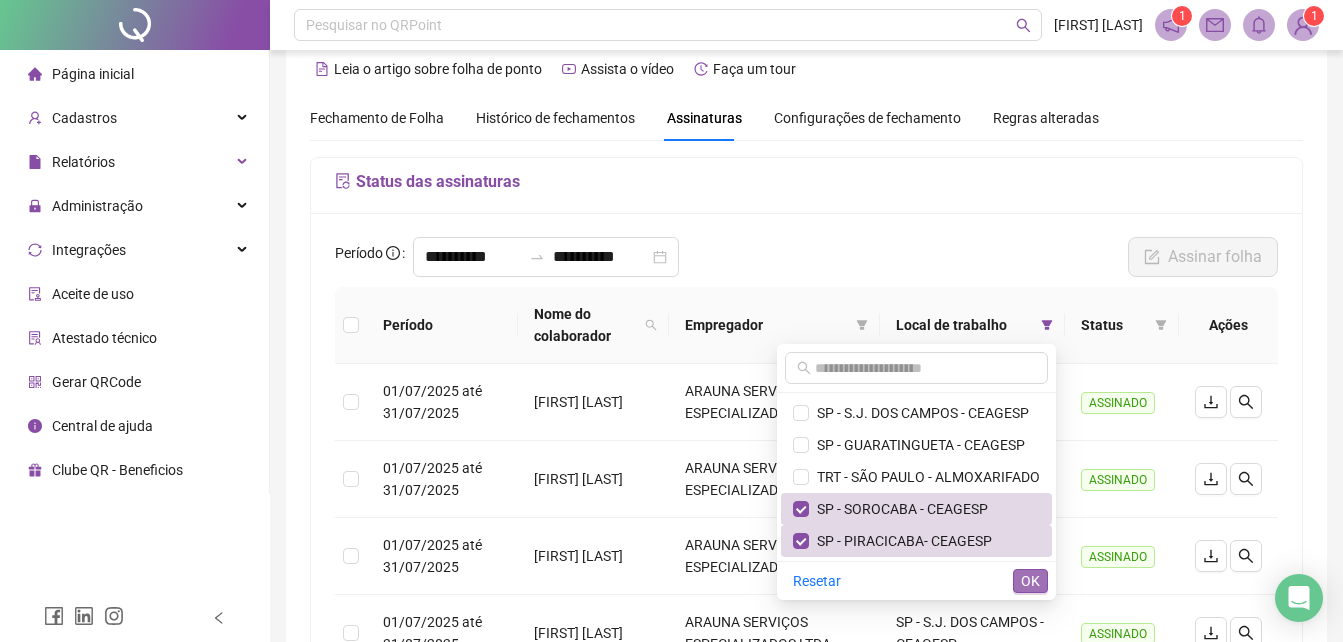 click on "OK" at bounding box center (1030, 581) 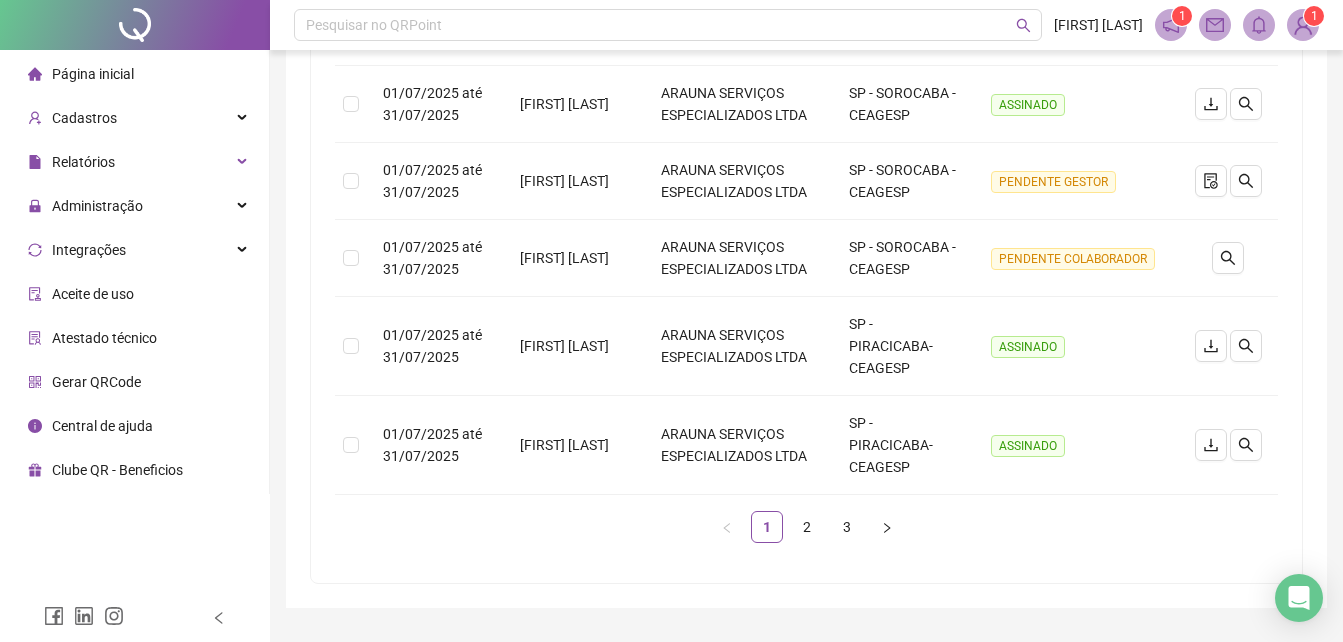 scroll, scrollTop: 806, scrollLeft: 0, axis: vertical 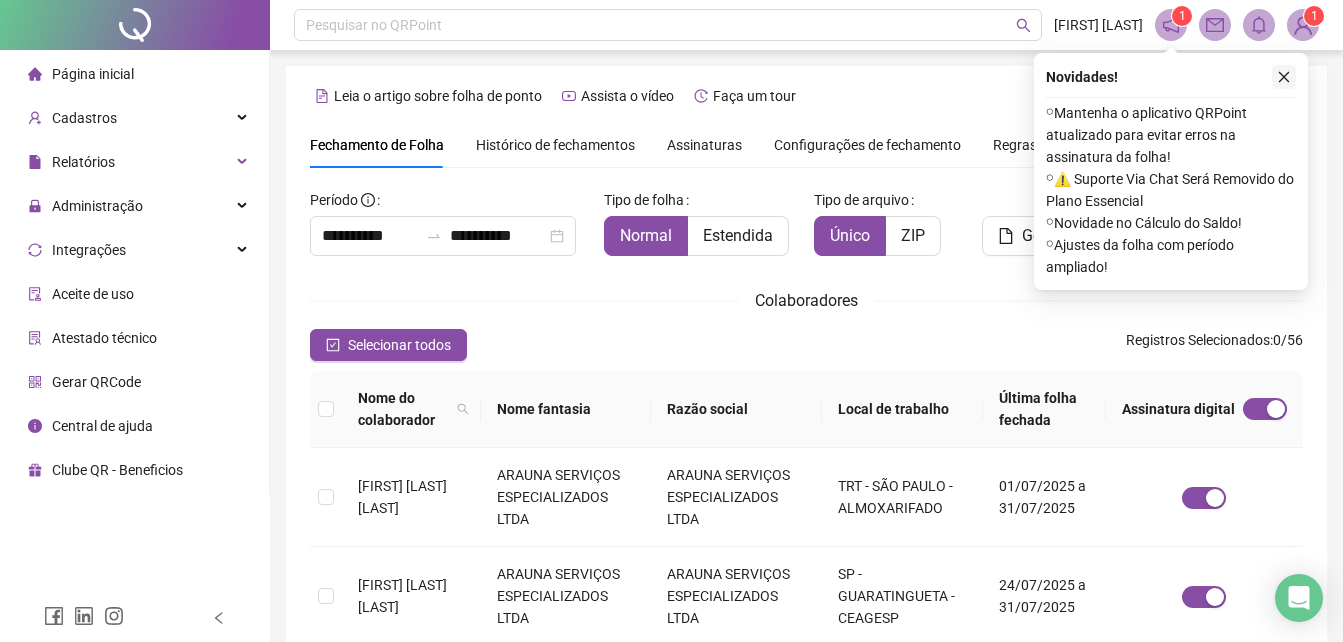 click 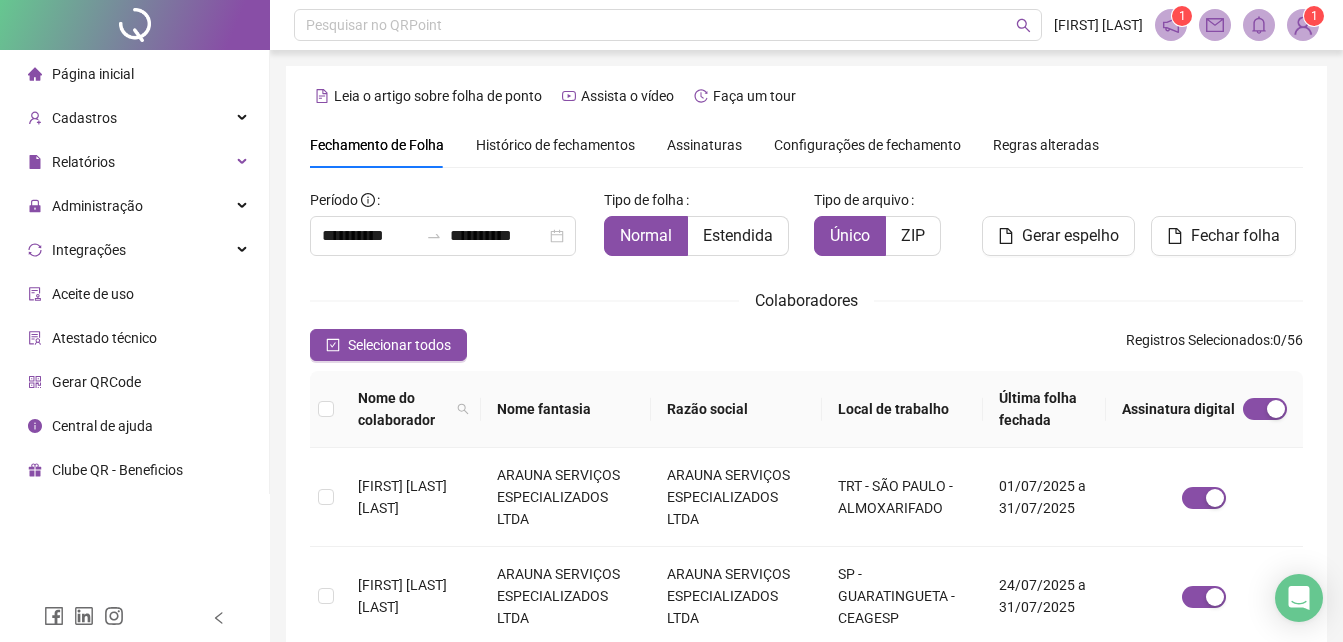 click on "Assinaturas" at bounding box center (704, 145) 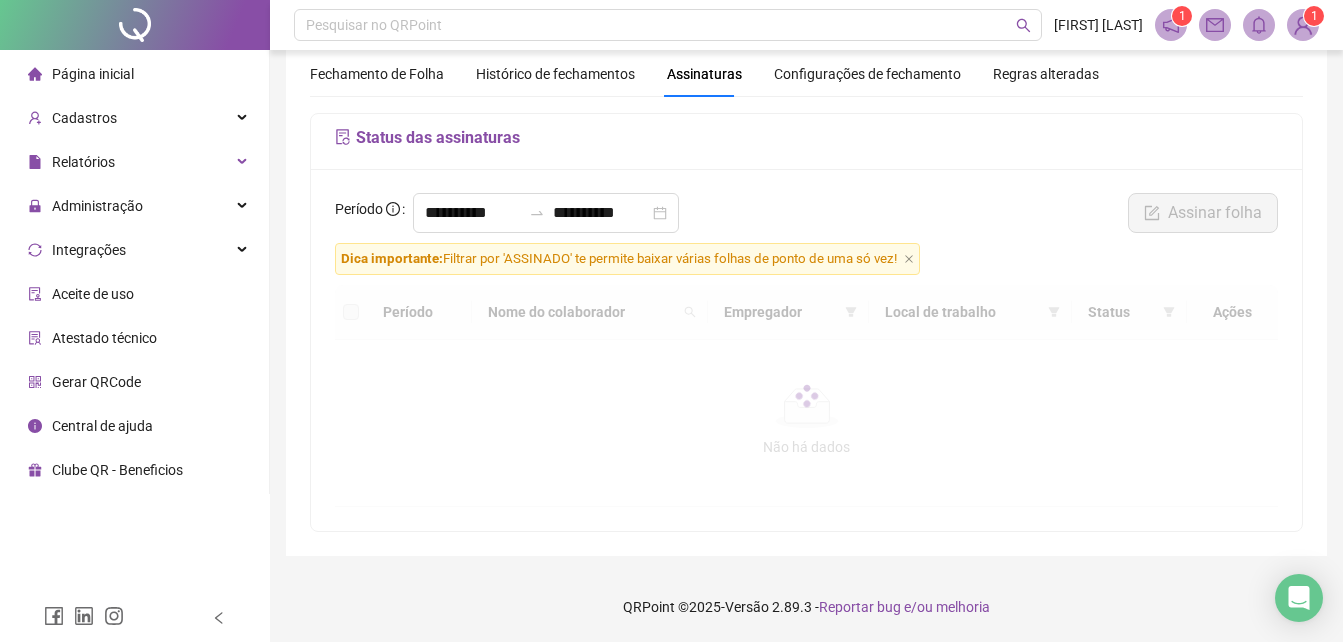 click on "Status das assinaturas" at bounding box center (806, 138) 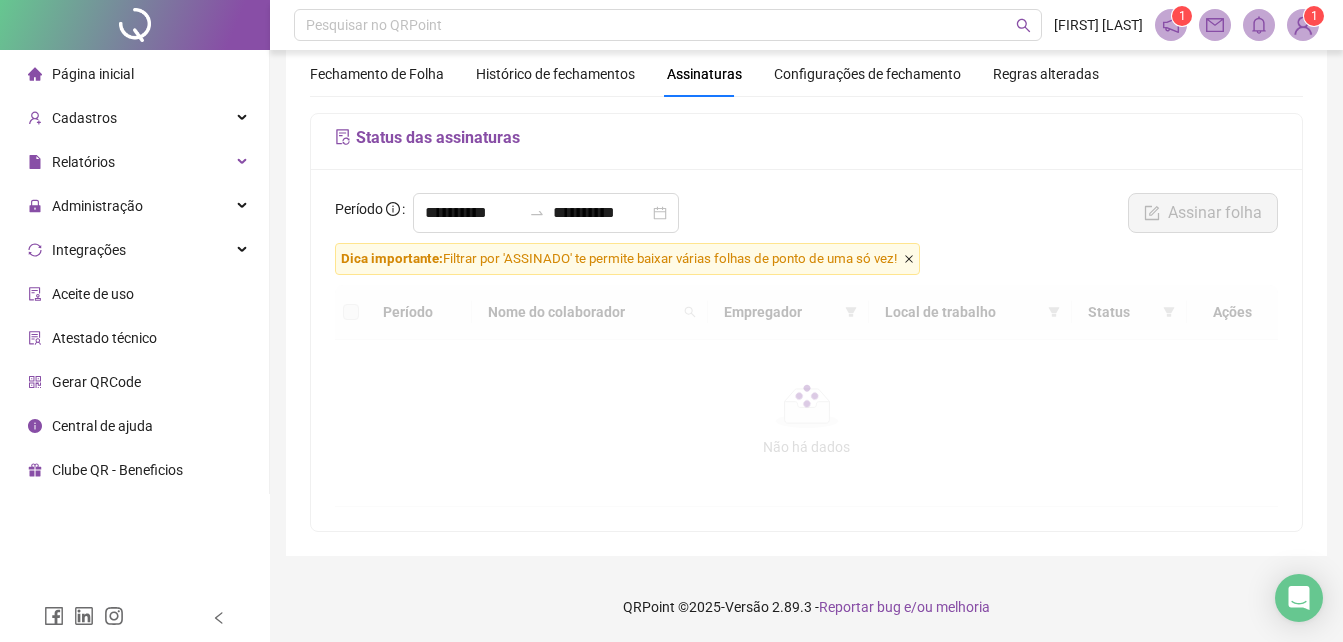 click 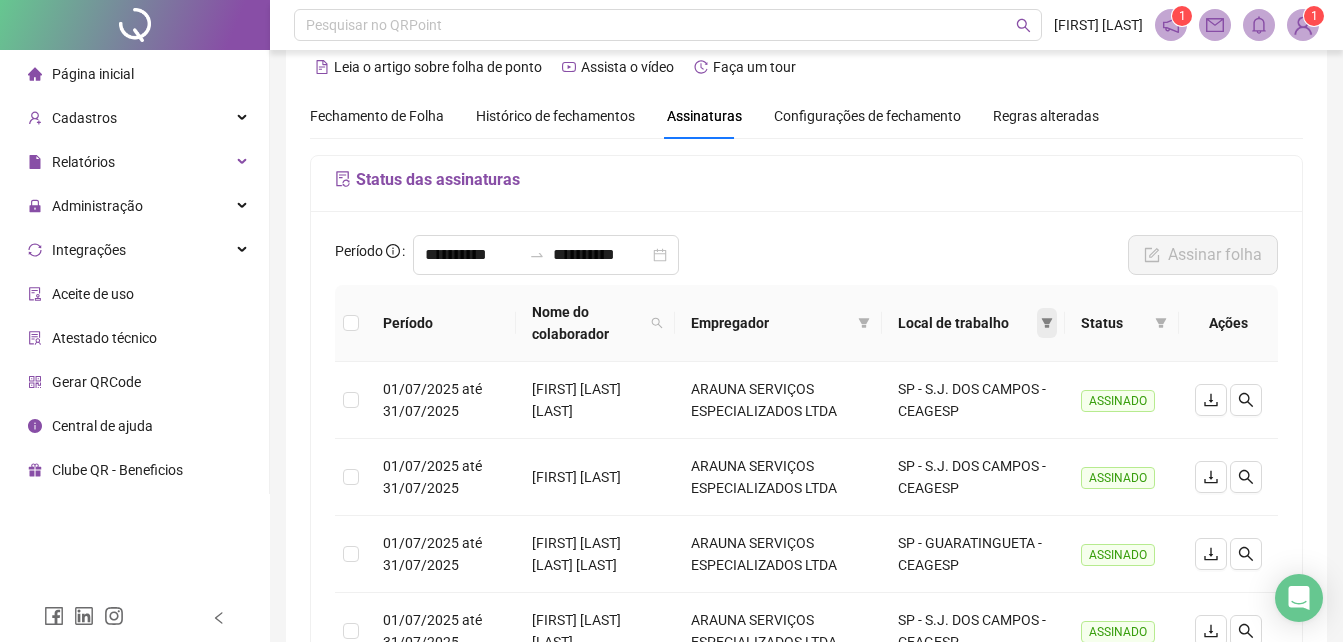click 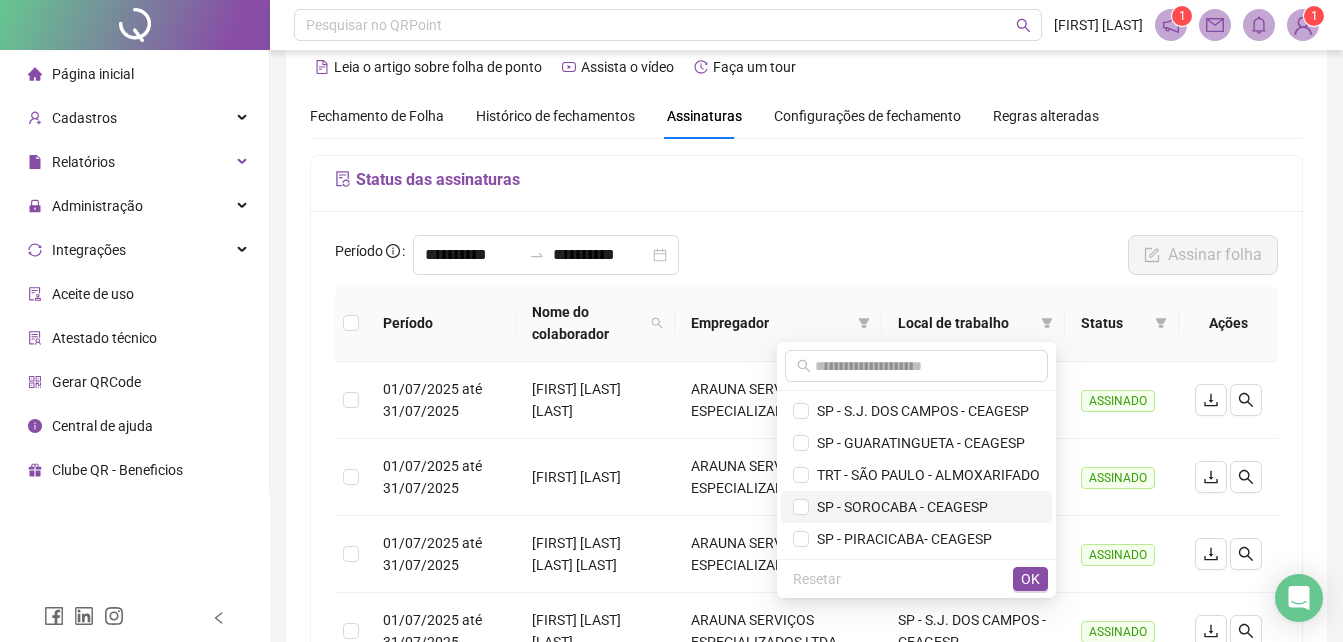 click on "SP - SOROCABA - CEAGESP" at bounding box center (898, 507) 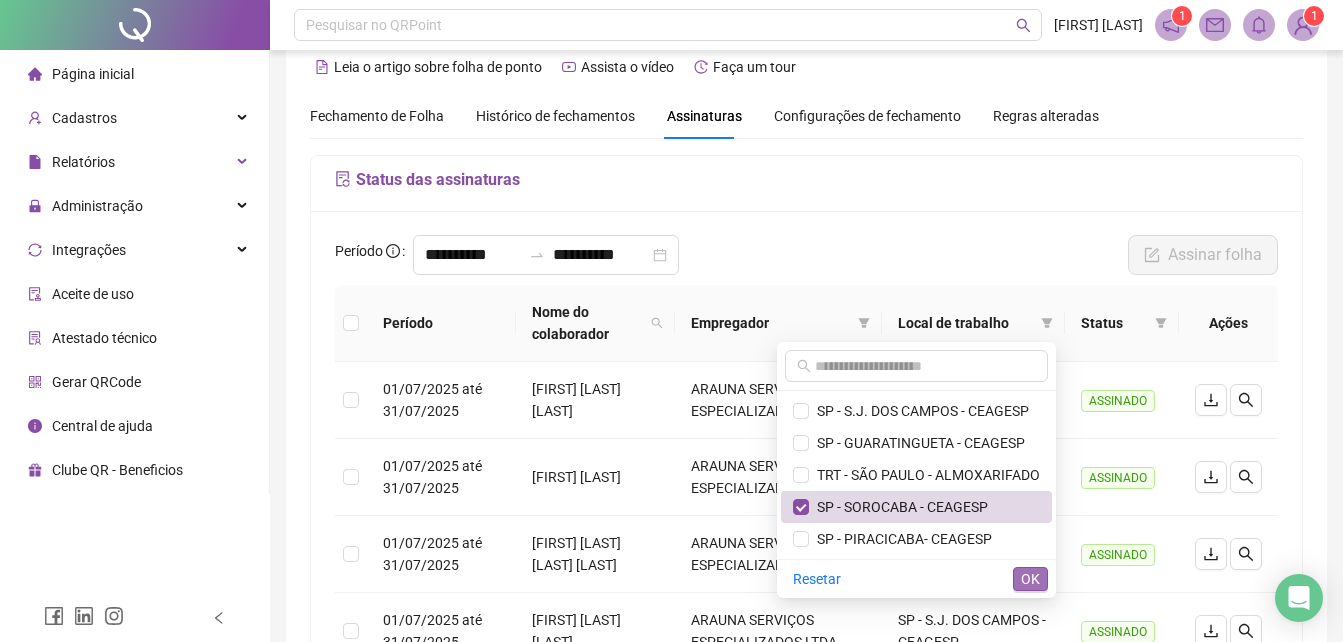 click on "OK" at bounding box center (1030, 579) 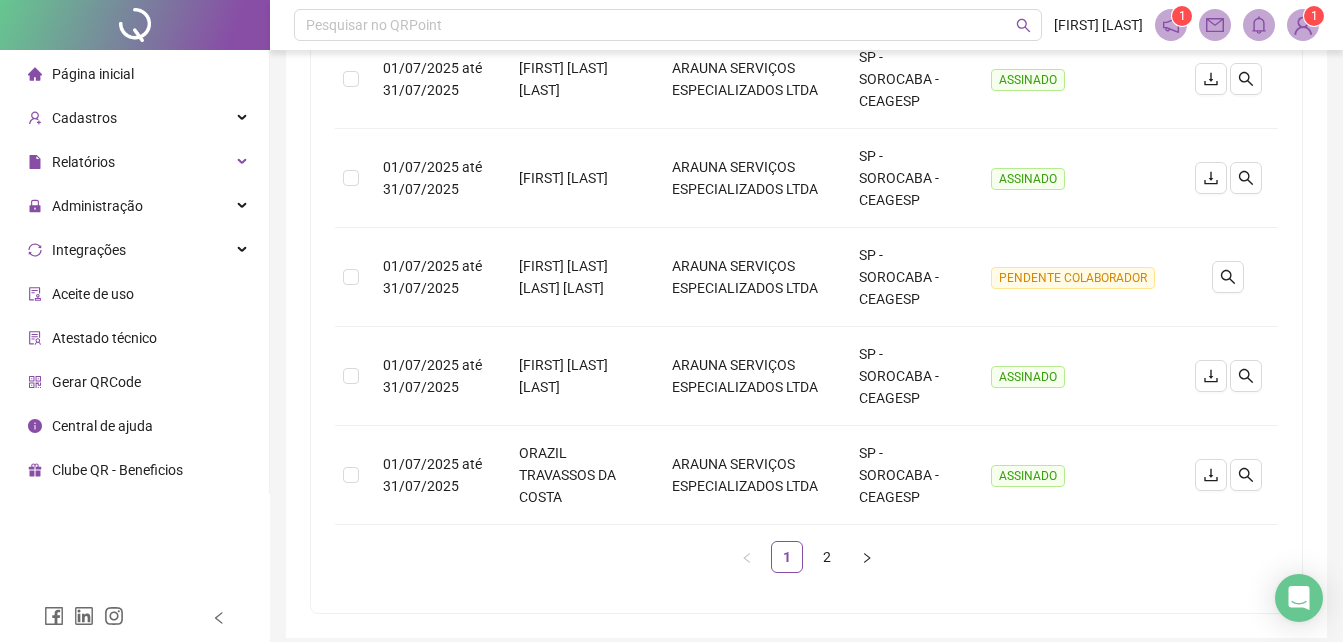 scroll, scrollTop: 938, scrollLeft: 0, axis: vertical 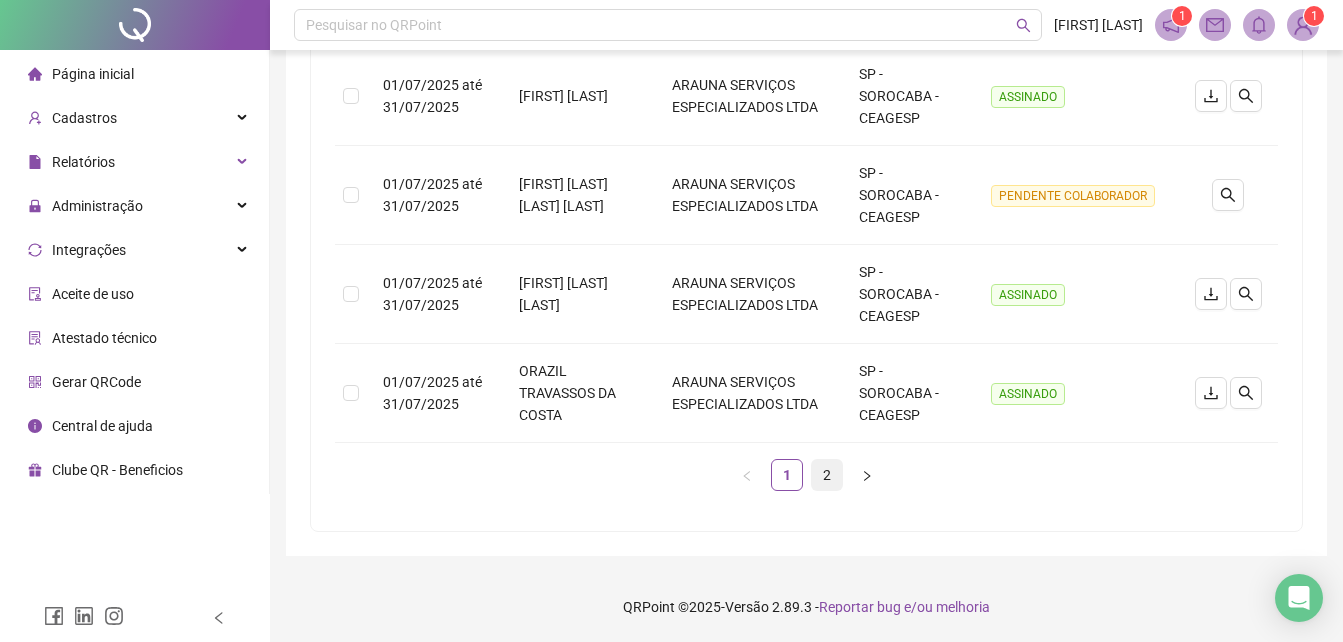 click on "2" at bounding box center [827, 475] 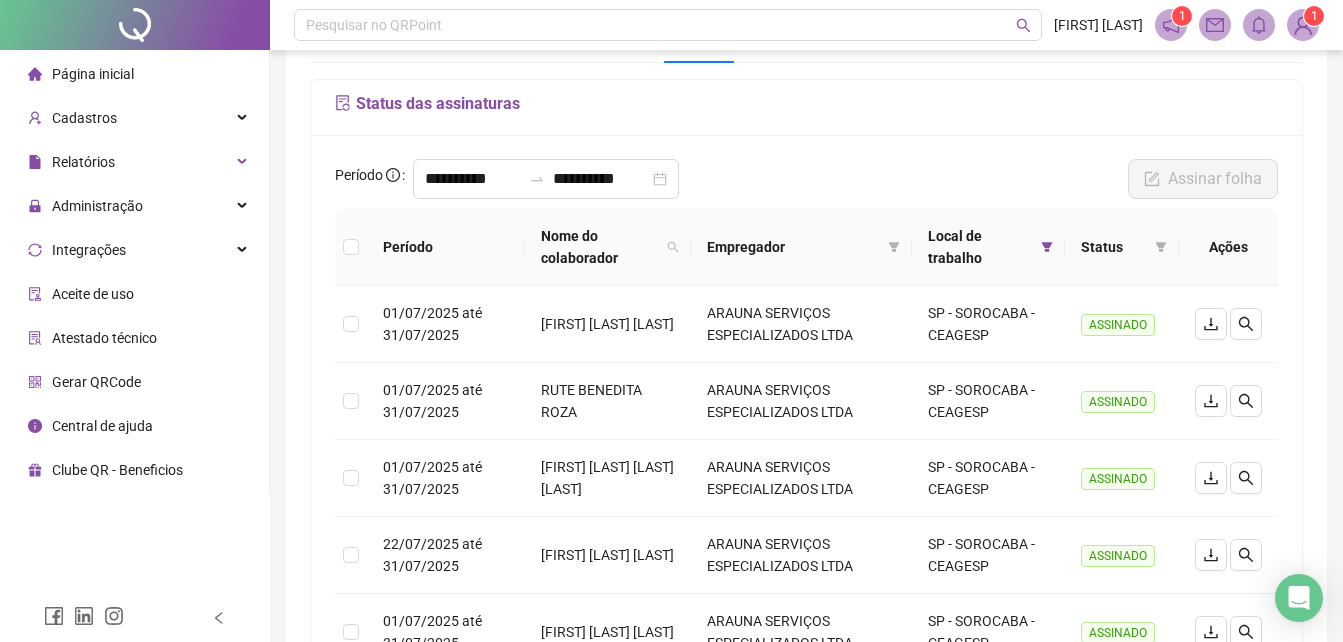 scroll, scrollTop: 564, scrollLeft: 0, axis: vertical 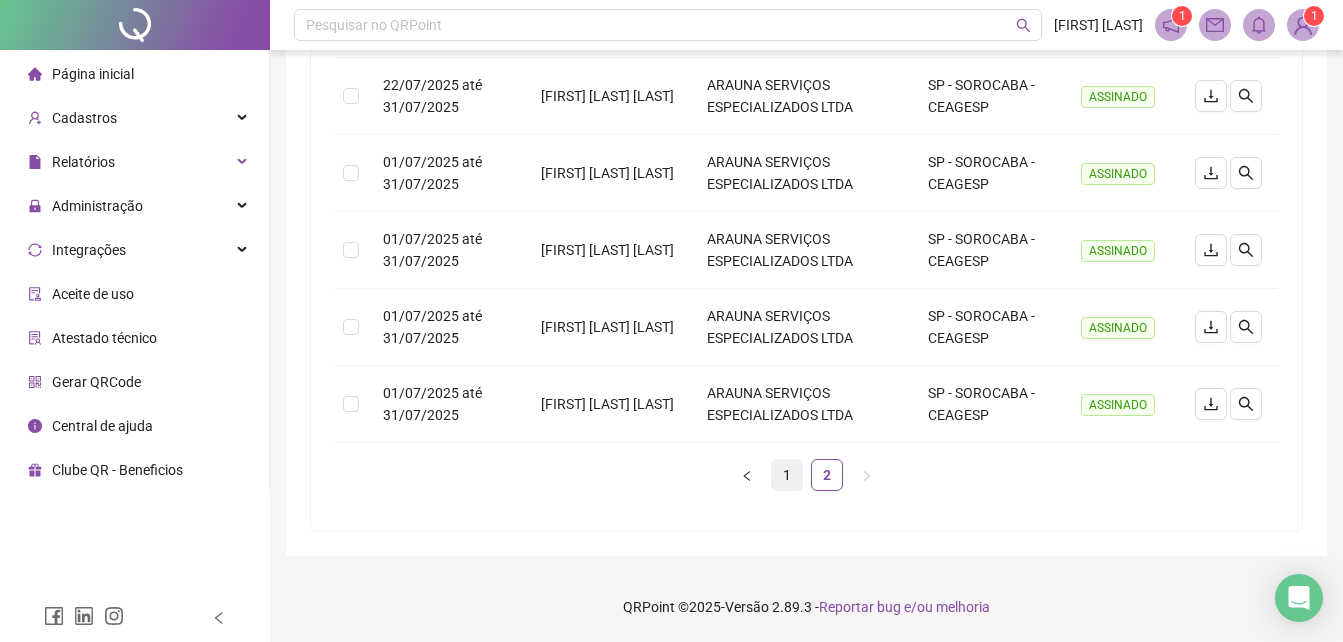 click on "1" at bounding box center [787, 475] 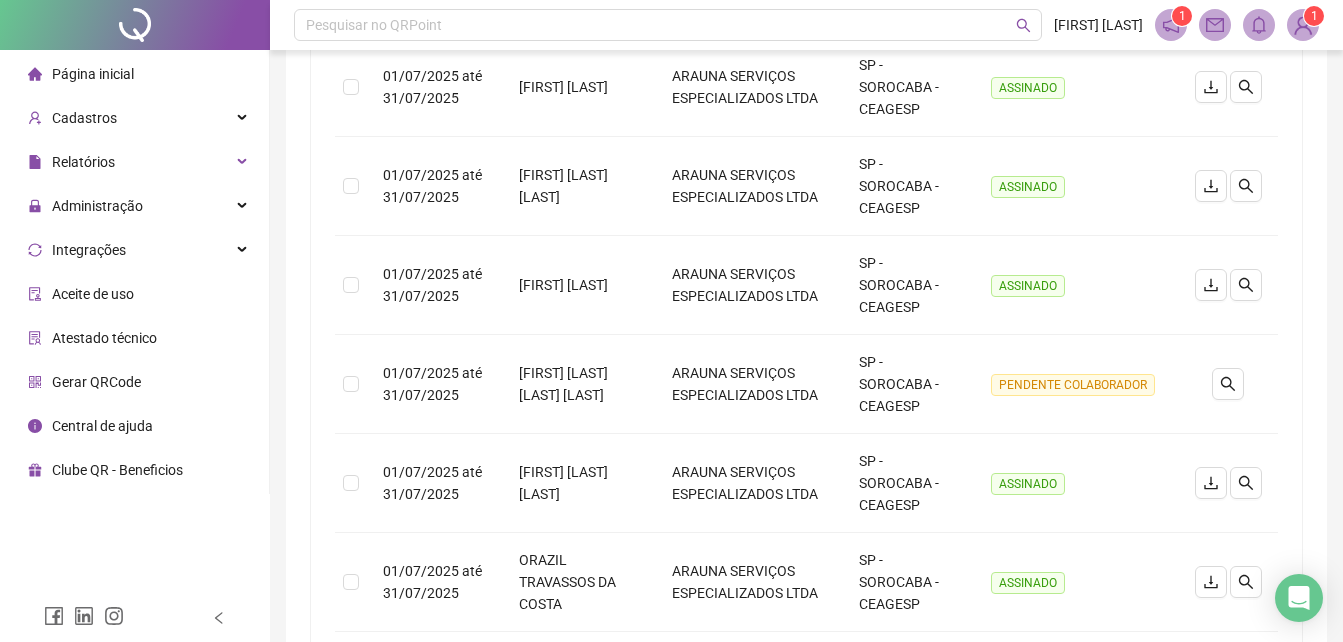 scroll, scrollTop: 755, scrollLeft: 0, axis: vertical 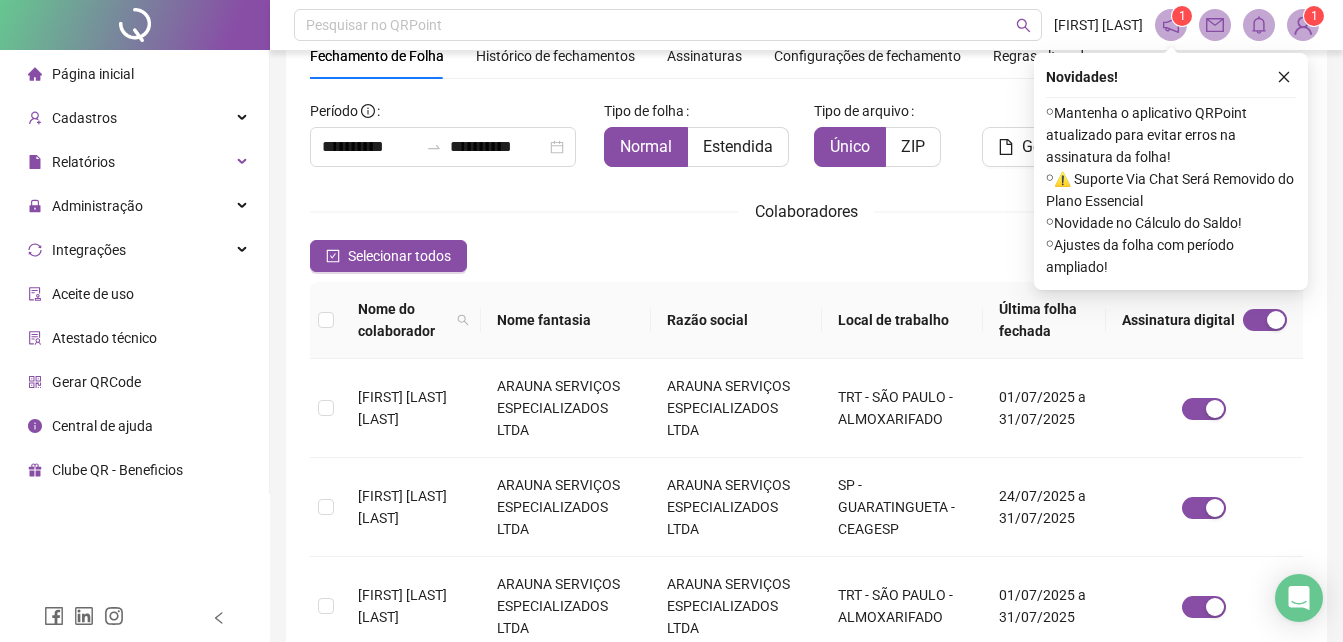 click on "Assinaturas" at bounding box center (704, 56) 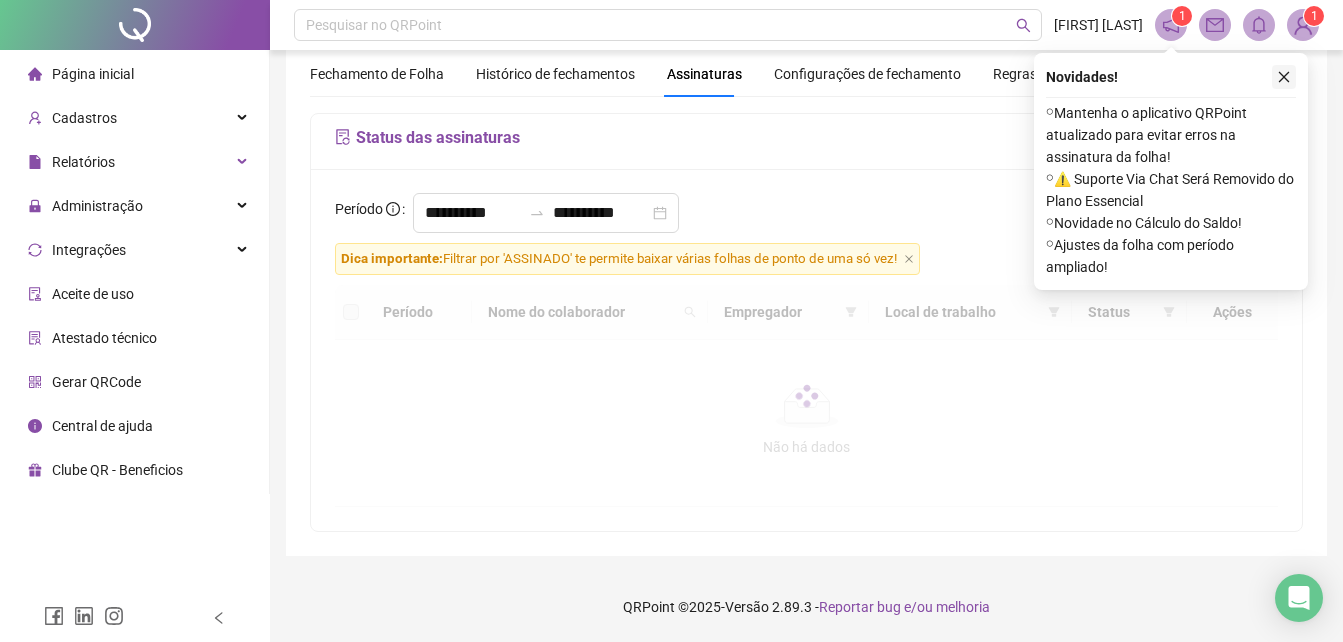 click 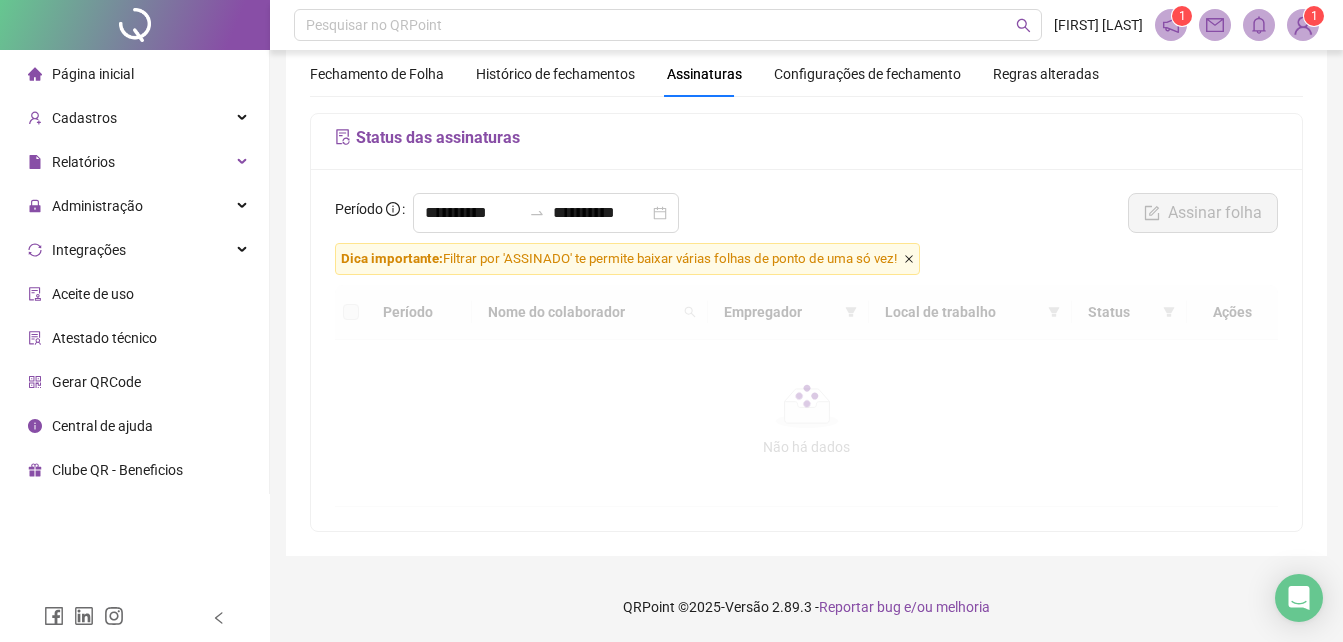 click 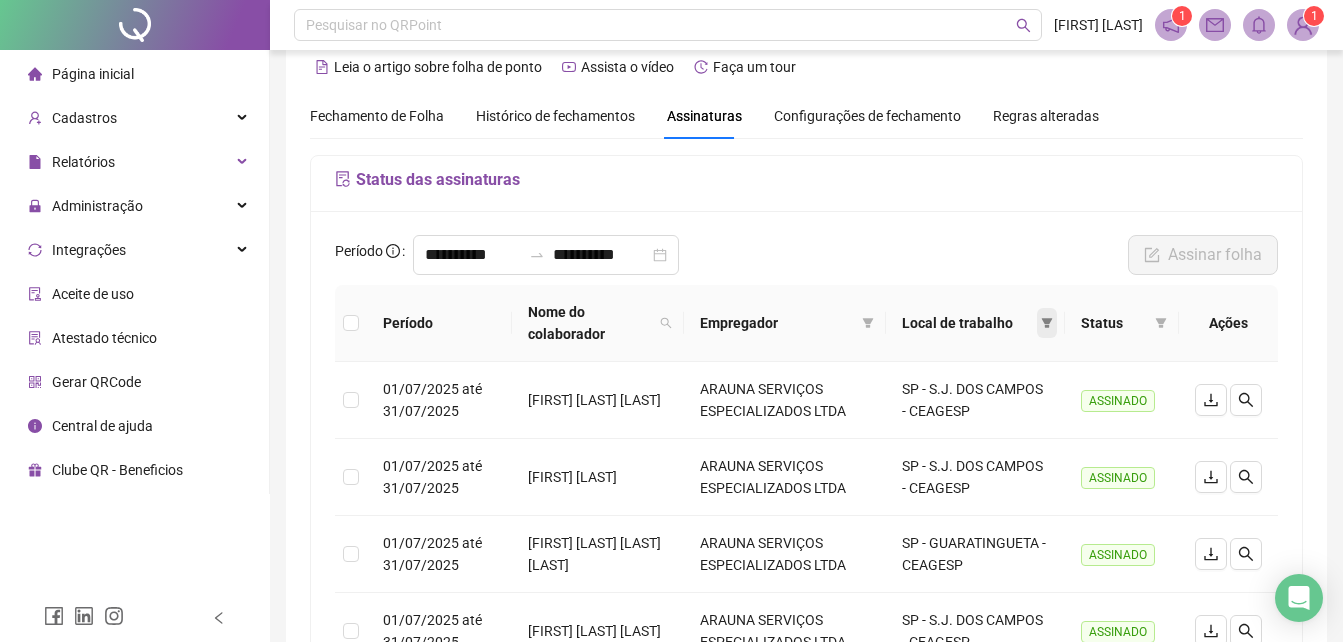 click 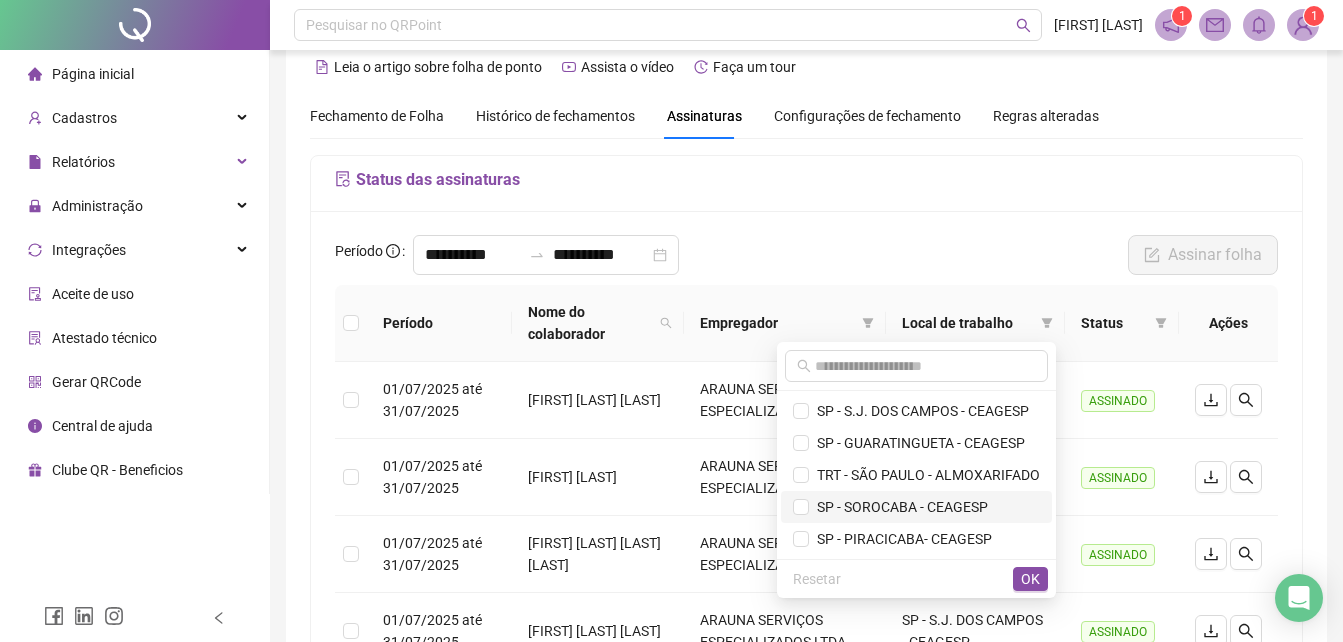 click on "SP - SOROCABA - CEAGESP" at bounding box center [898, 507] 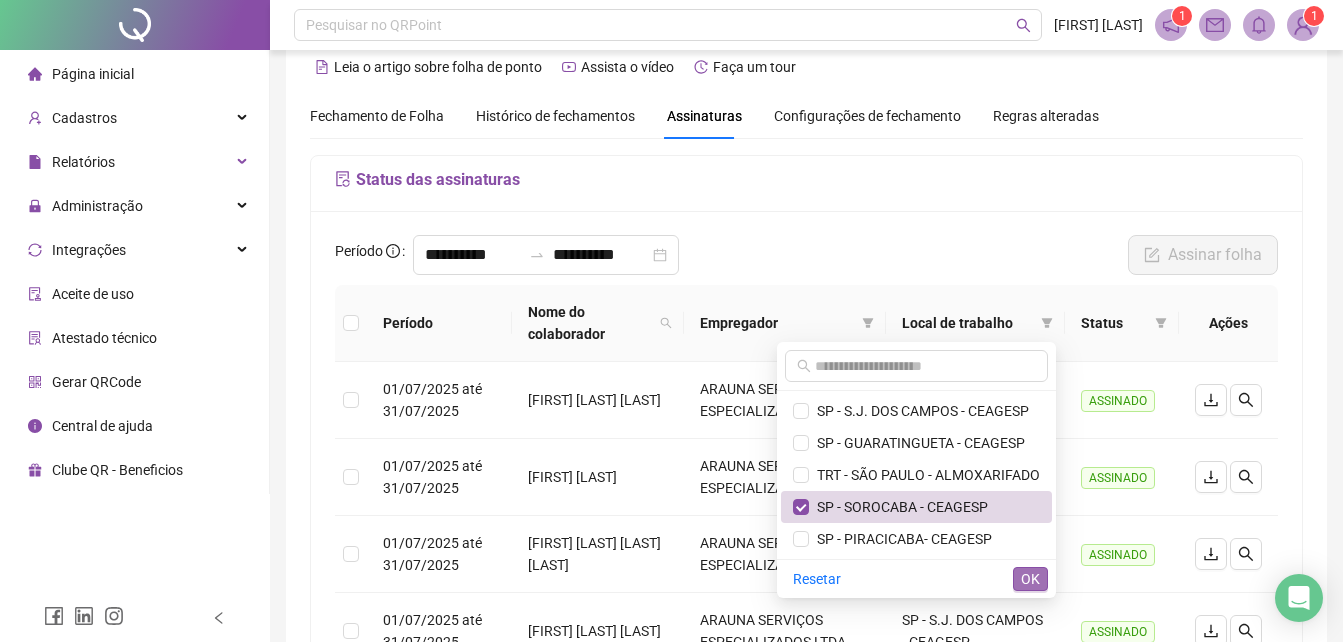 click on "OK" at bounding box center [1030, 579] 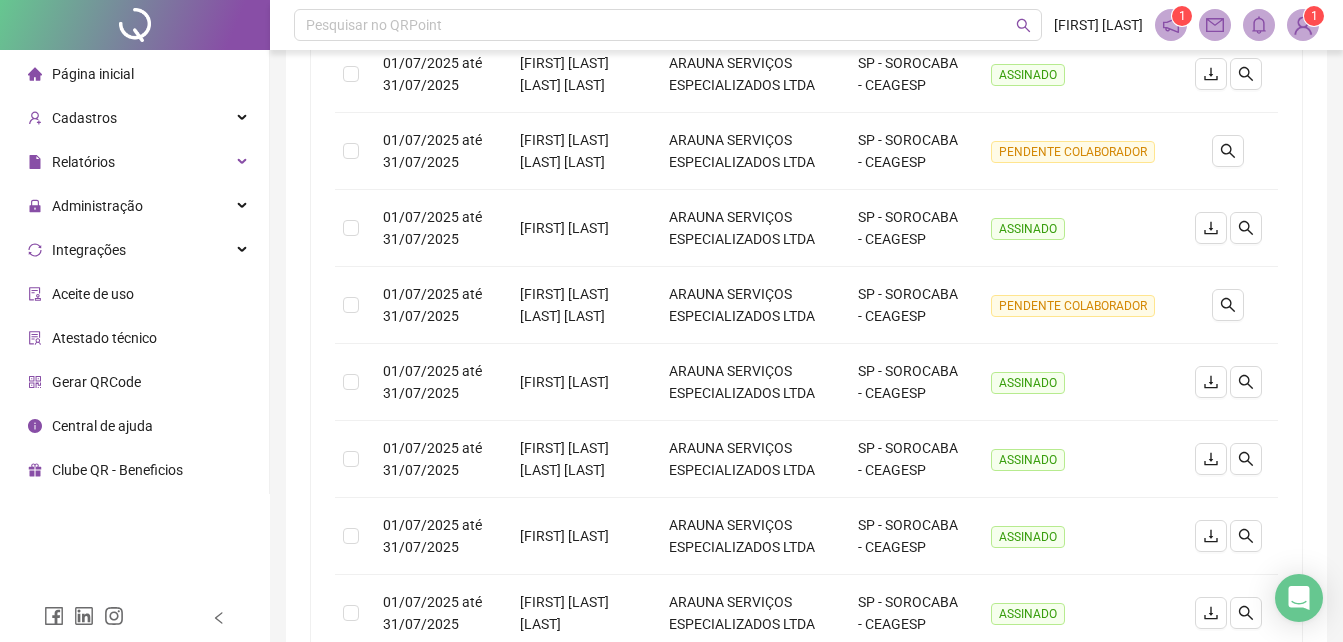 scroll, scrollTop: 429, scrollLeft: 0, axis: vertical 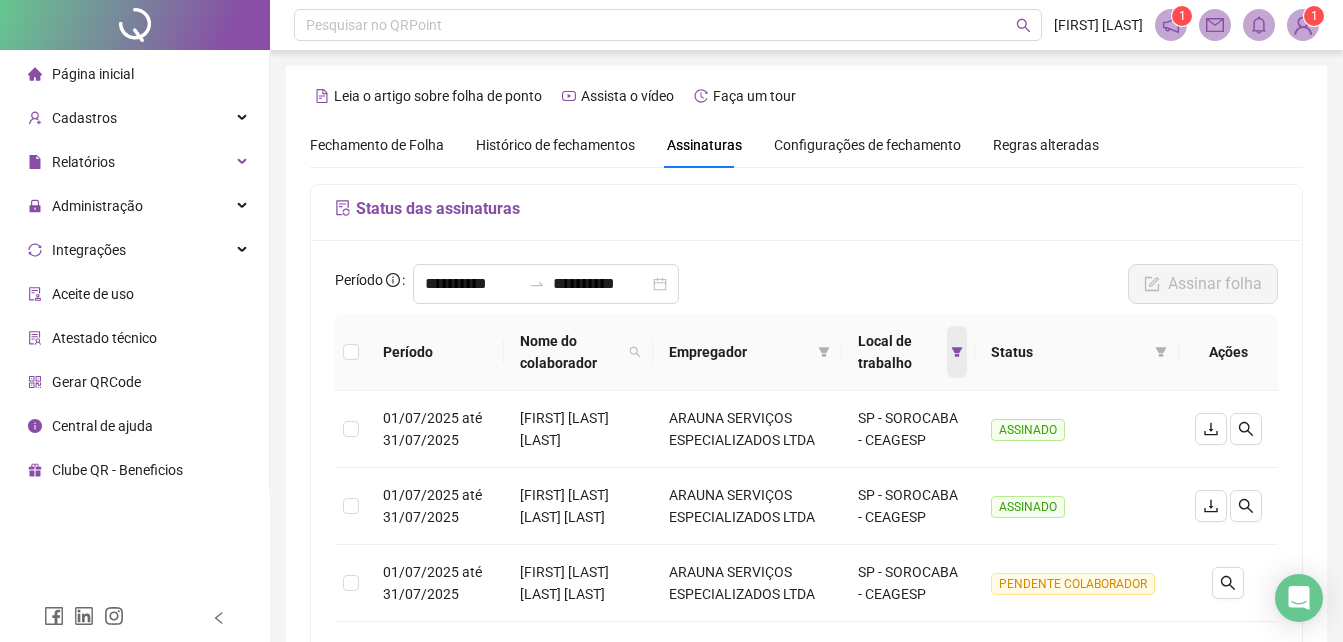 click 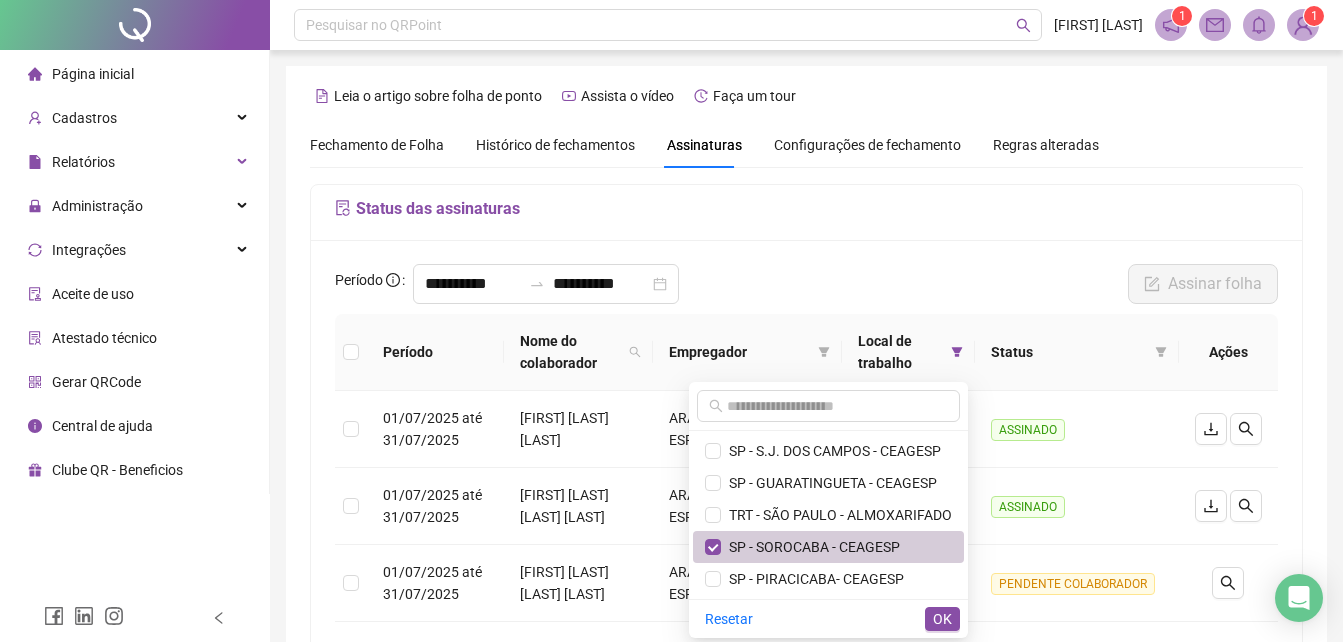 click on "SP - SOROCABA - CEAGESP" at bounding box center [810, 547] 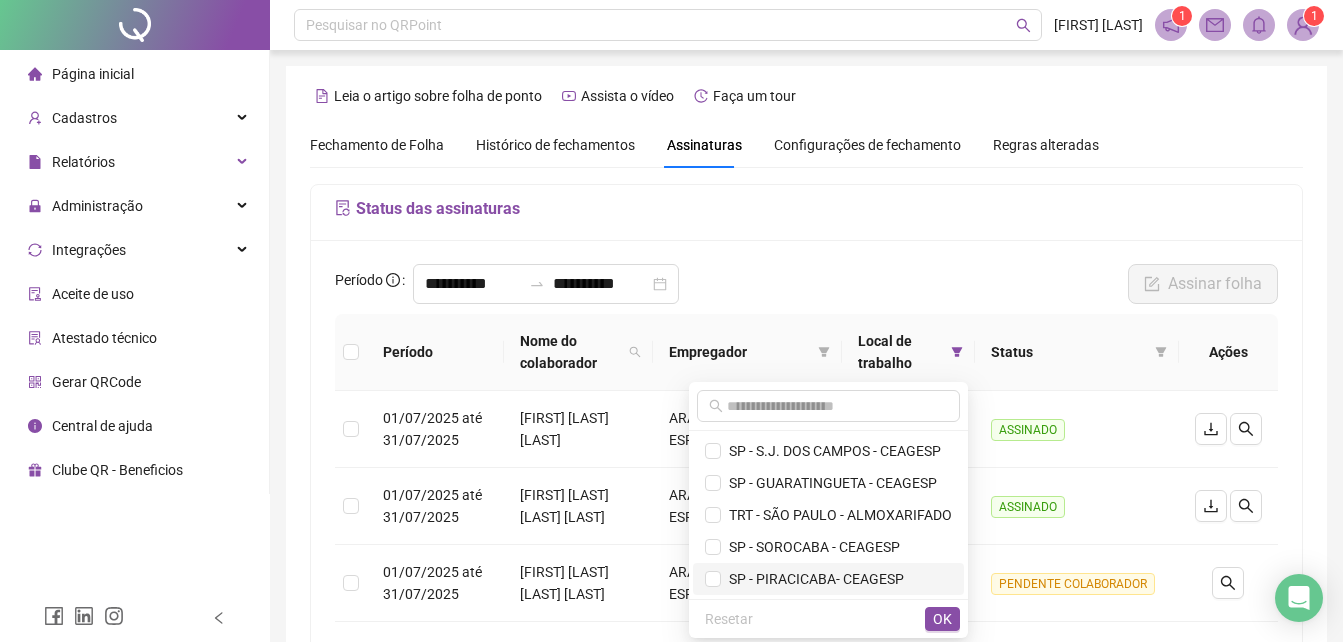click on "SP - PIRACICABA- CEAGESP" at bounding box center [812, 579] 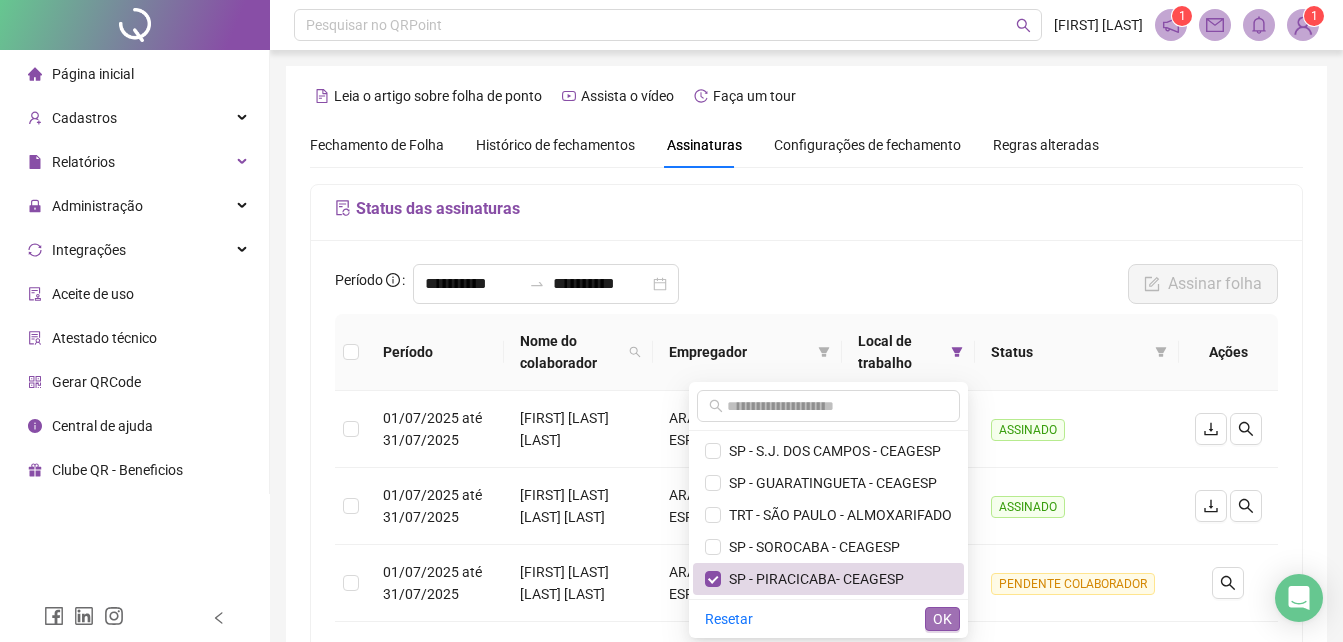 click on "OK" at bounding box center (942, 619) 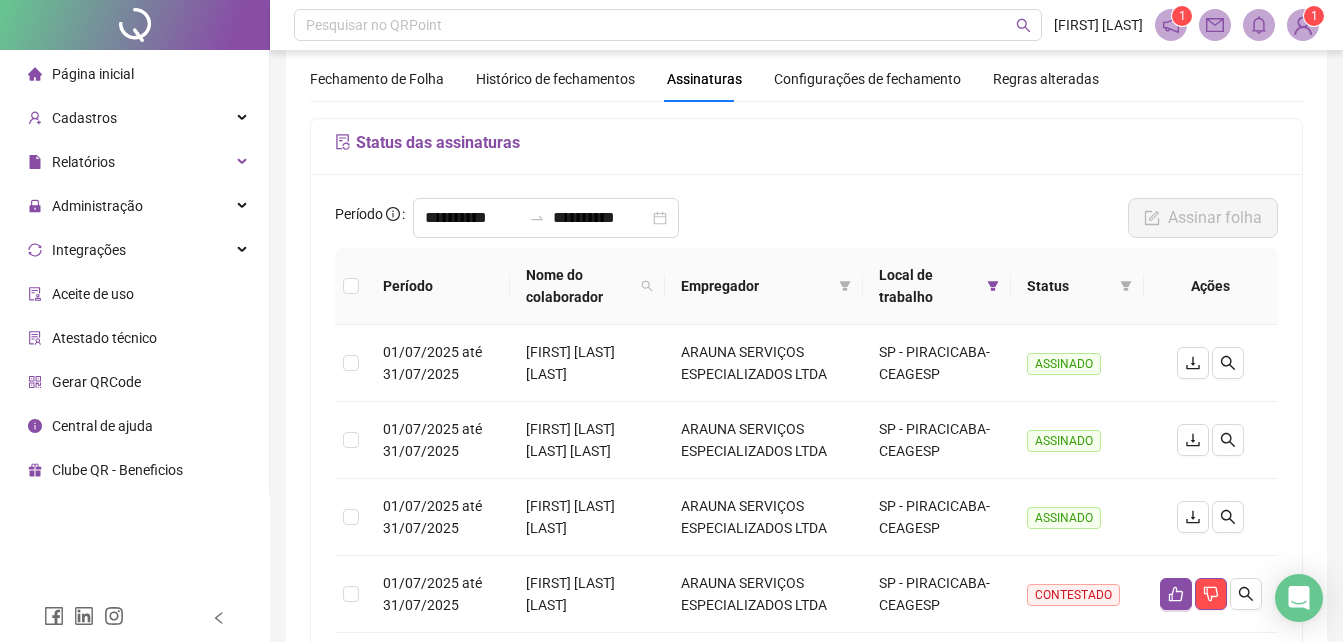 scroll, scrollTop: 38, scrollLeft: 0, axis: vertical 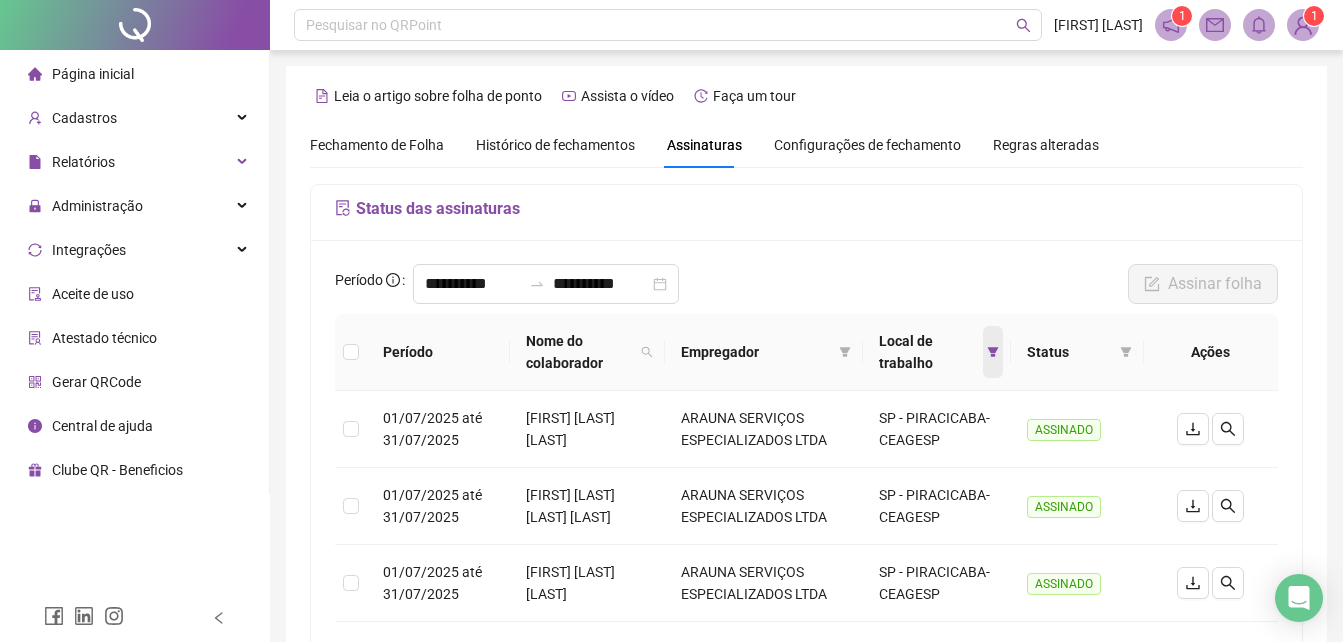 click 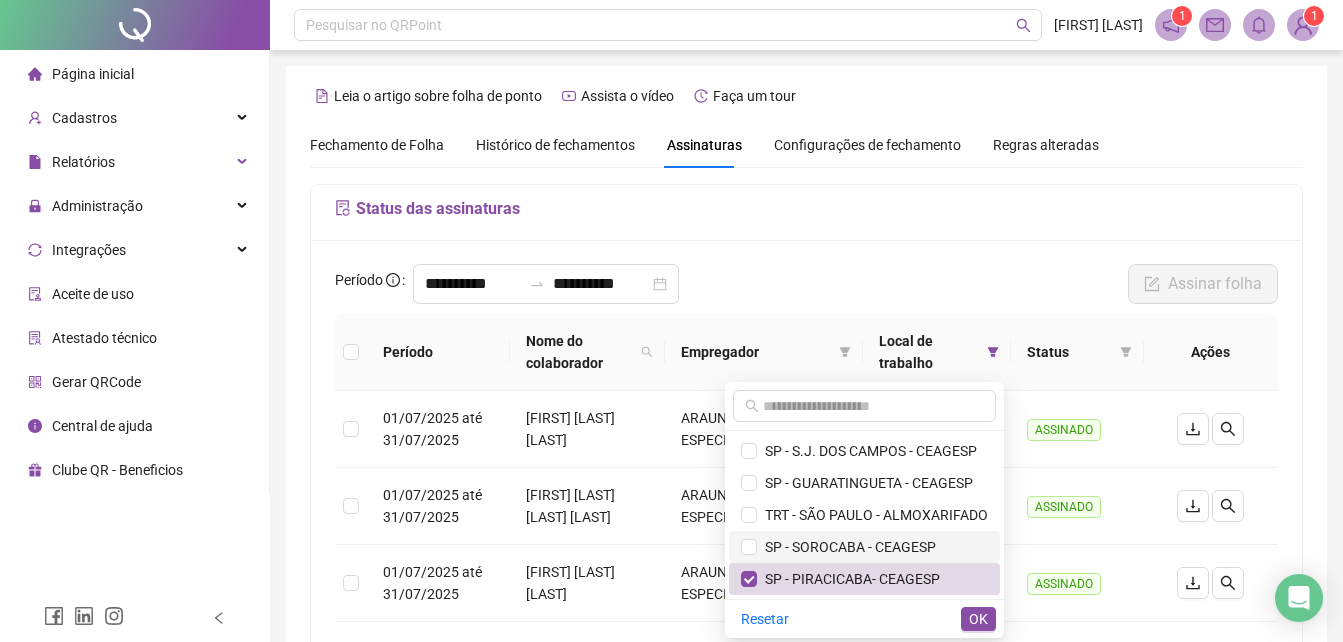 click on "SP - SOROCABA - CEAGESP" at bounding box center (846, 547) 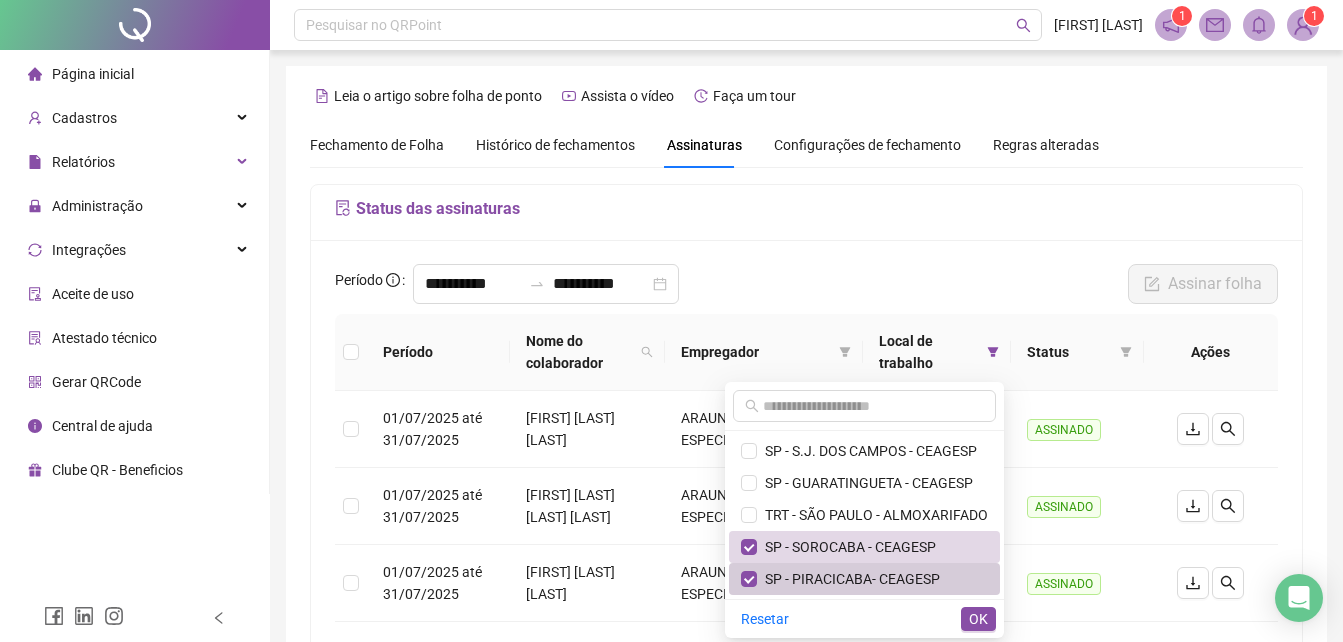 click on "SP - PIRACICABA- CEAGESP" at bounding box center (848, 579) 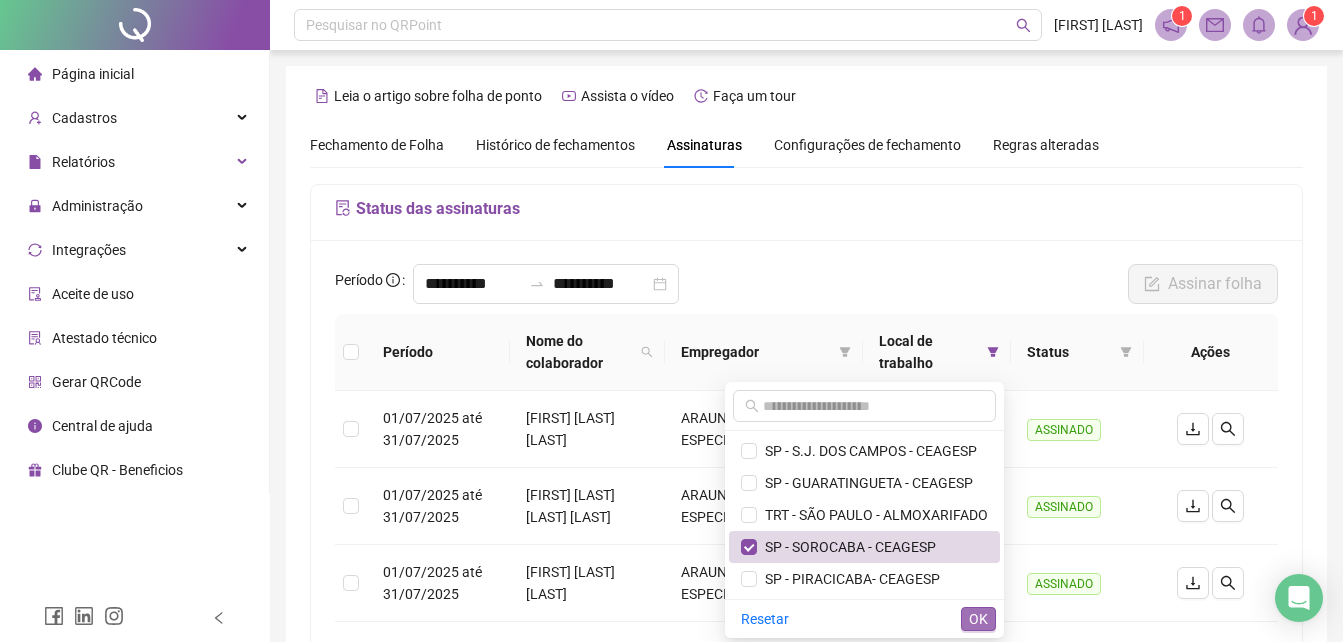 click on "OK" at bounding box center [978, 619] 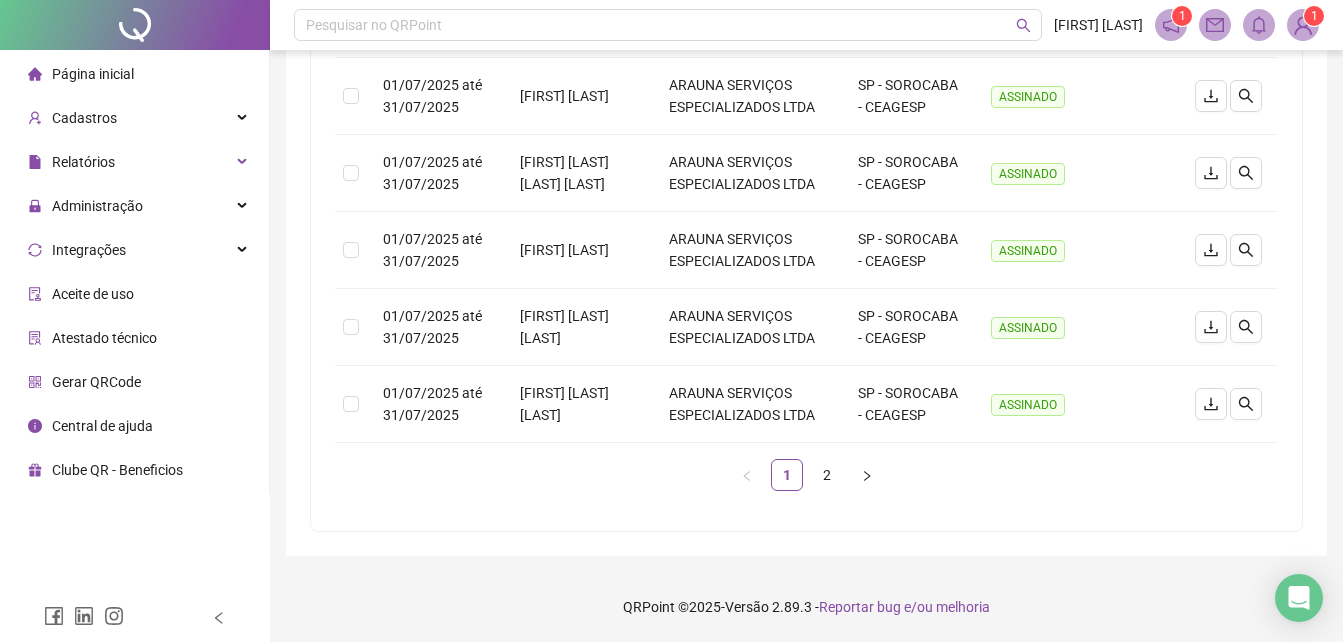 scroll, scrollTop: 800, scrollLeft: 0, axis: vertical 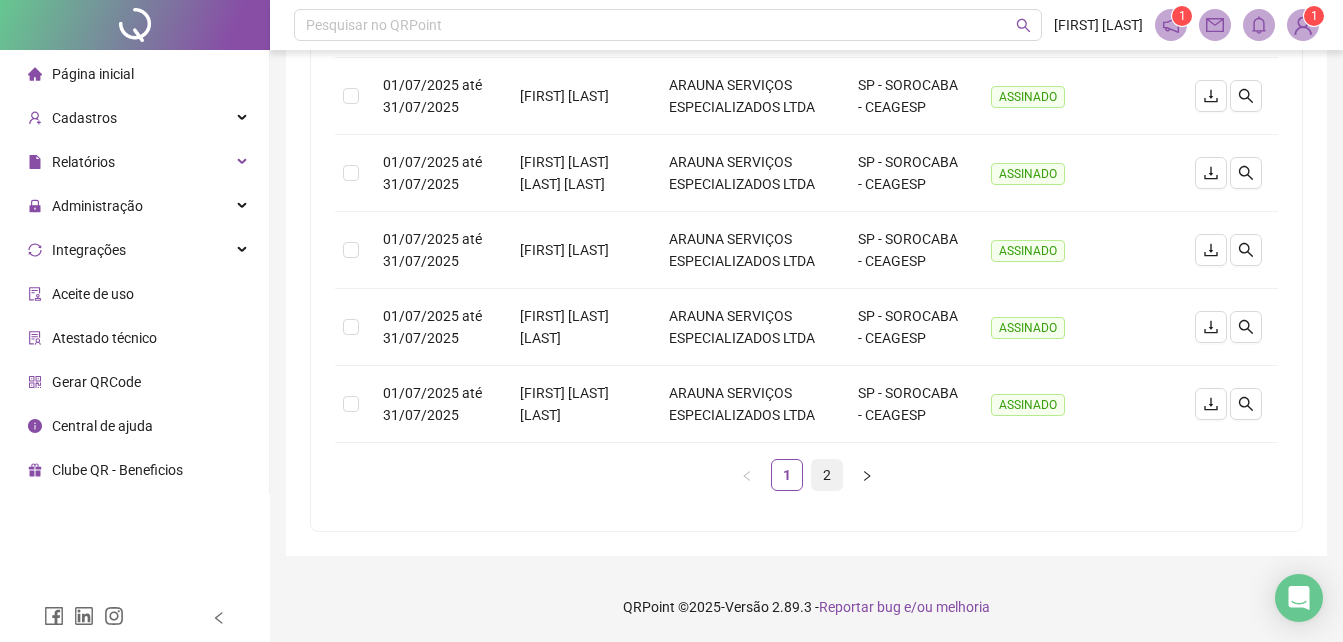 click on "2" at bounding box center (827, 475) 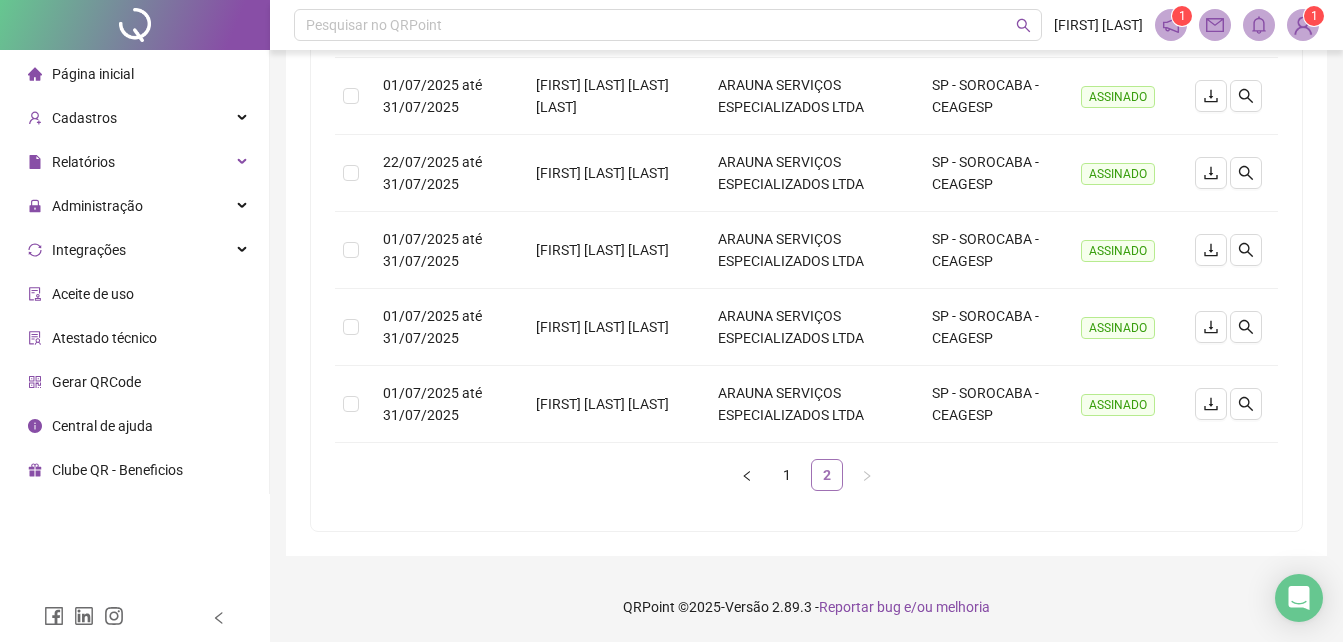 scroll, scrollTop: 564, scrollLeft: 0, axis: vertical 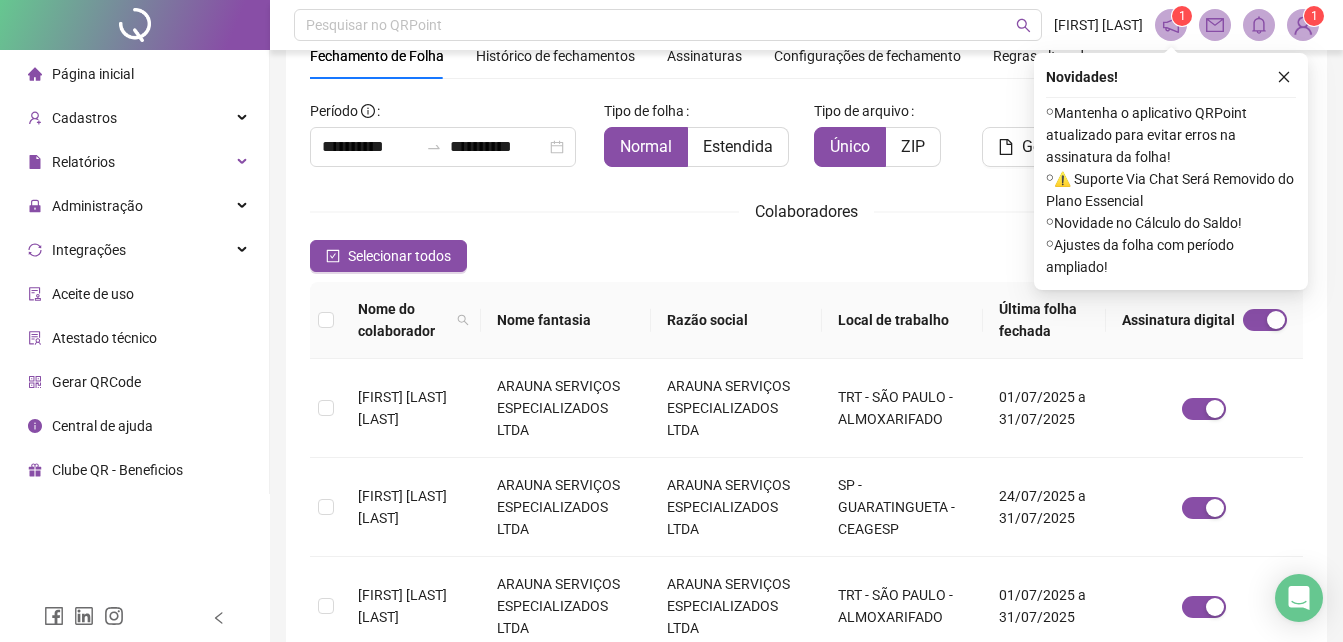 click on "Assinaturas" at bounding box center [704, 56] 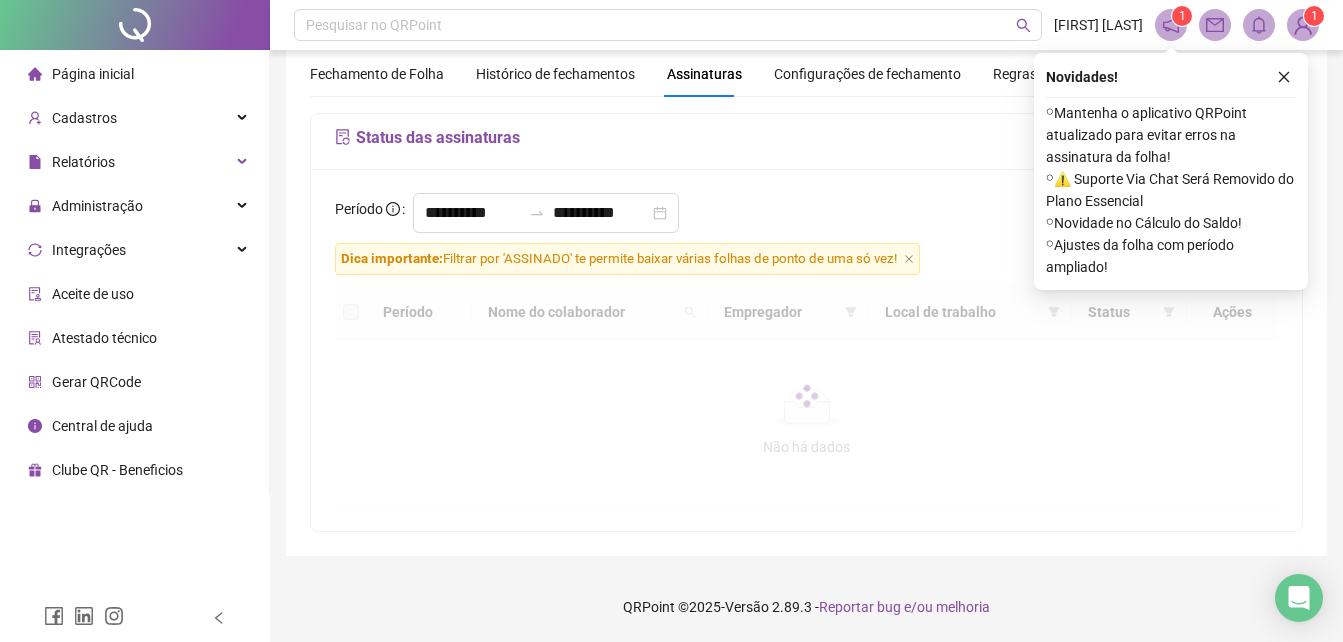scroll, scrollTop: 71, scrollLeft: 0, axis: vertical 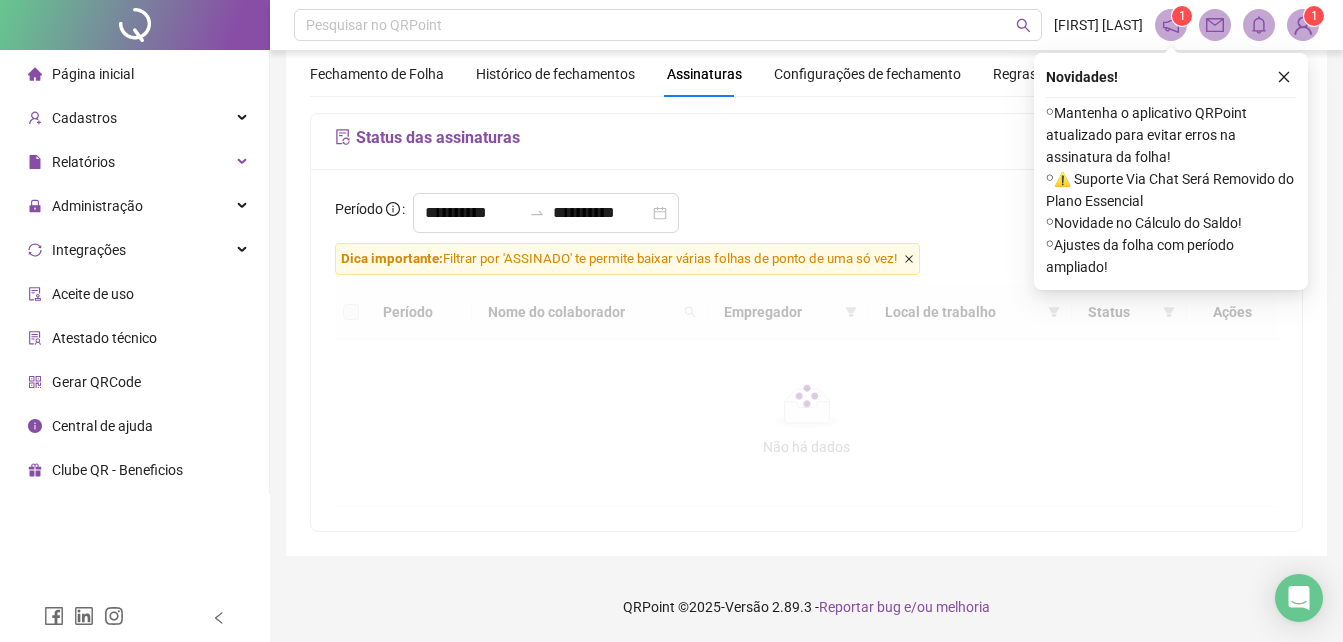 click 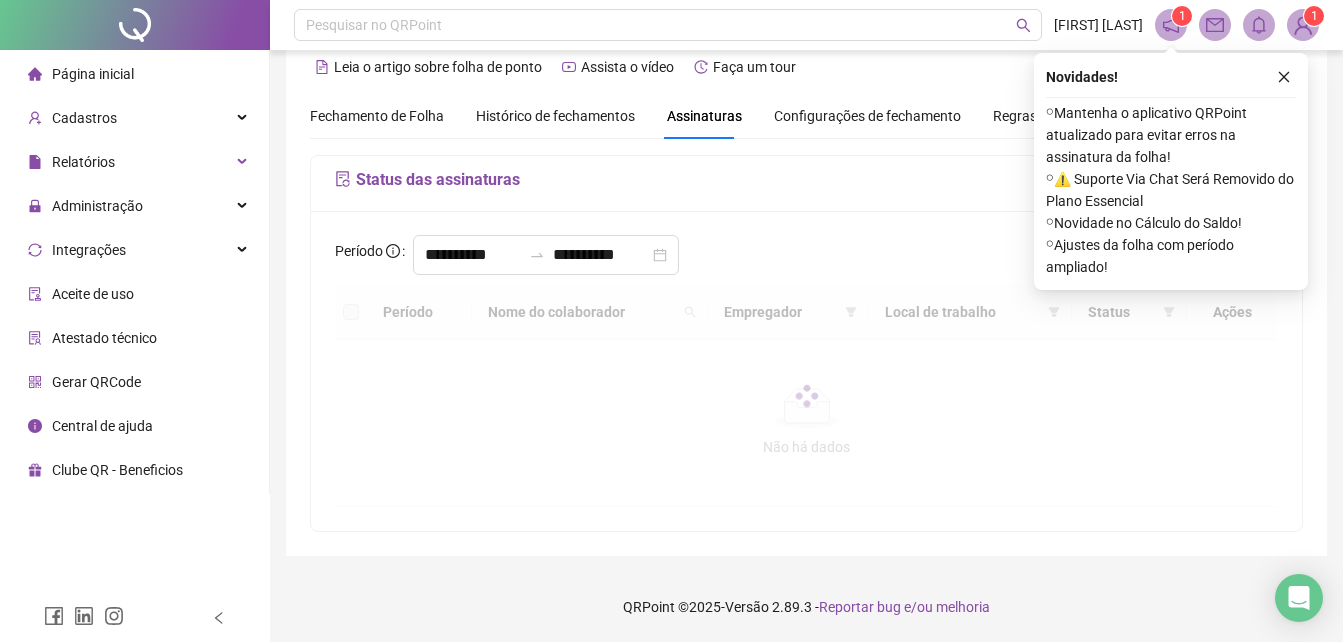 scroll, scrollTop: 29, scrollLeft: 0, axis: vertical 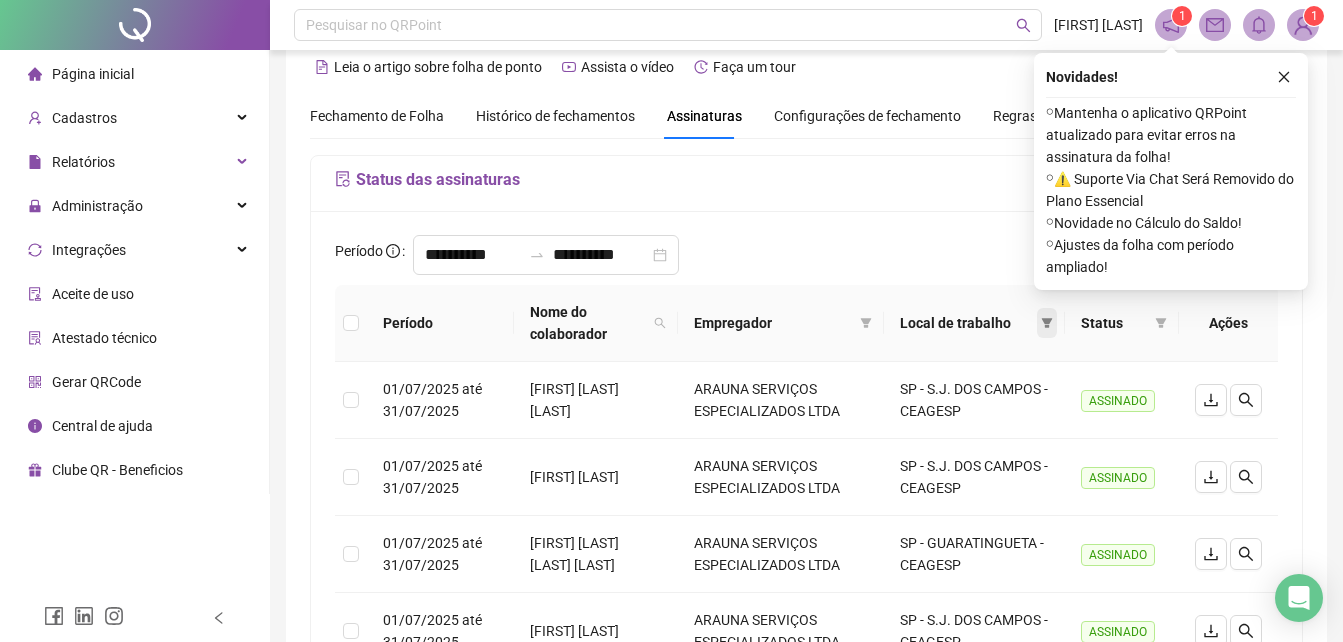 click 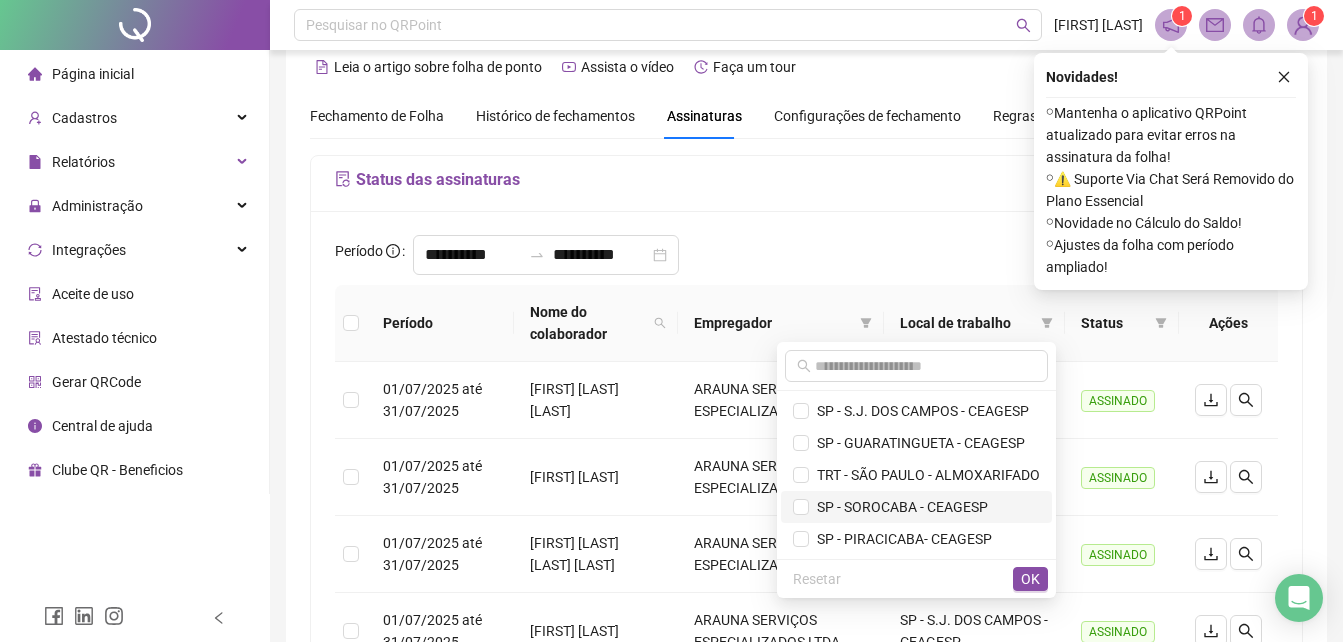 click on "SP - SOROCABA - CEAGESP" at bounding box center (898, 507) 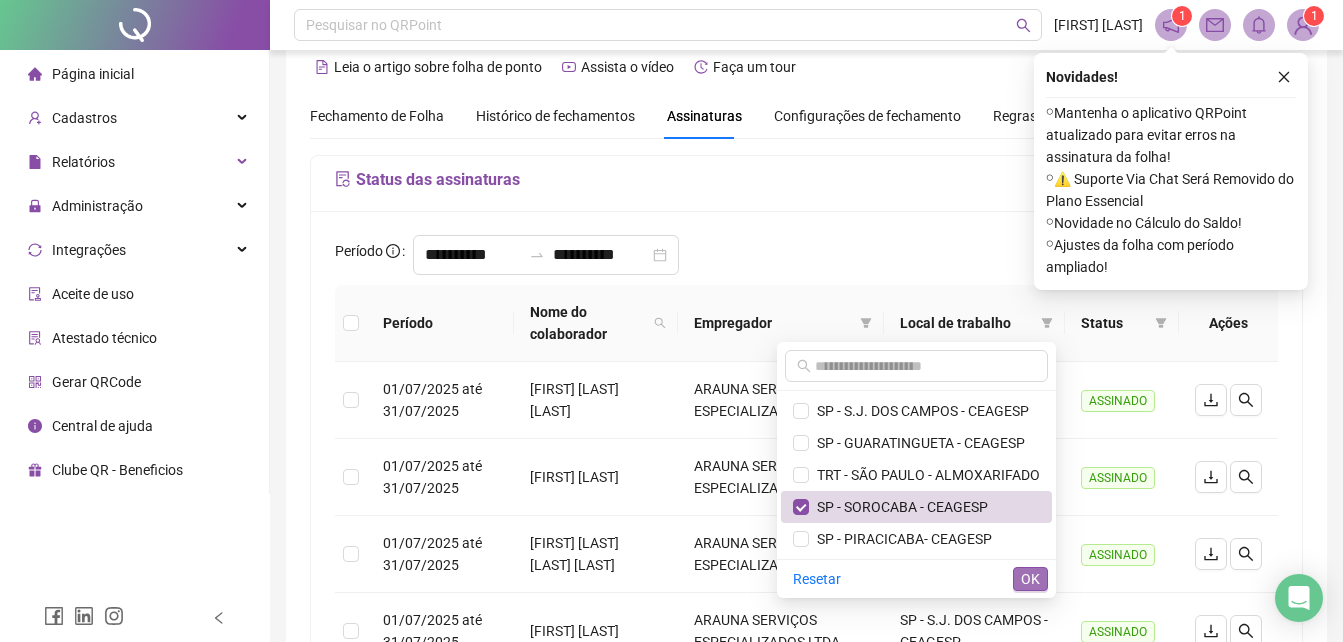click on "OK" at bounding box center [1030, 579] 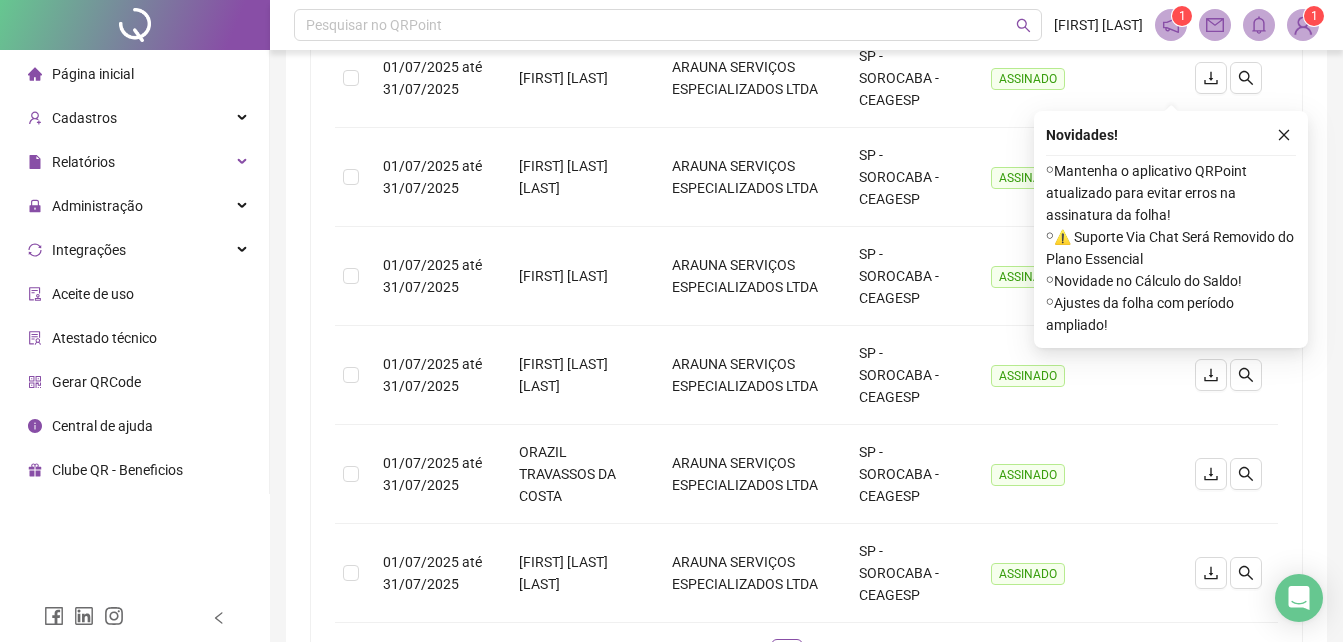 scroll, scrollTop: 835, scrollLeft: 0, axis: vertical 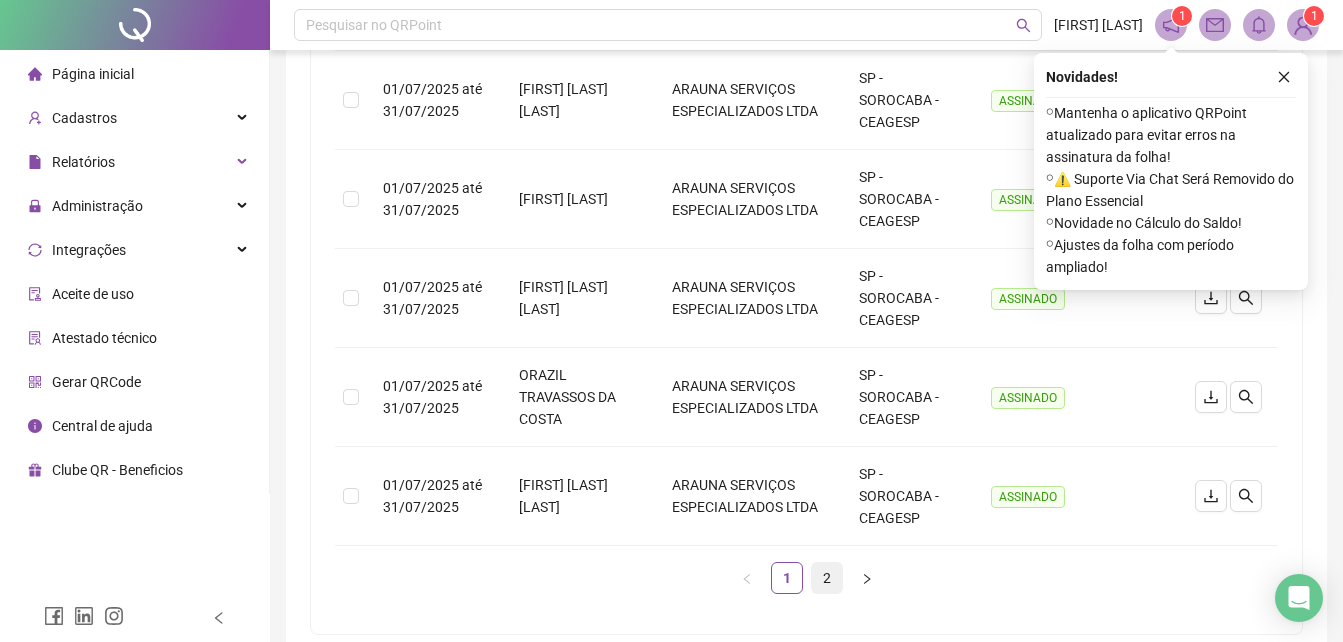 click on "2" at bounding box center [827, 578] 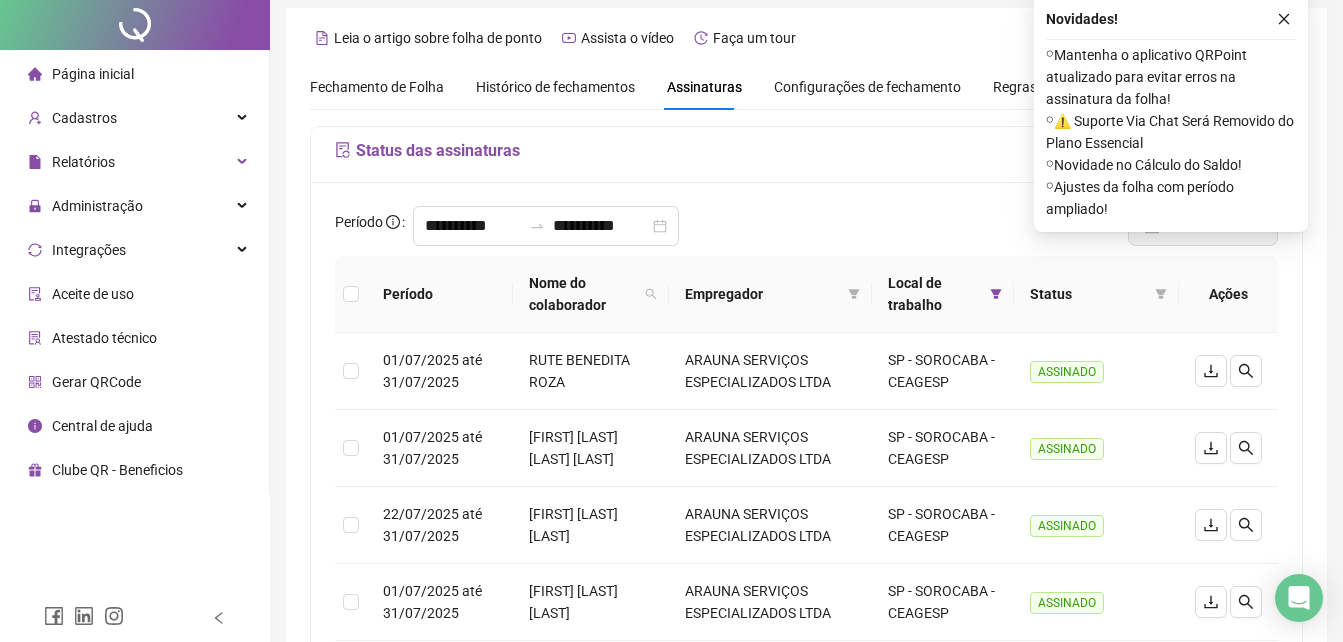 scroll, scrollTop: 0, scrollLeft: 0, axis: both 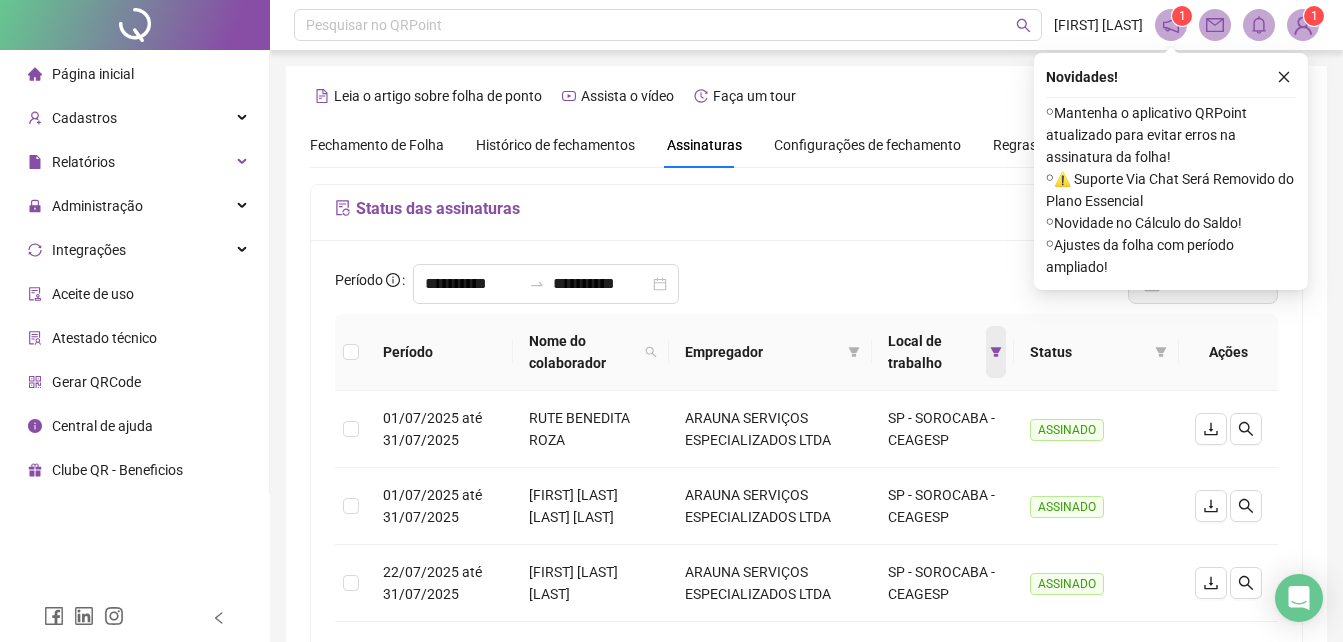 click at bounding box center [996, 352] 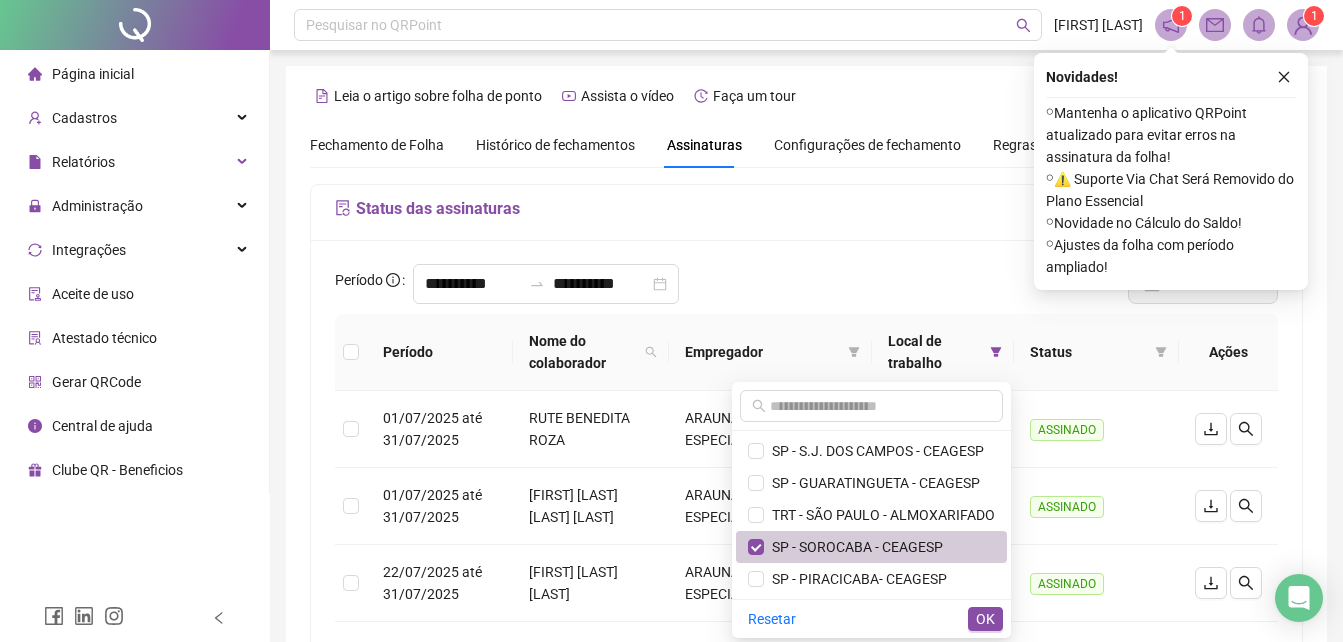 click on "SP - SOROCABA - CEAGESP" at bounding box center [871, 547] 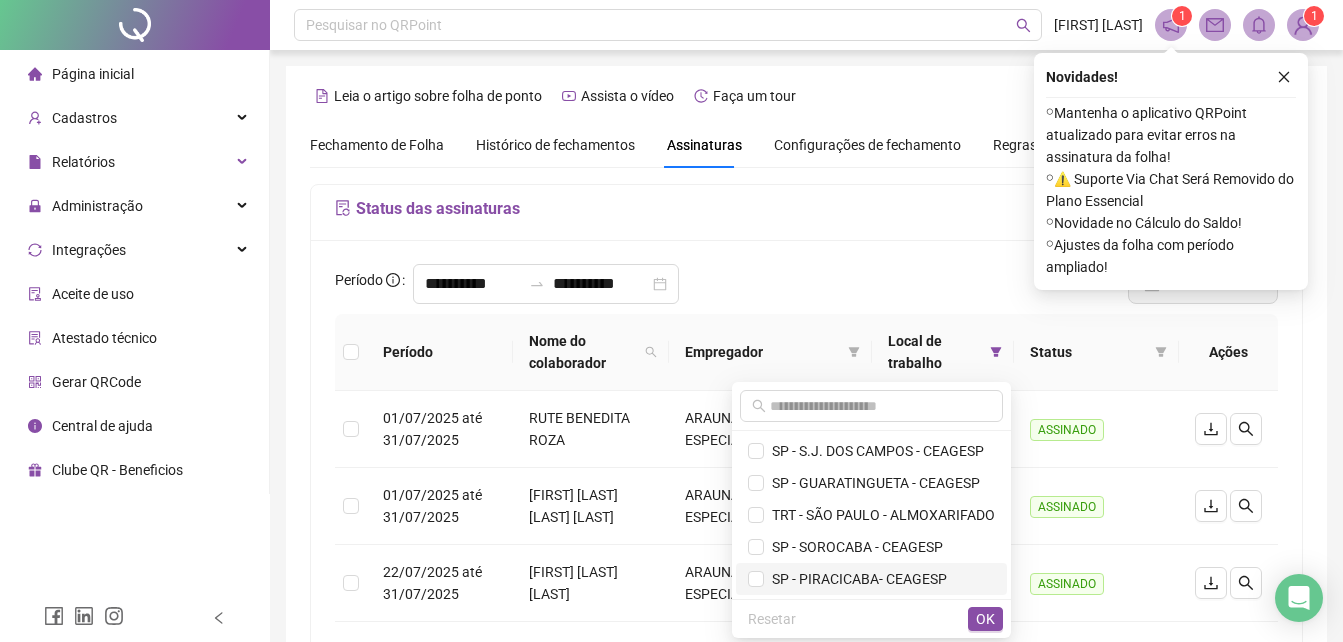 click on "SP - PIRACICABA- CEAGESP" at bounding box center [855, 579] 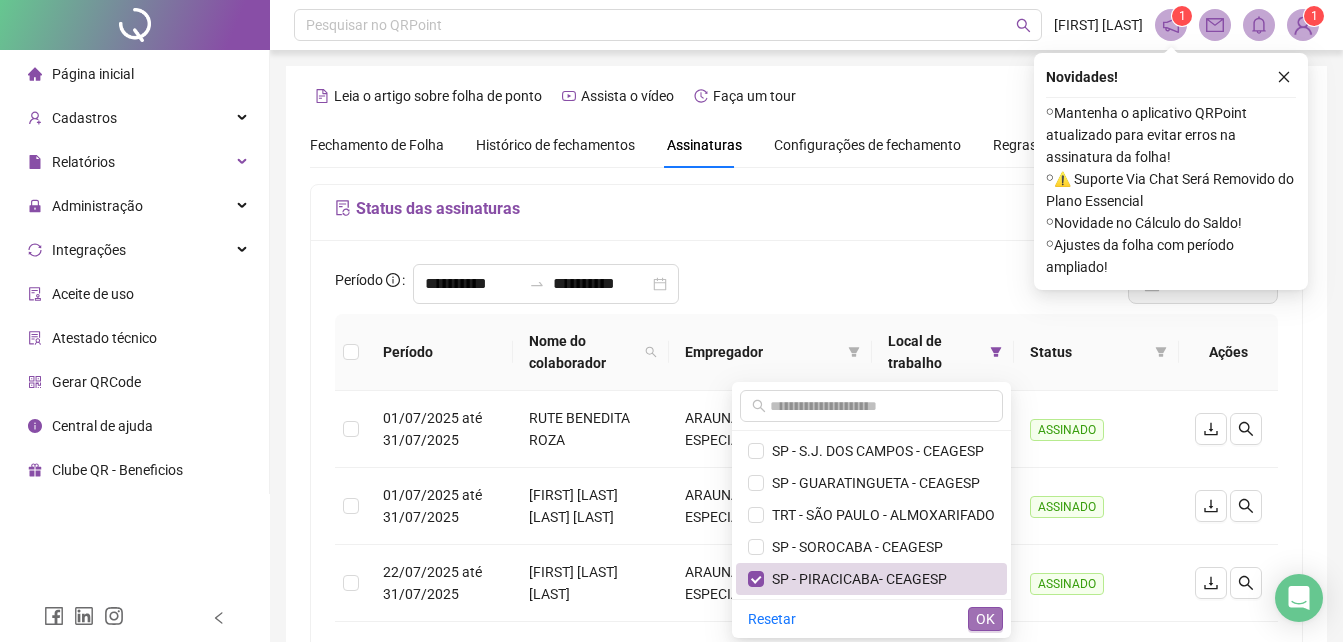 click on "OK" at bounding box center (985, 619) 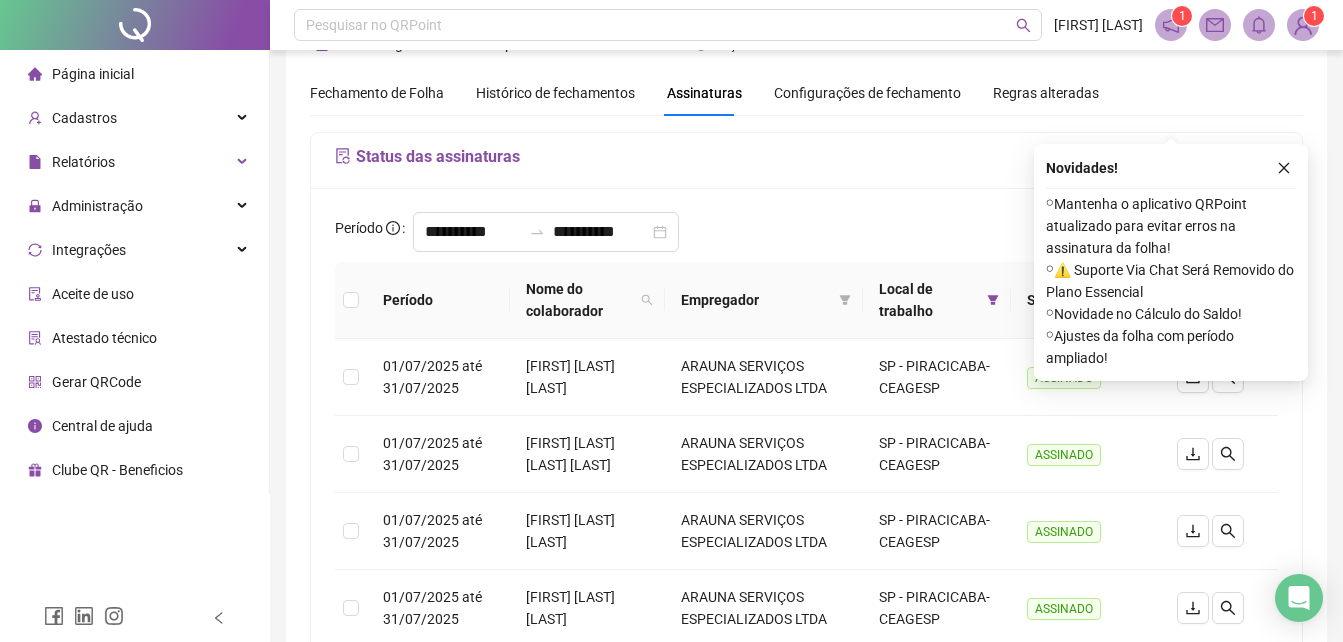 scroll, scrollTop: 36, scrollLeft: 0, axis: vertical 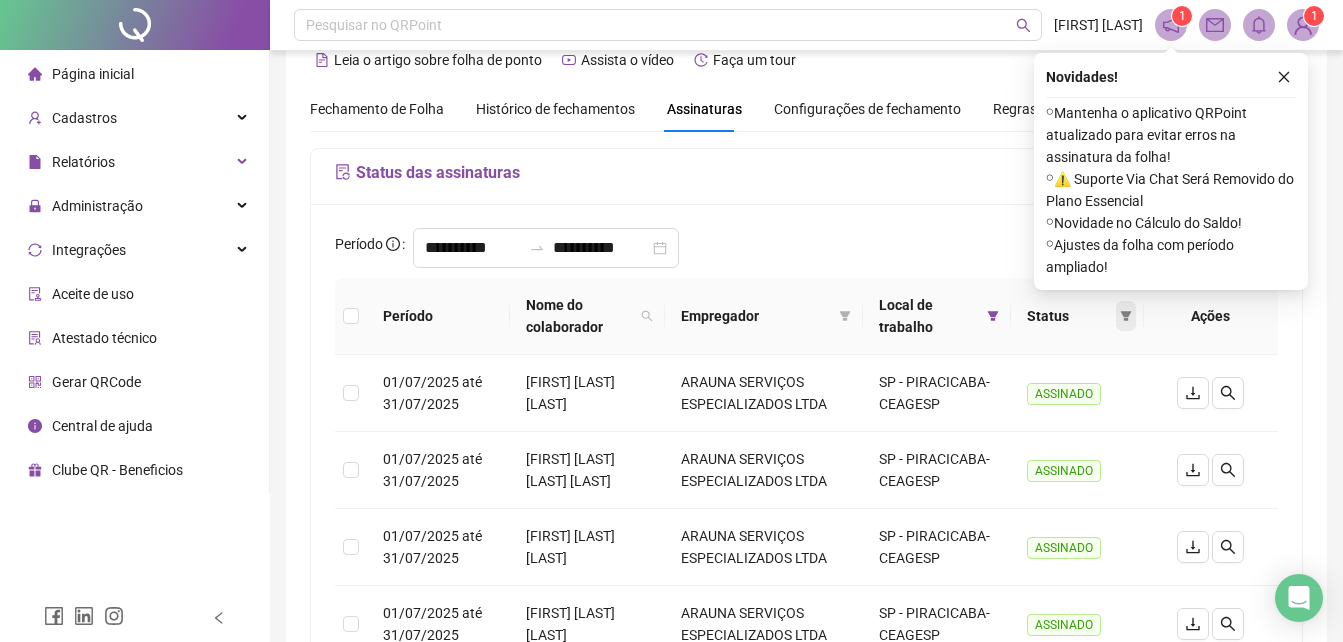 click at bounding box center (1126, 316) 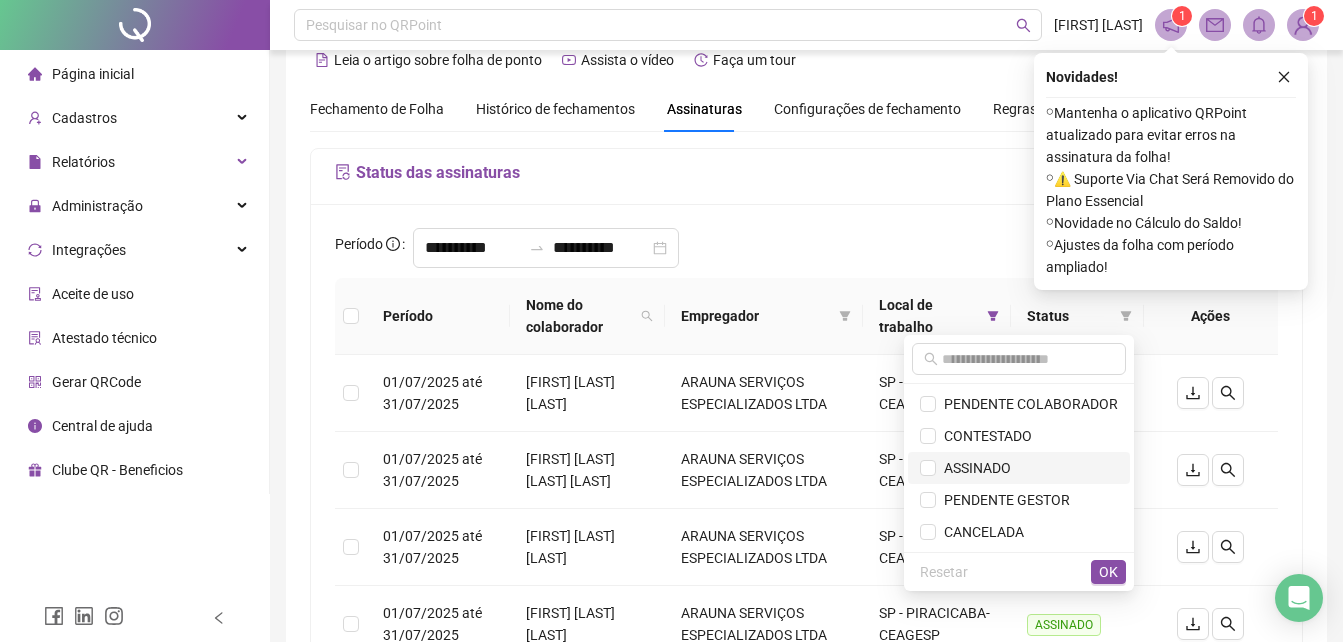 click on "ASSINADO" at bounding box center (973, 468) 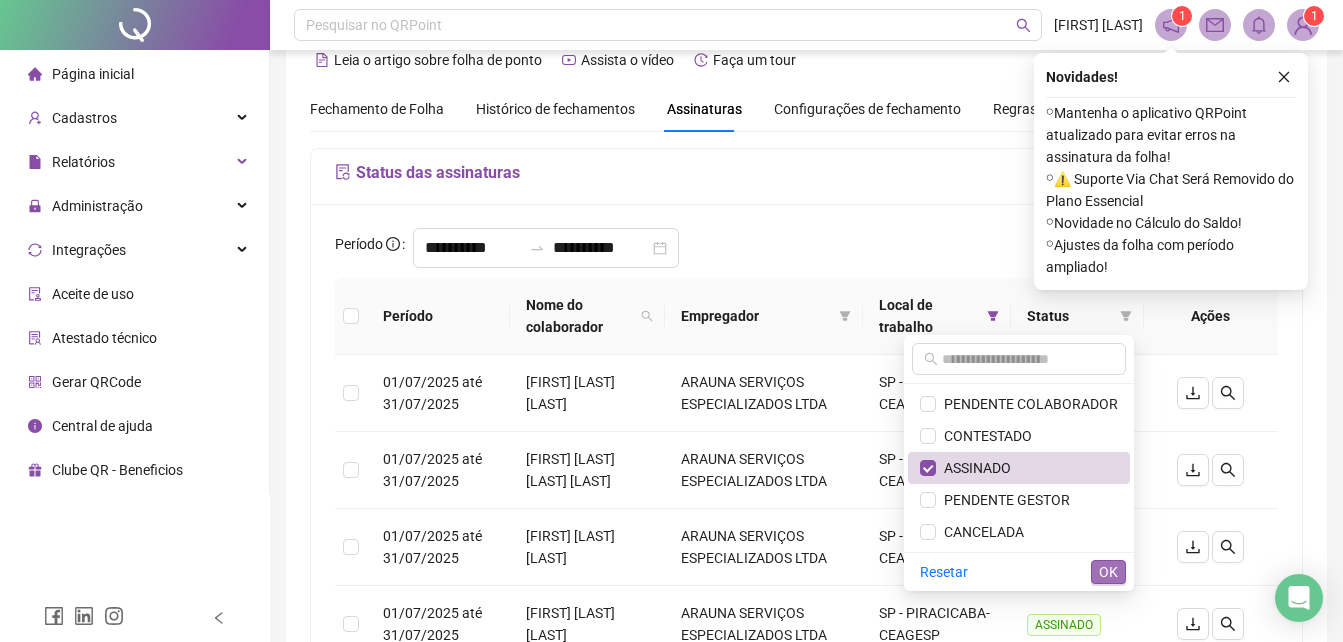 click on "OK" at bounding box center [1108, 572] 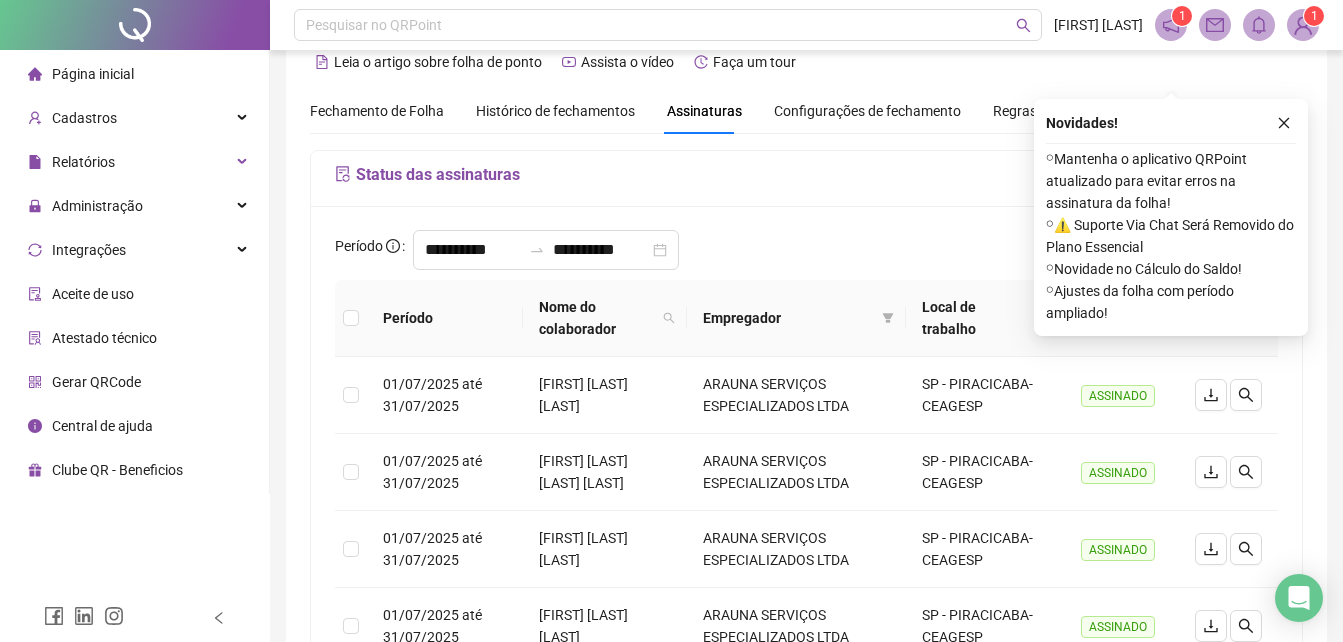 scroll, scrollTop: 0, scrollLeft: 0, axis: both 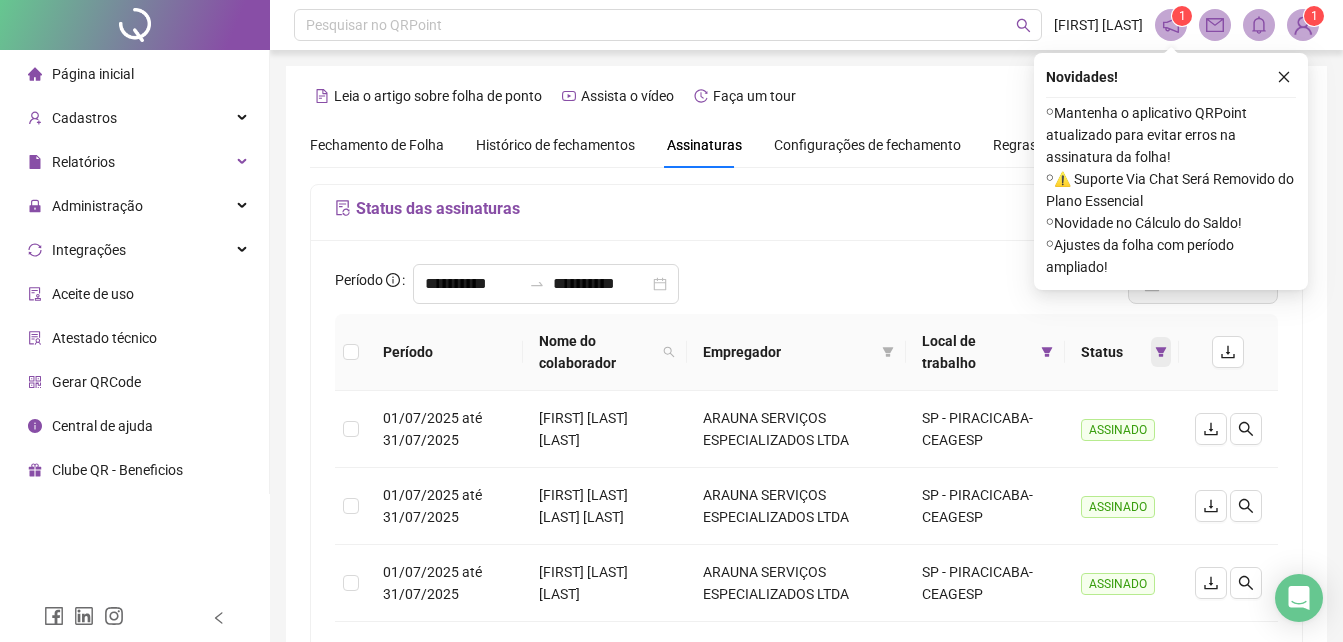 click at bounding box center [1161, 352] 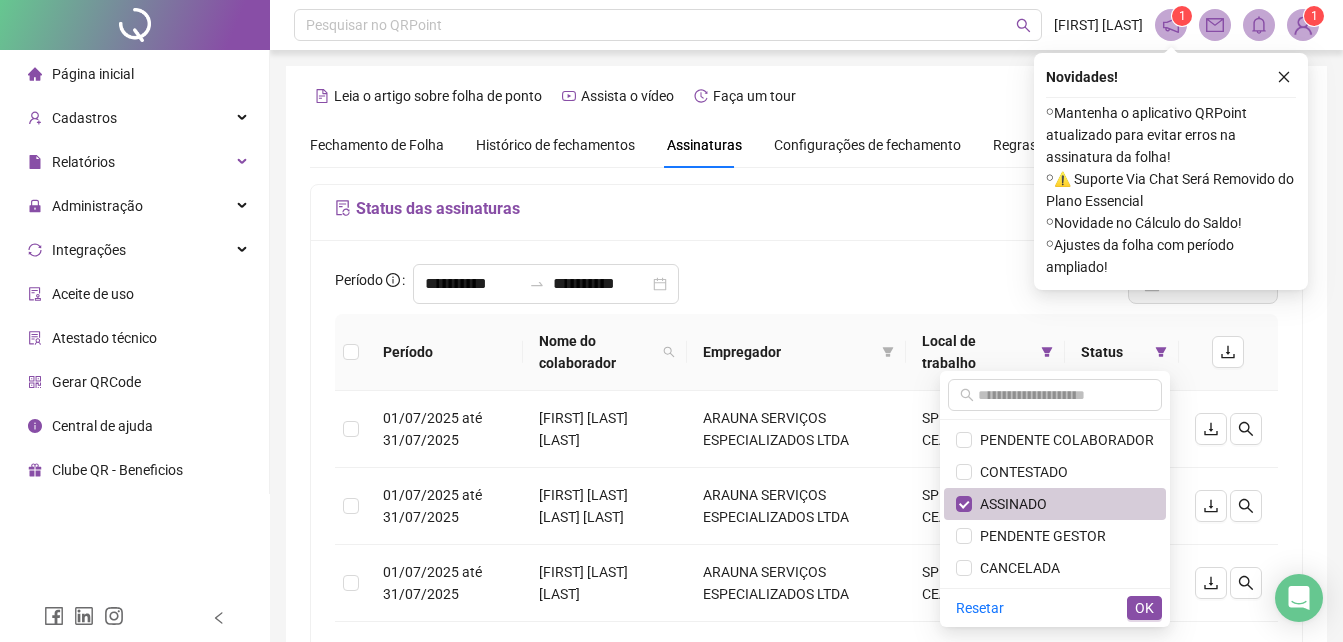 click on "ASSINADO" at bounding box center [1009, 504] 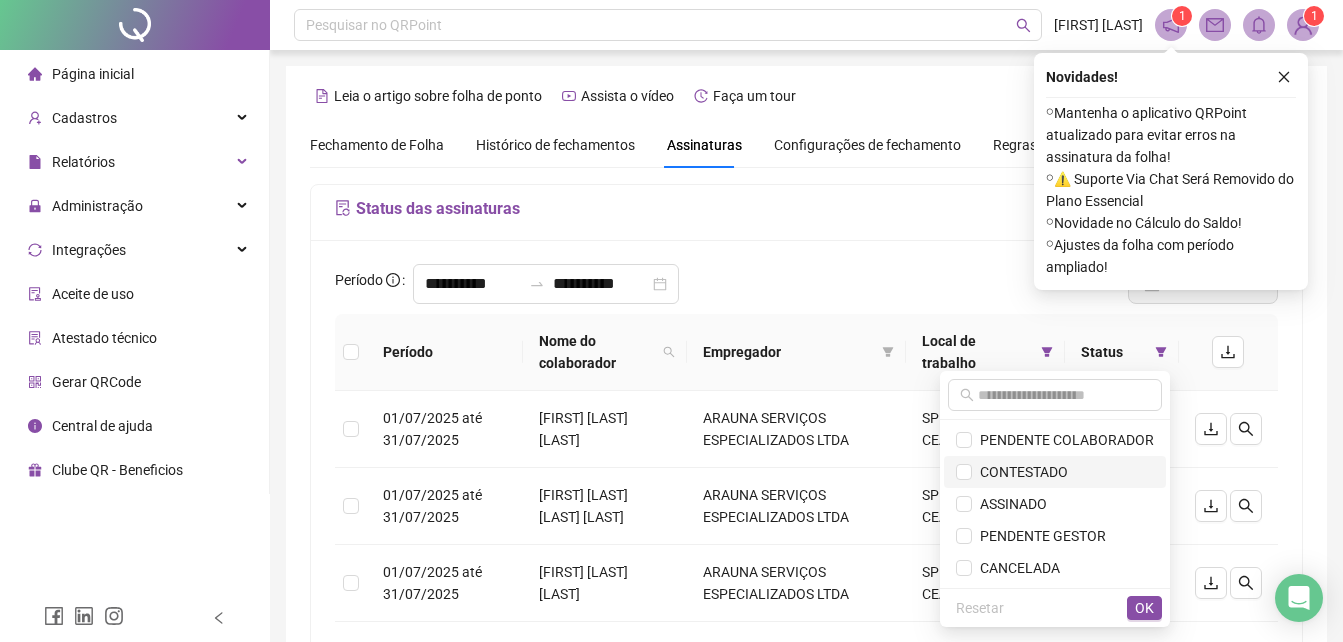 click on "CONTESTADO" at bounding box center (1055, 472) 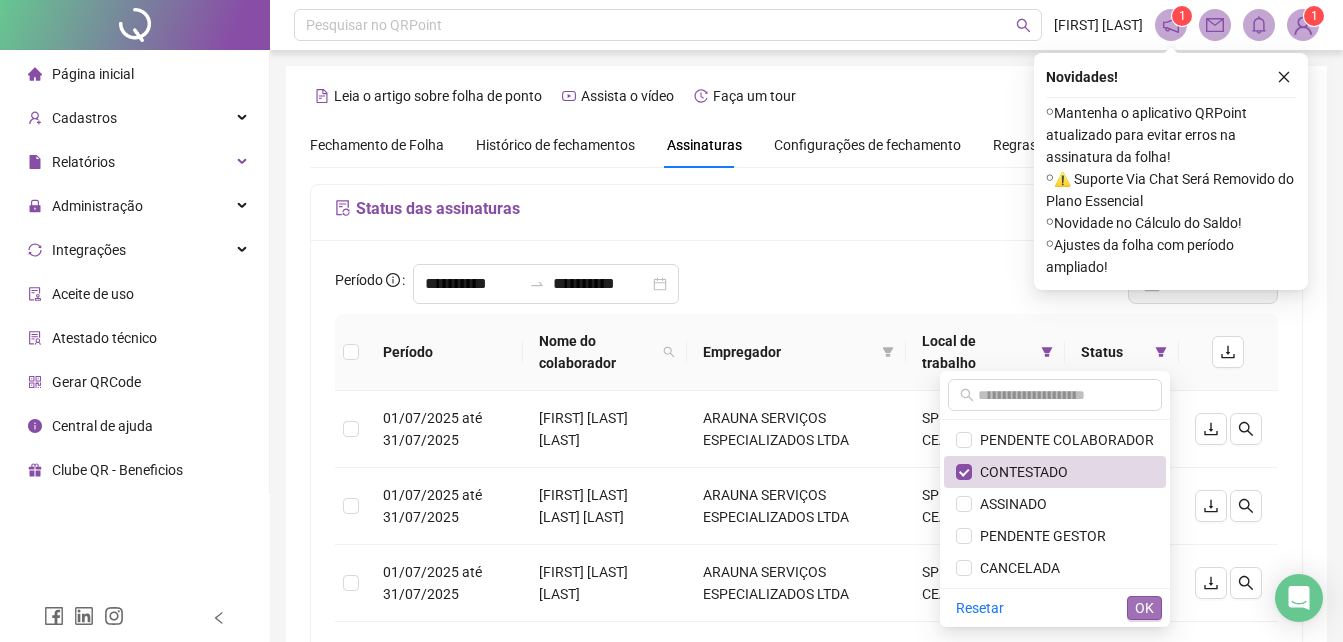 click on "OK" at bounding box center (1144, 608) 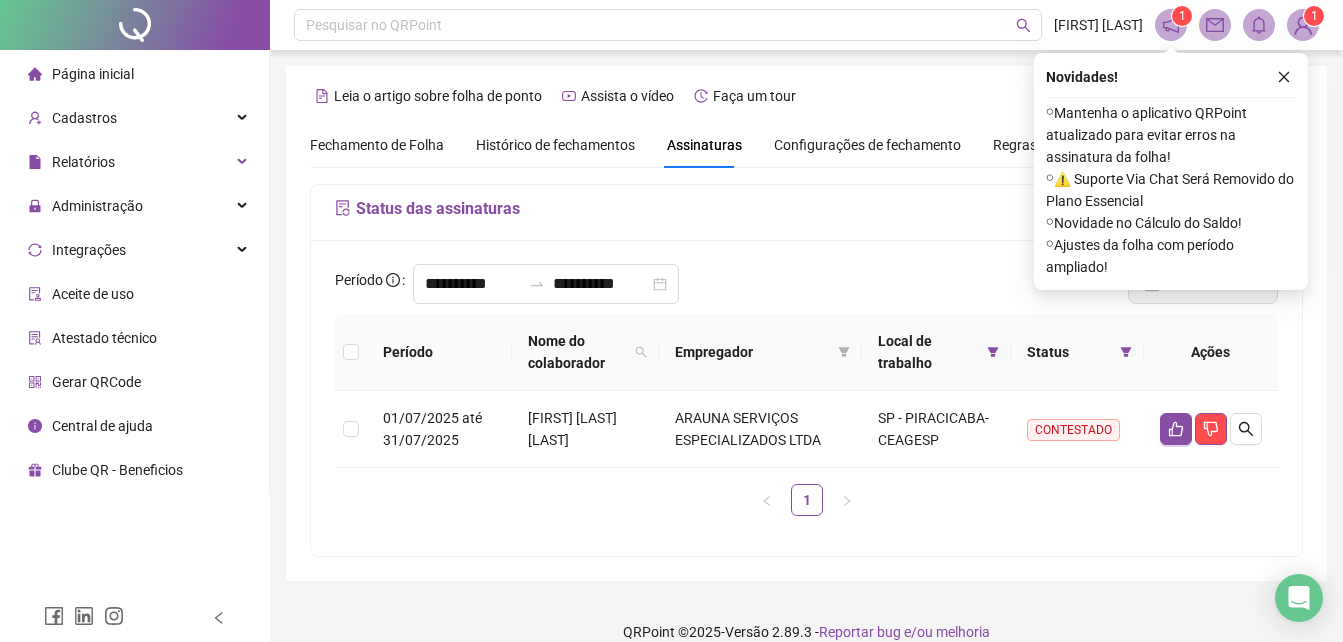 scroll, scrollTop: 25, scrollLeft: 0, axis: vertical 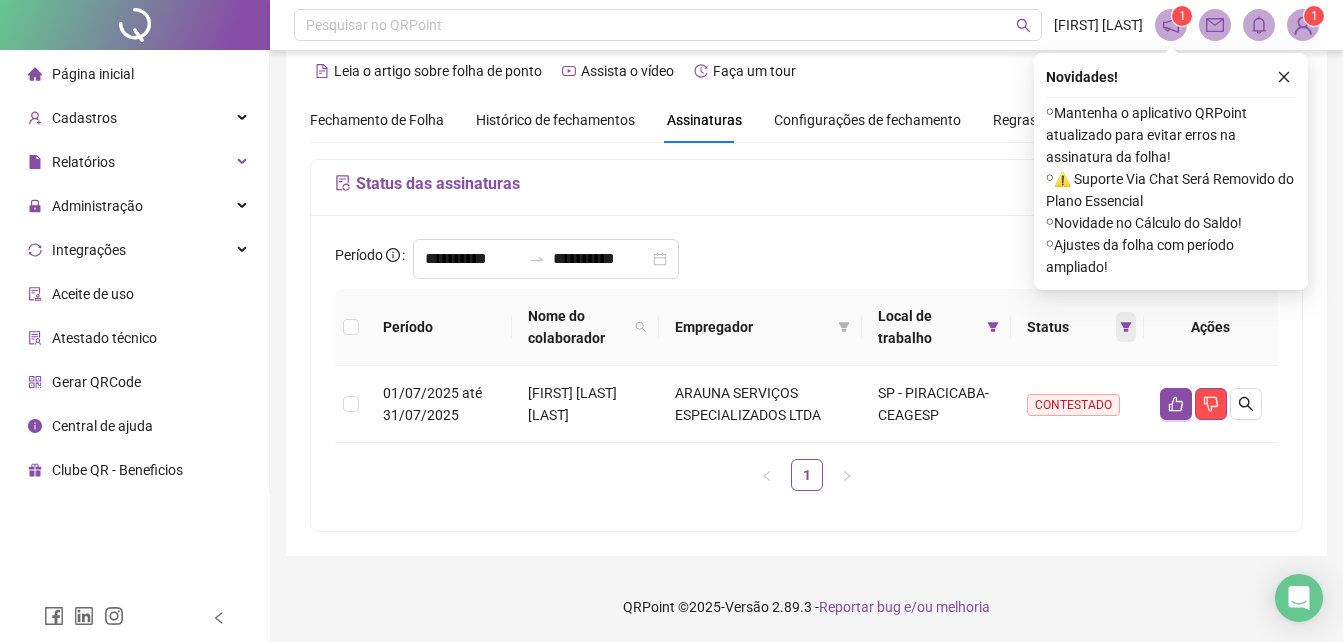 click 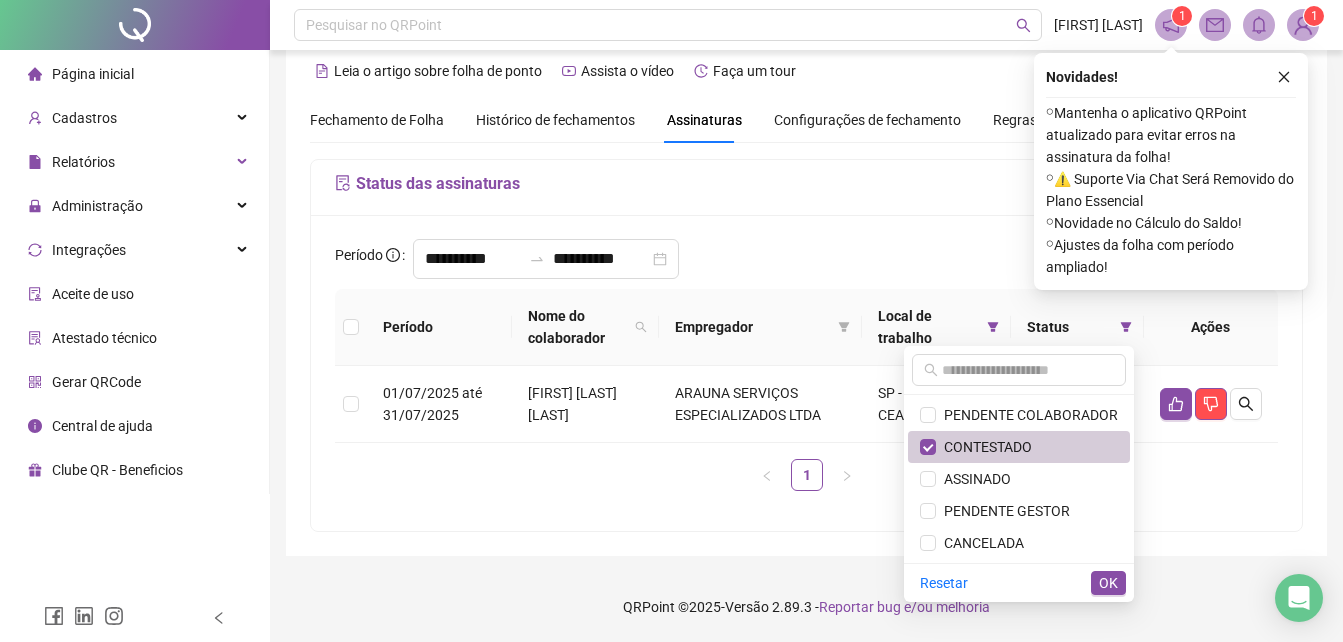 click on "CONTESTADO" at bounding box center (984, 447) 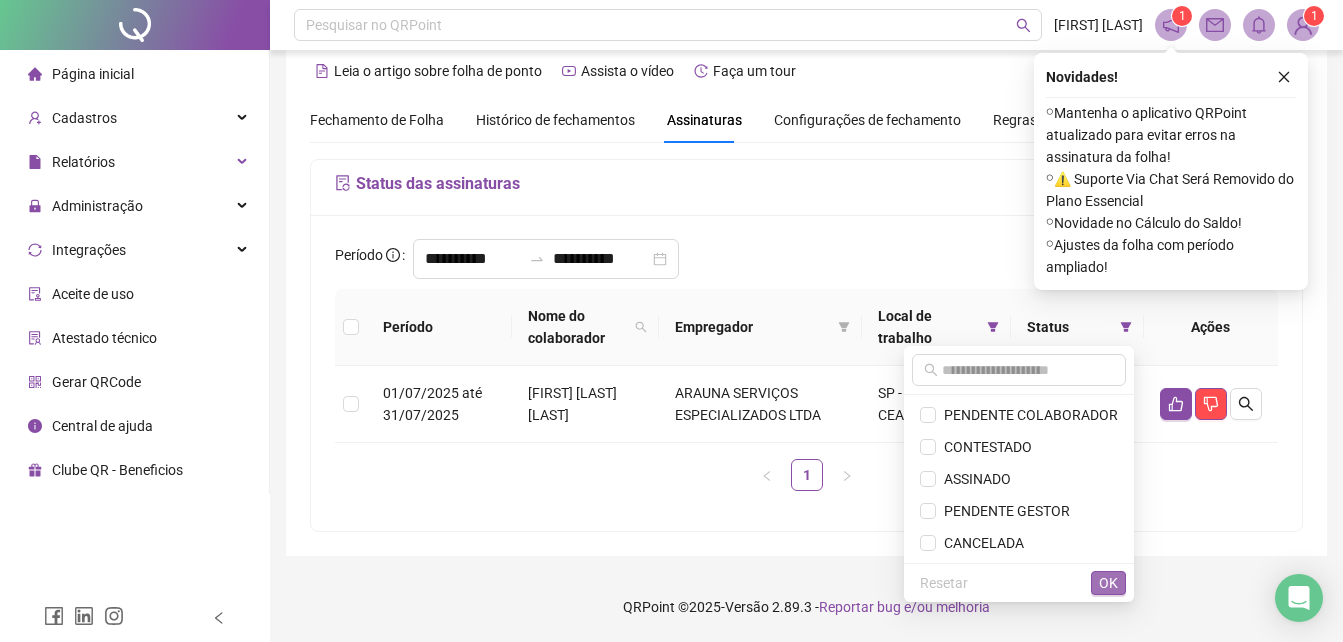 click on "OK" at bounding box center [1108, 583] 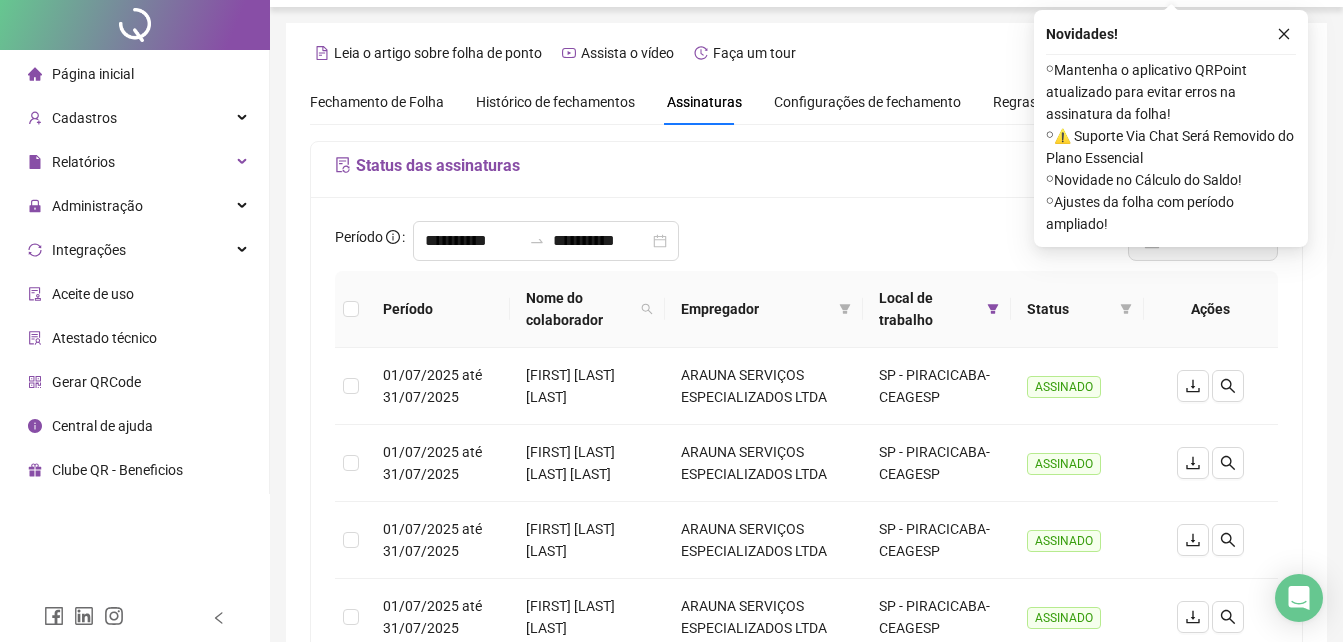 scroll, scrollTop: 0, scrollLeft: 0, axis: both 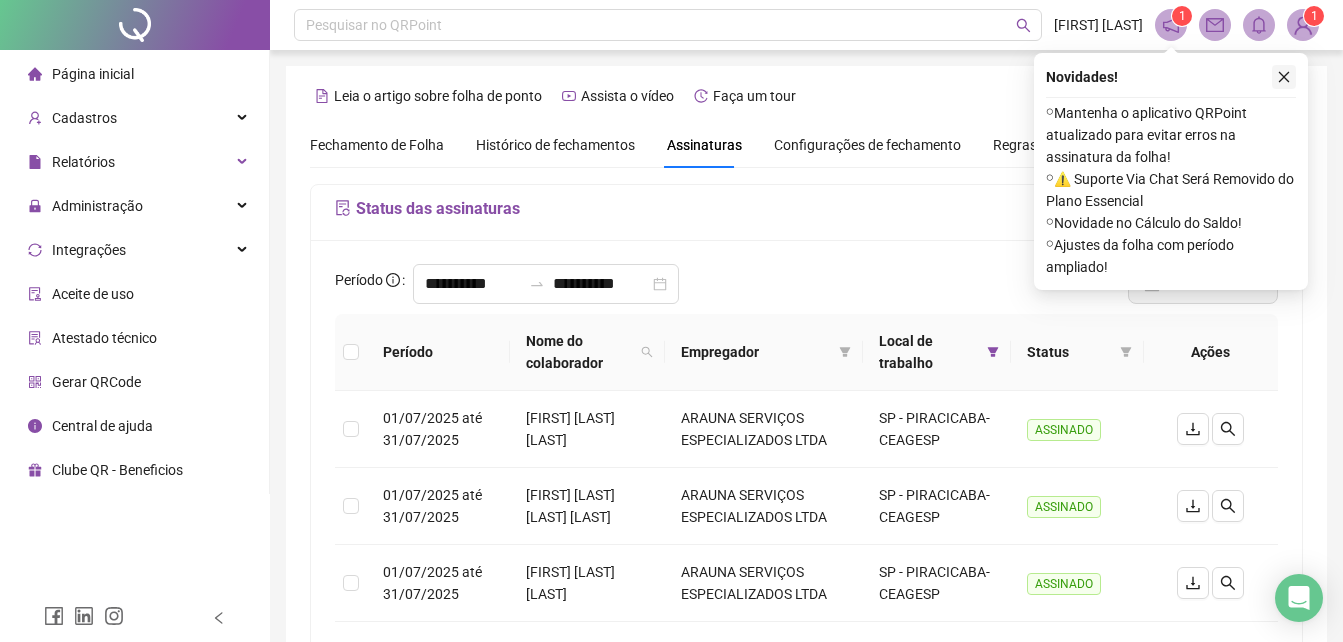 click 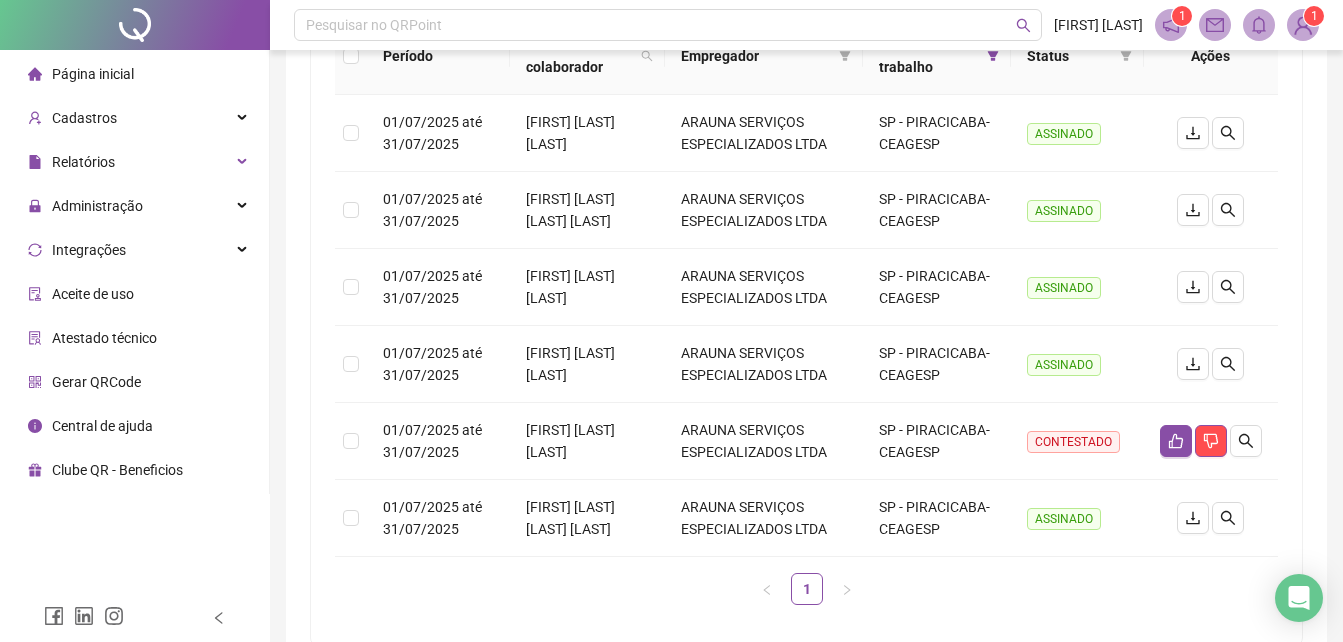 scroll, scrollTop: 97, scrollLeft: 0, axis: vertical 